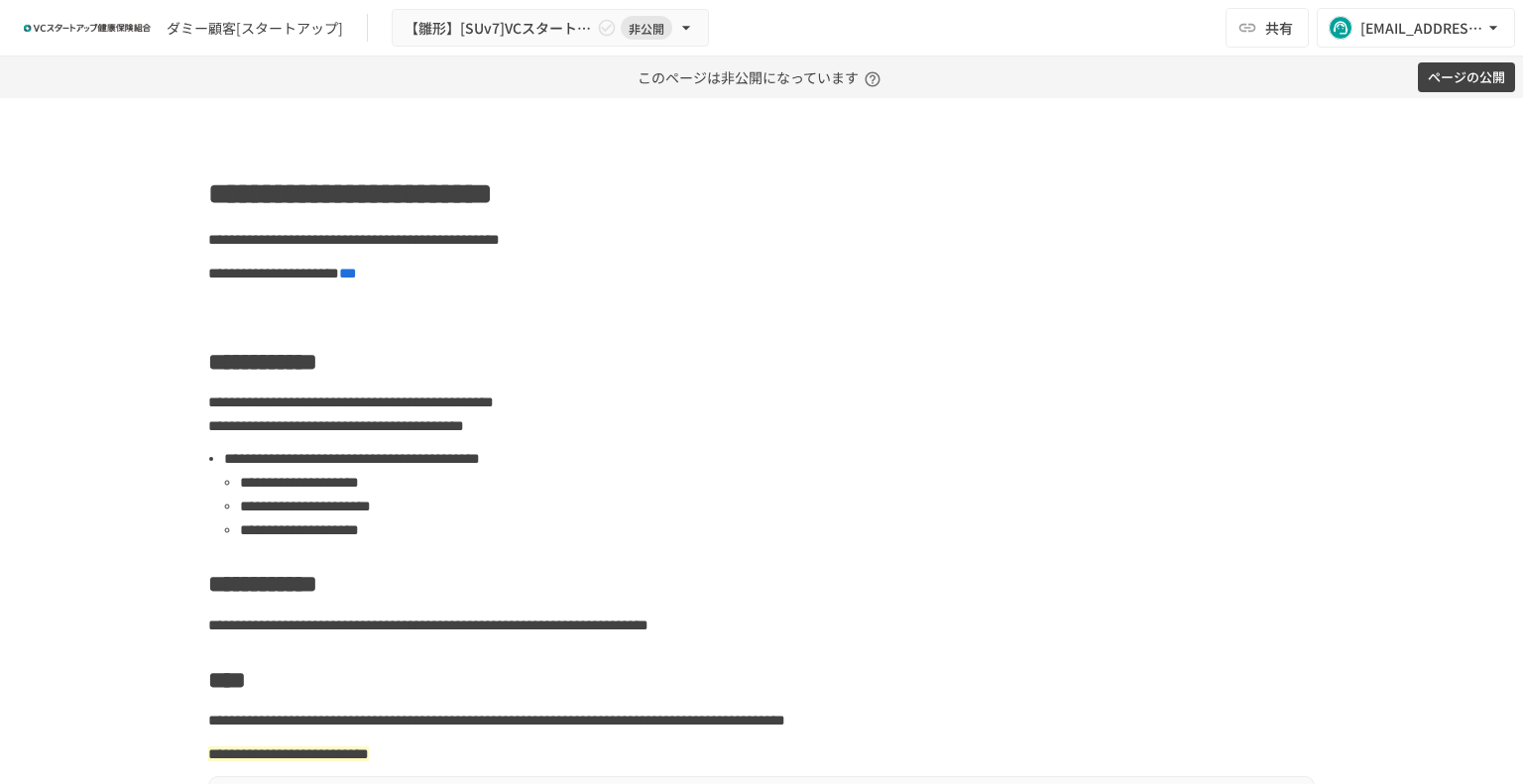 scroll, scrollTop: 0, scrollLeft: 0, axis: both 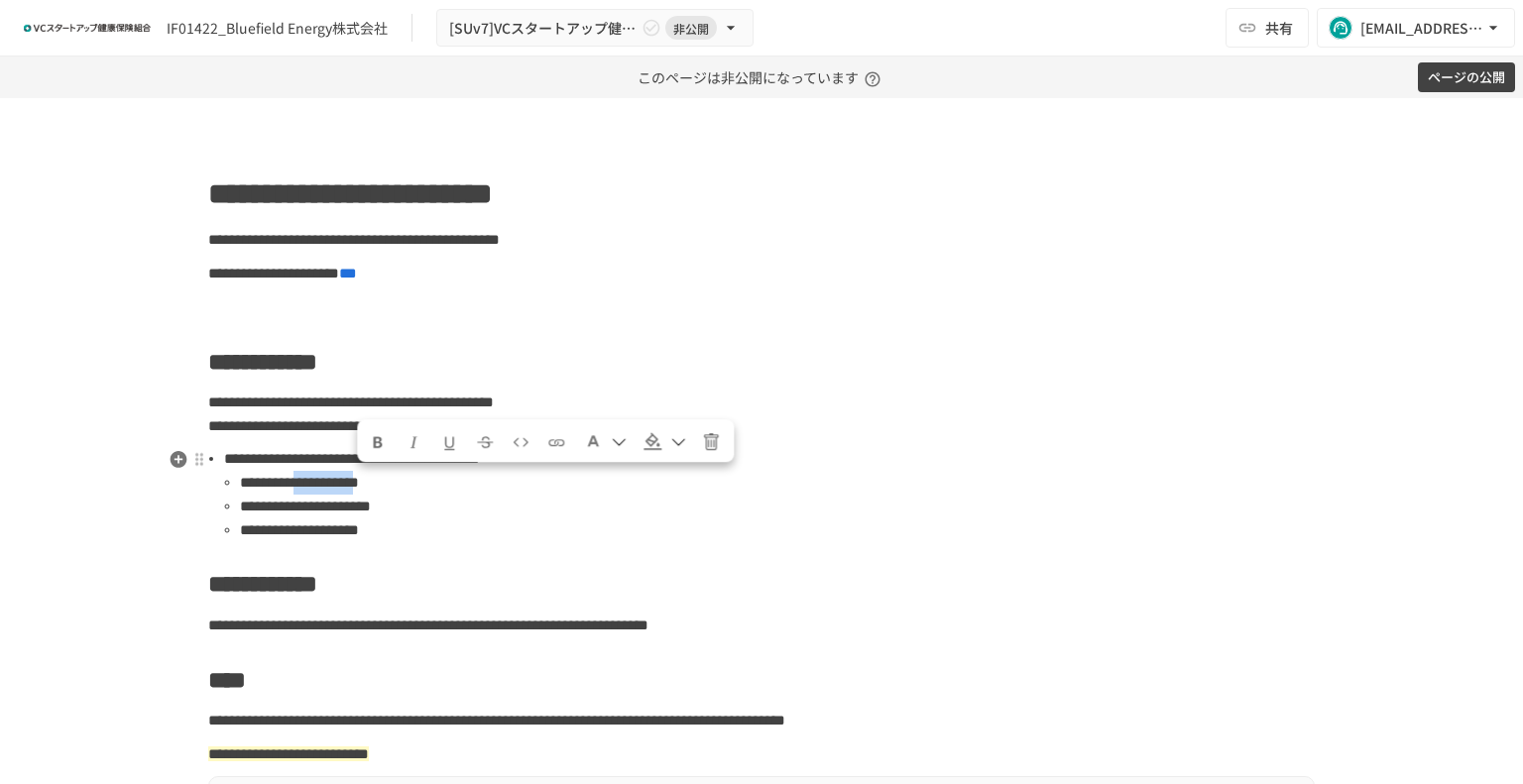 drag, startPoint x: 357, startPoint y: 481, endPoint x: 421, endPoint y: 481, distance: 64 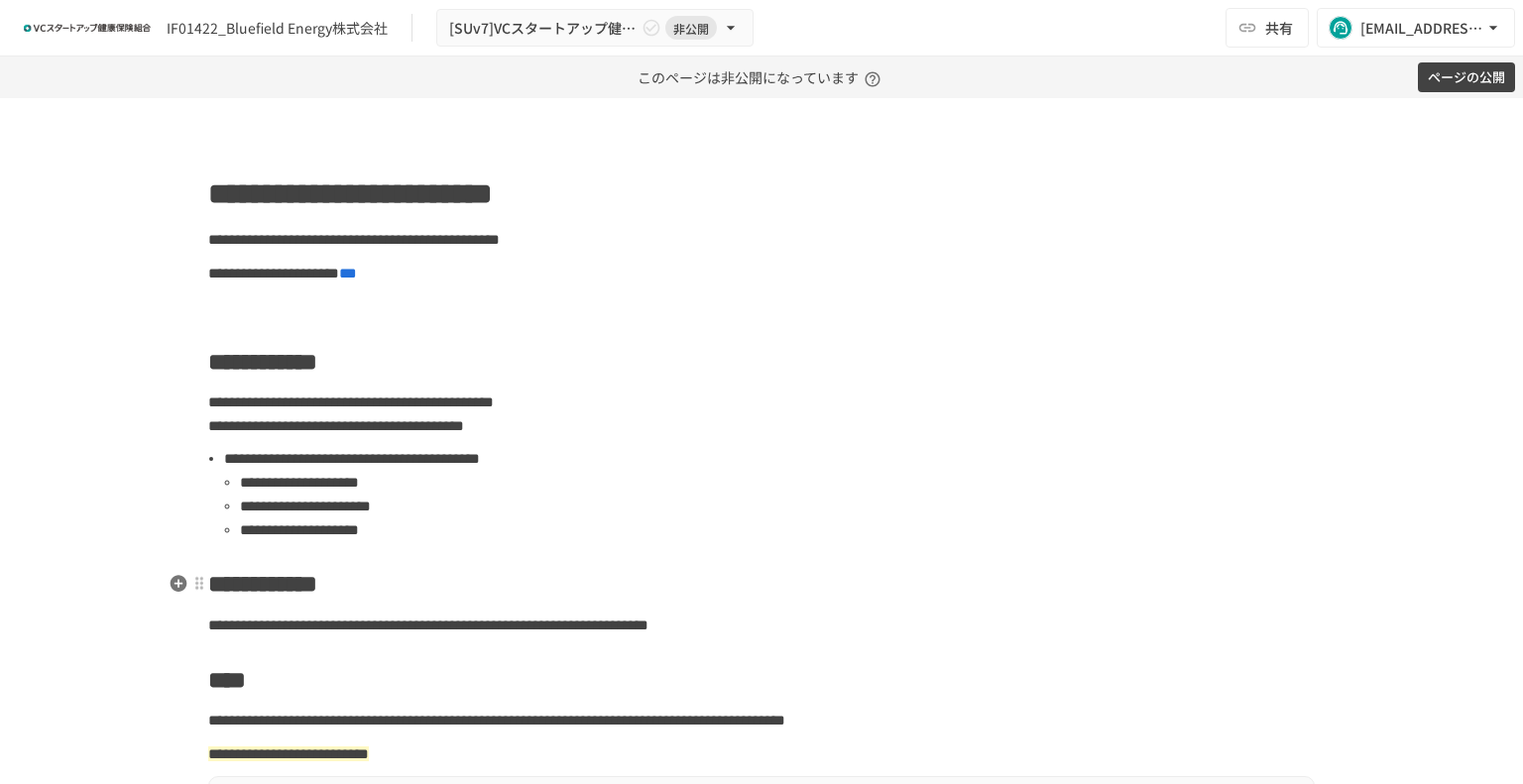 click on "**********" at bounding box center (762, 584) 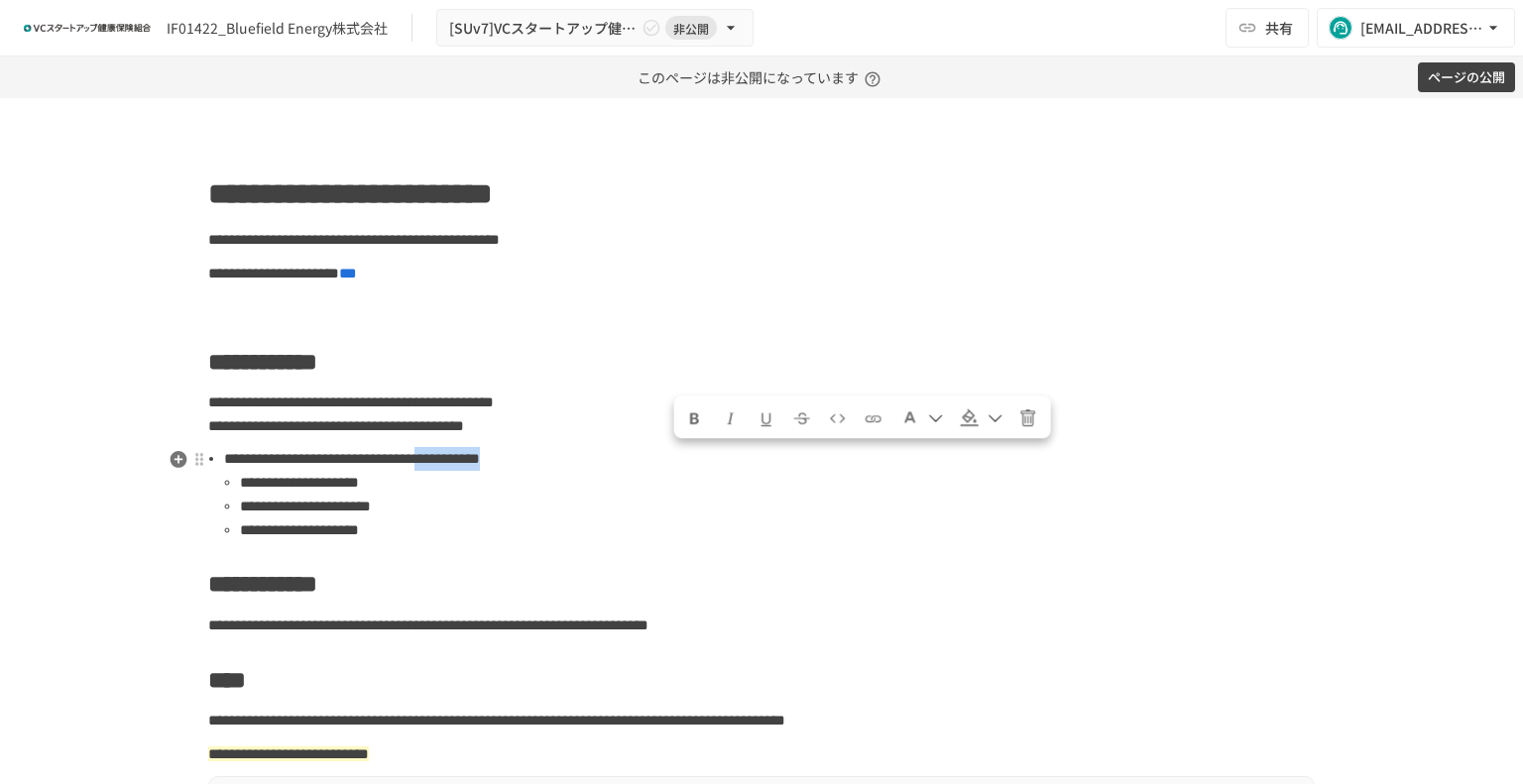 drag, startPoint x: 768, startPoint y: 462, endPoint x: 670, endPoint y: 461, distance: 98.0051 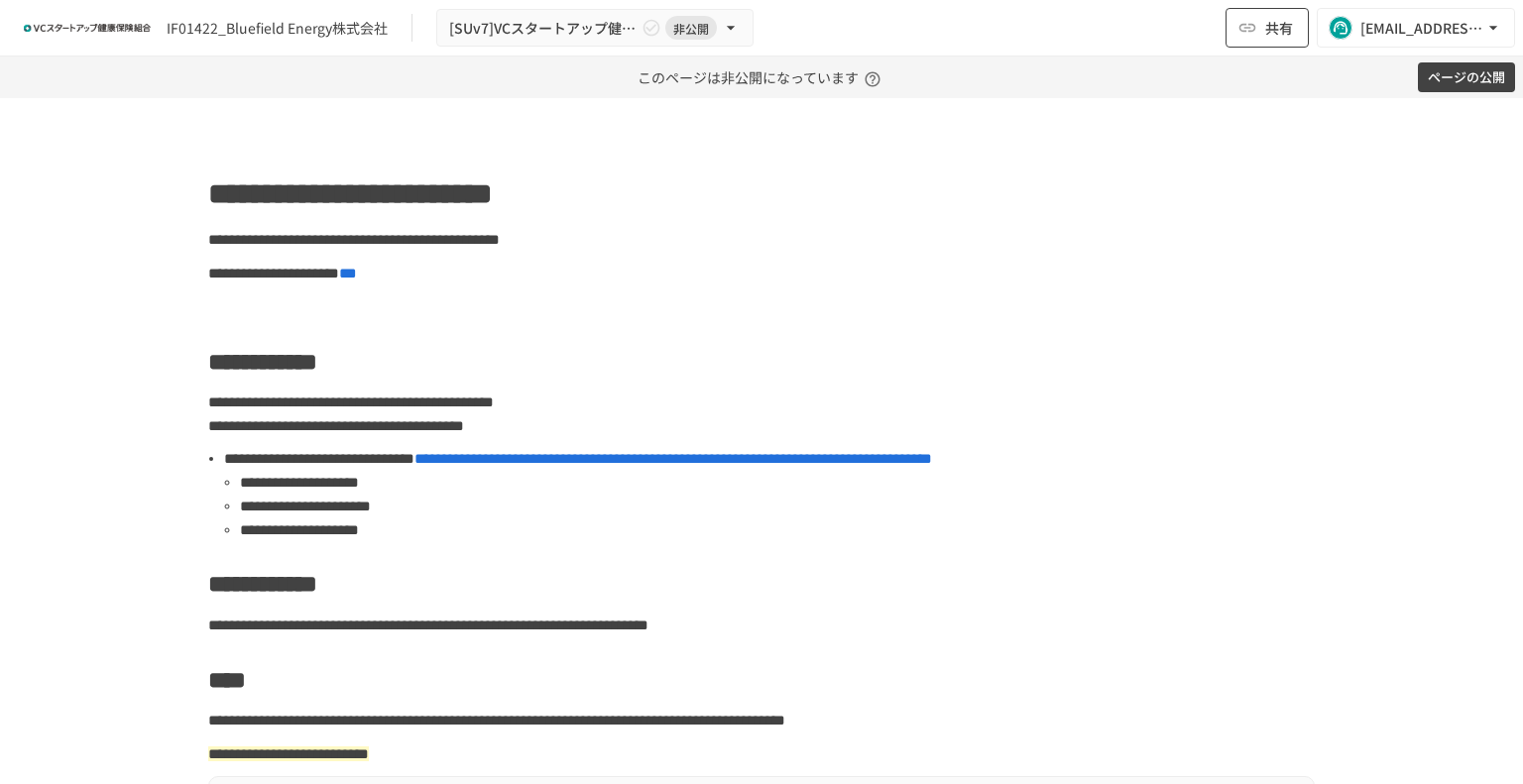 click on "共有" at bounding box center [1279, 28] 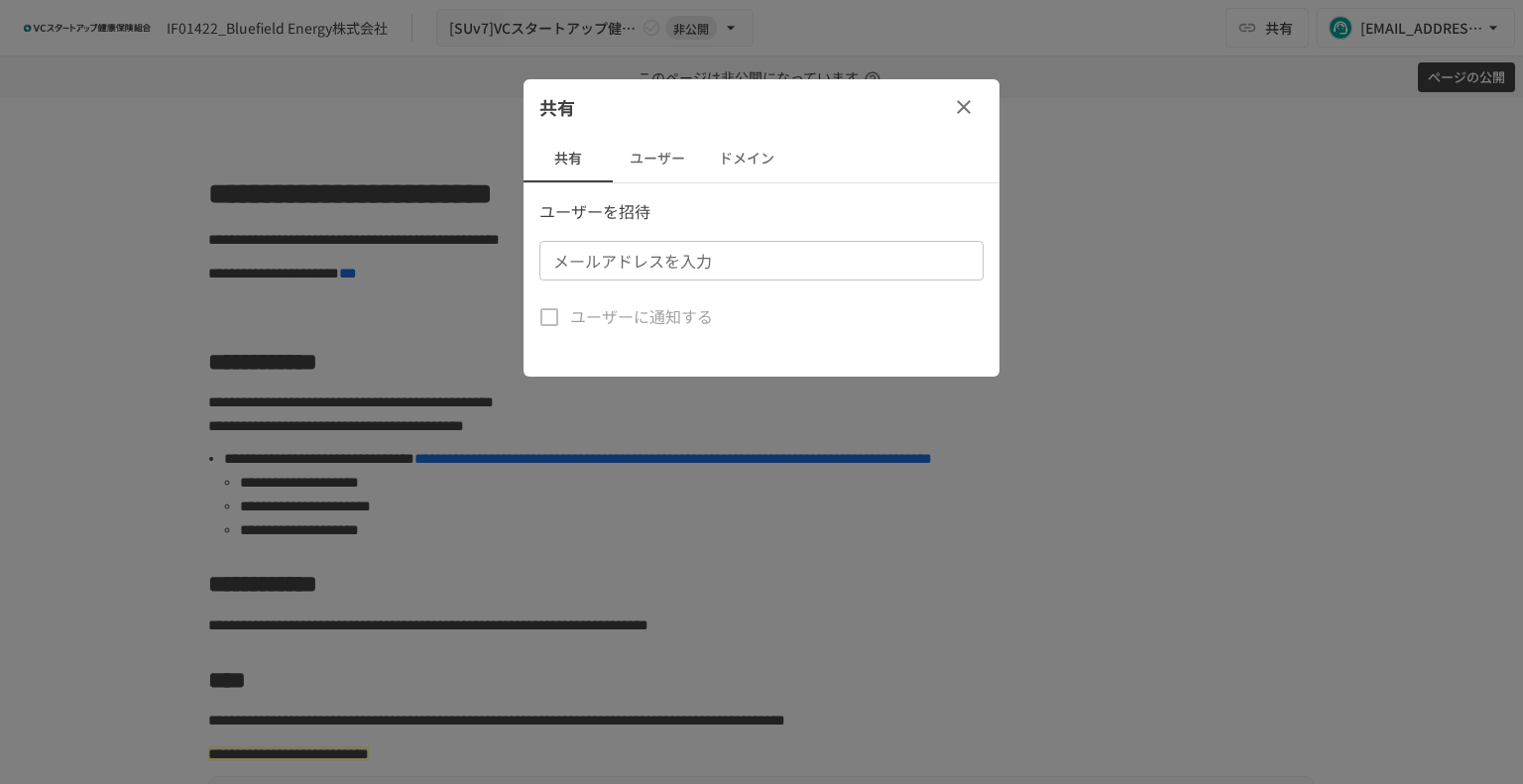 click on "ユーザー" at bounding box center [657, 159] 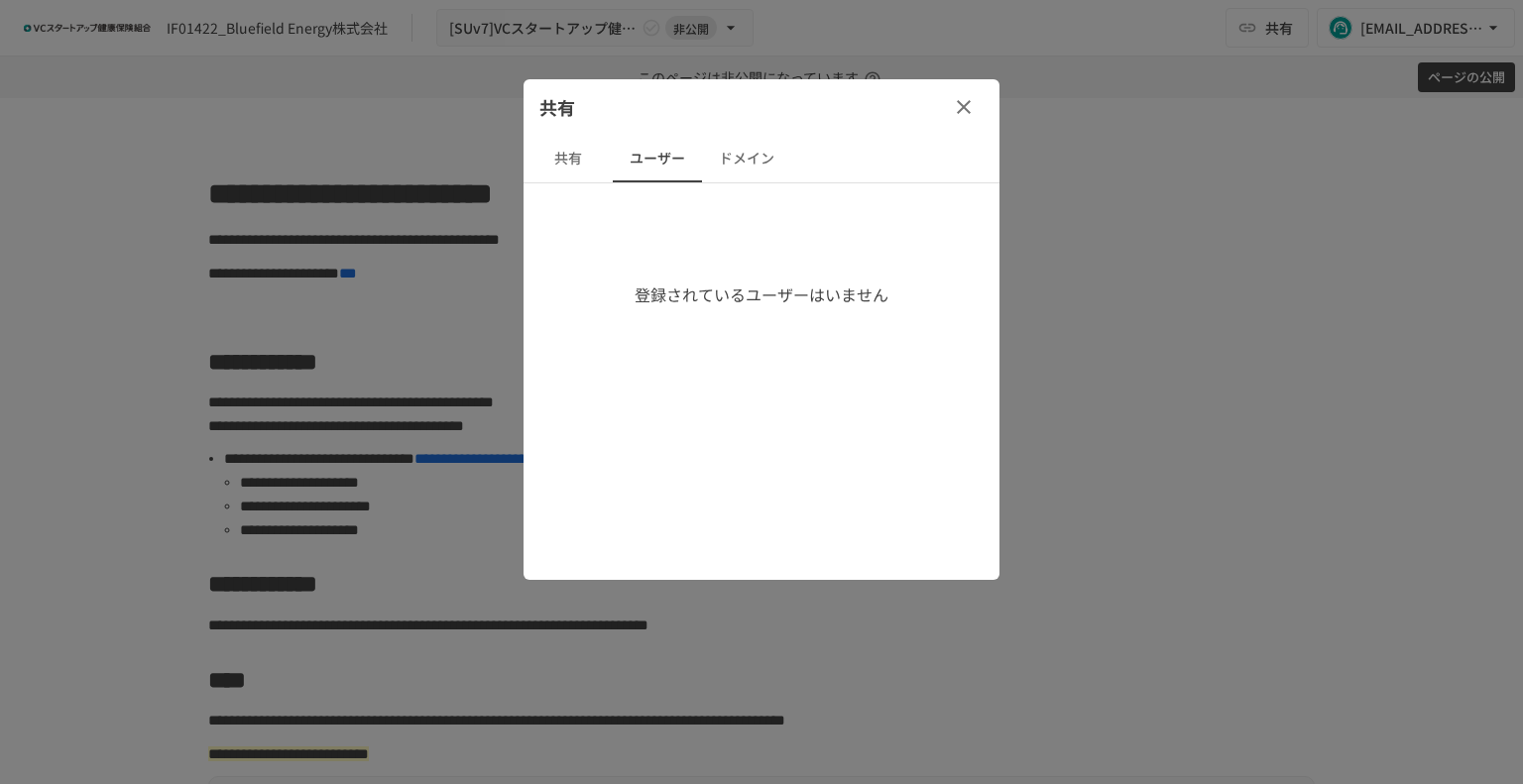 click on "共有" at bounding box center (568, 159) 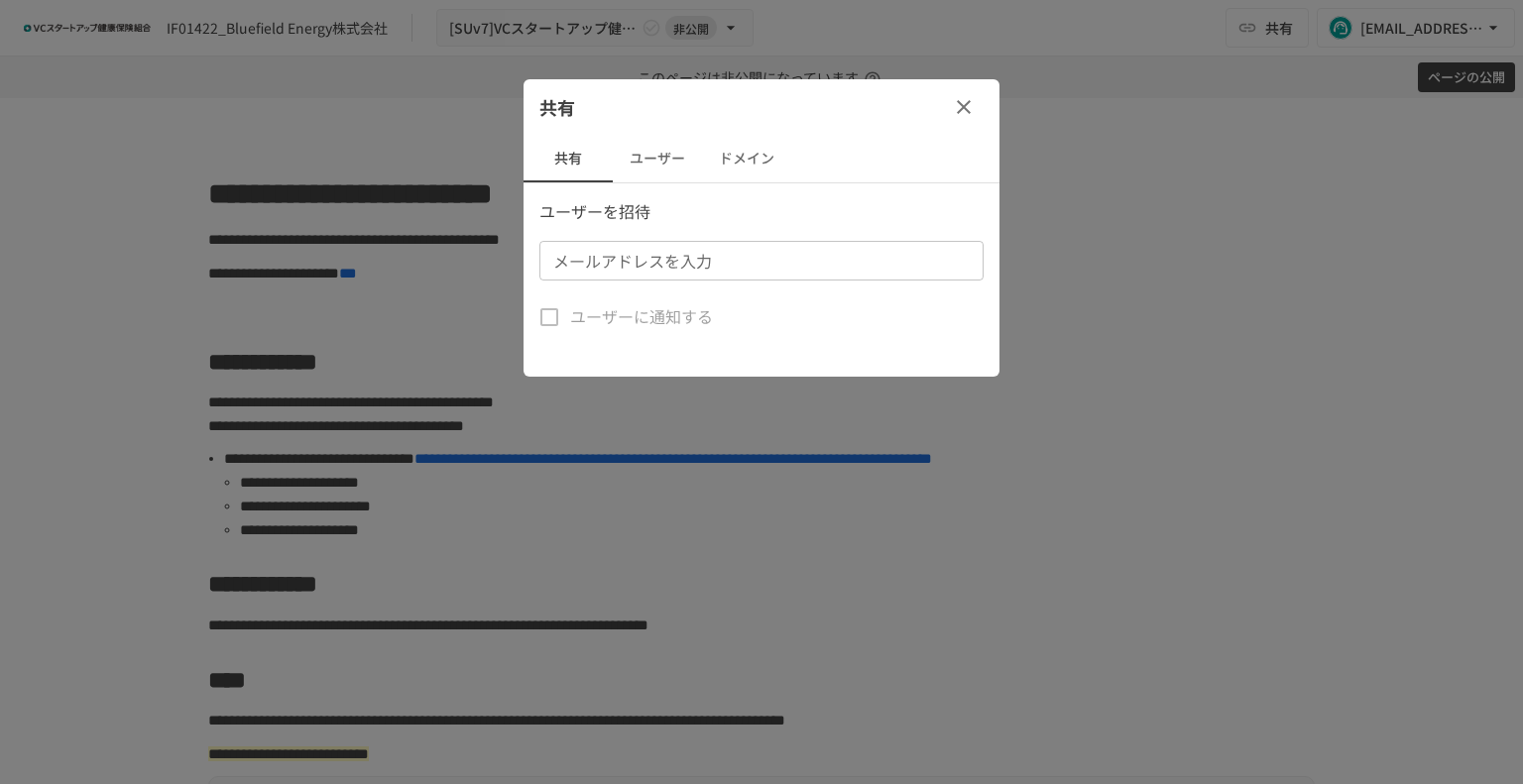 click on "メールアドレスを入力" at bounding box center [760, 261] 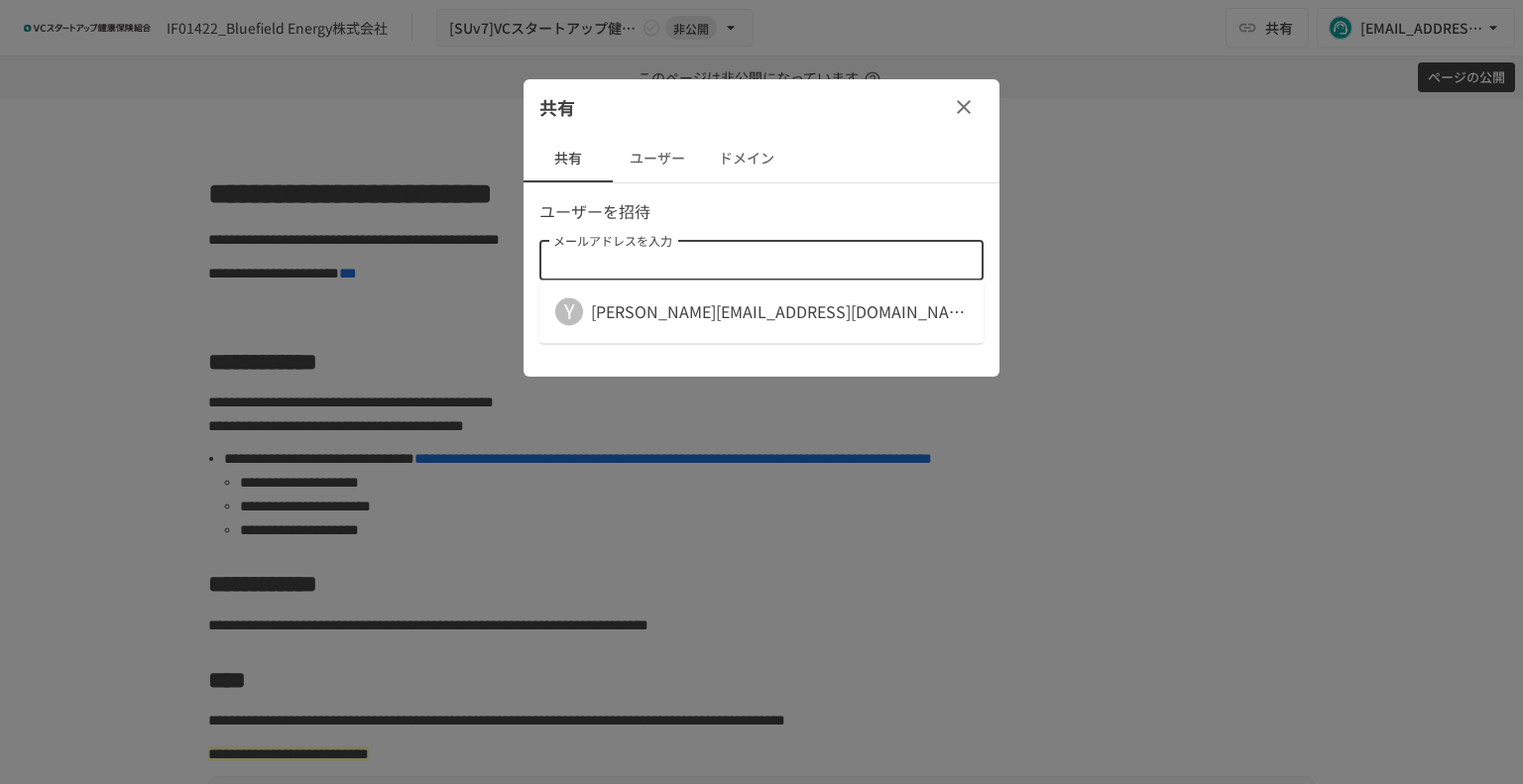 paste on "**********" 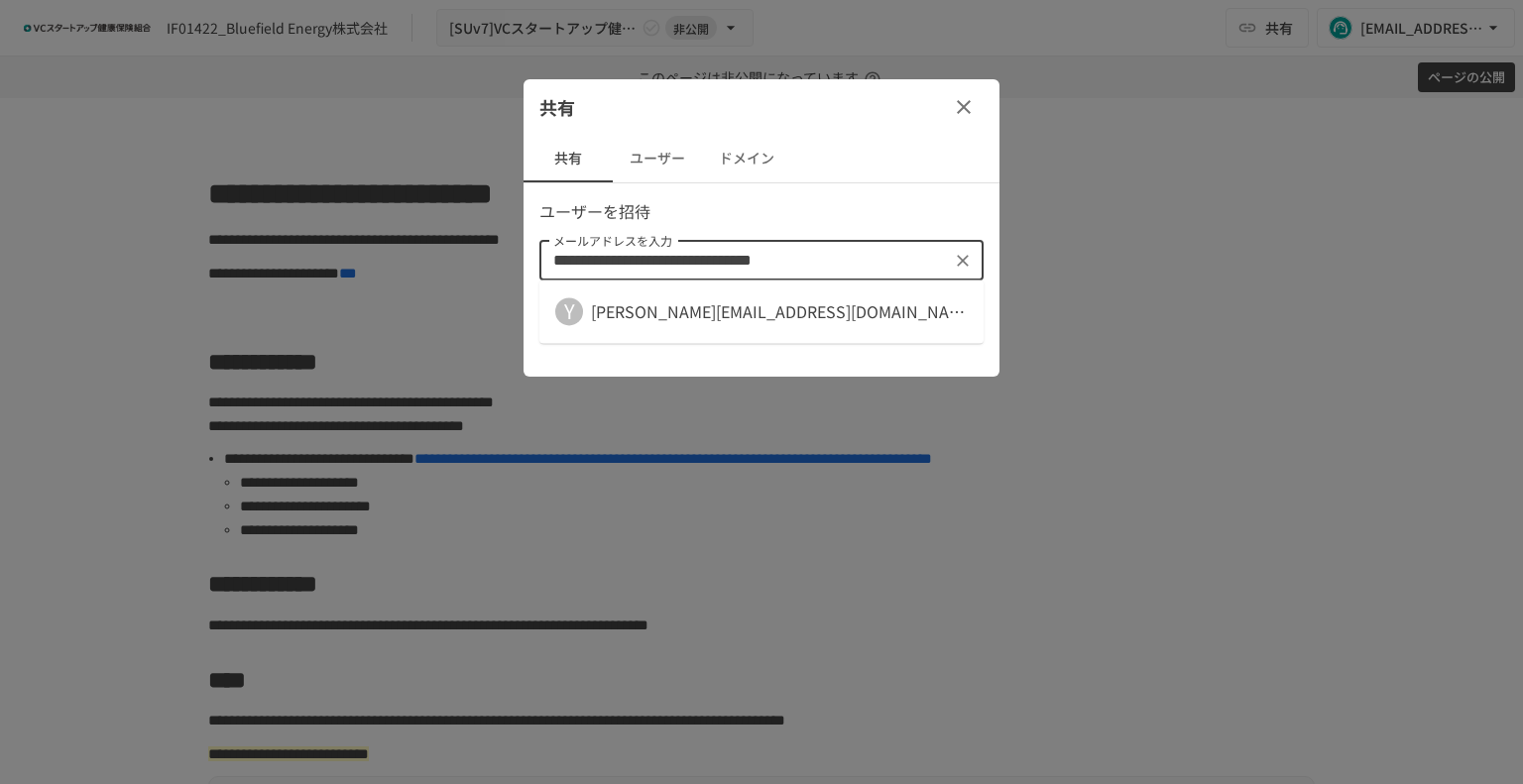 click on "[PERSON_NAME][EMAIL_ADDRESS][DOMAIN_NAME]" at bounding box center [779, 311] 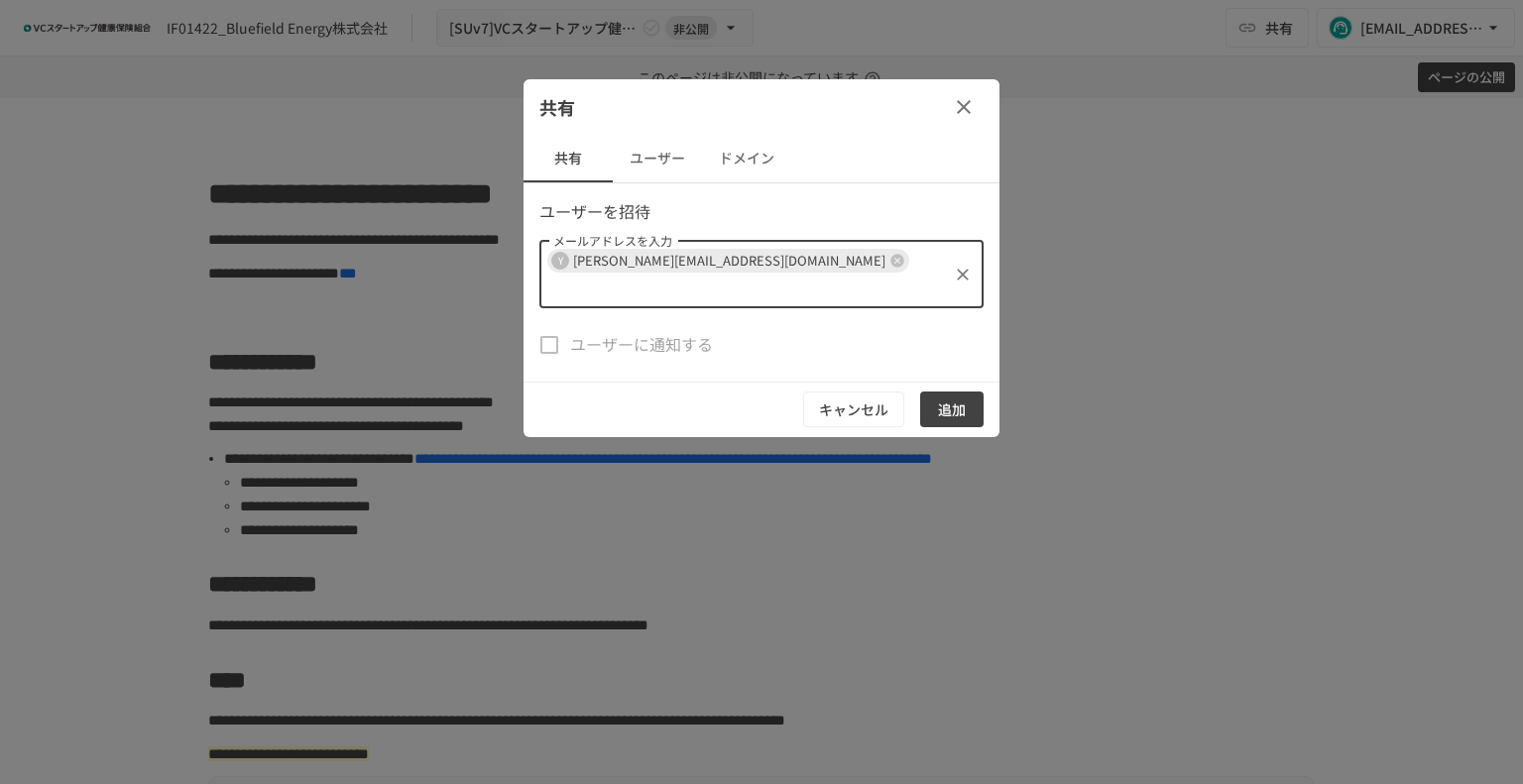 click on "追加" at bounding box center (952, 409) 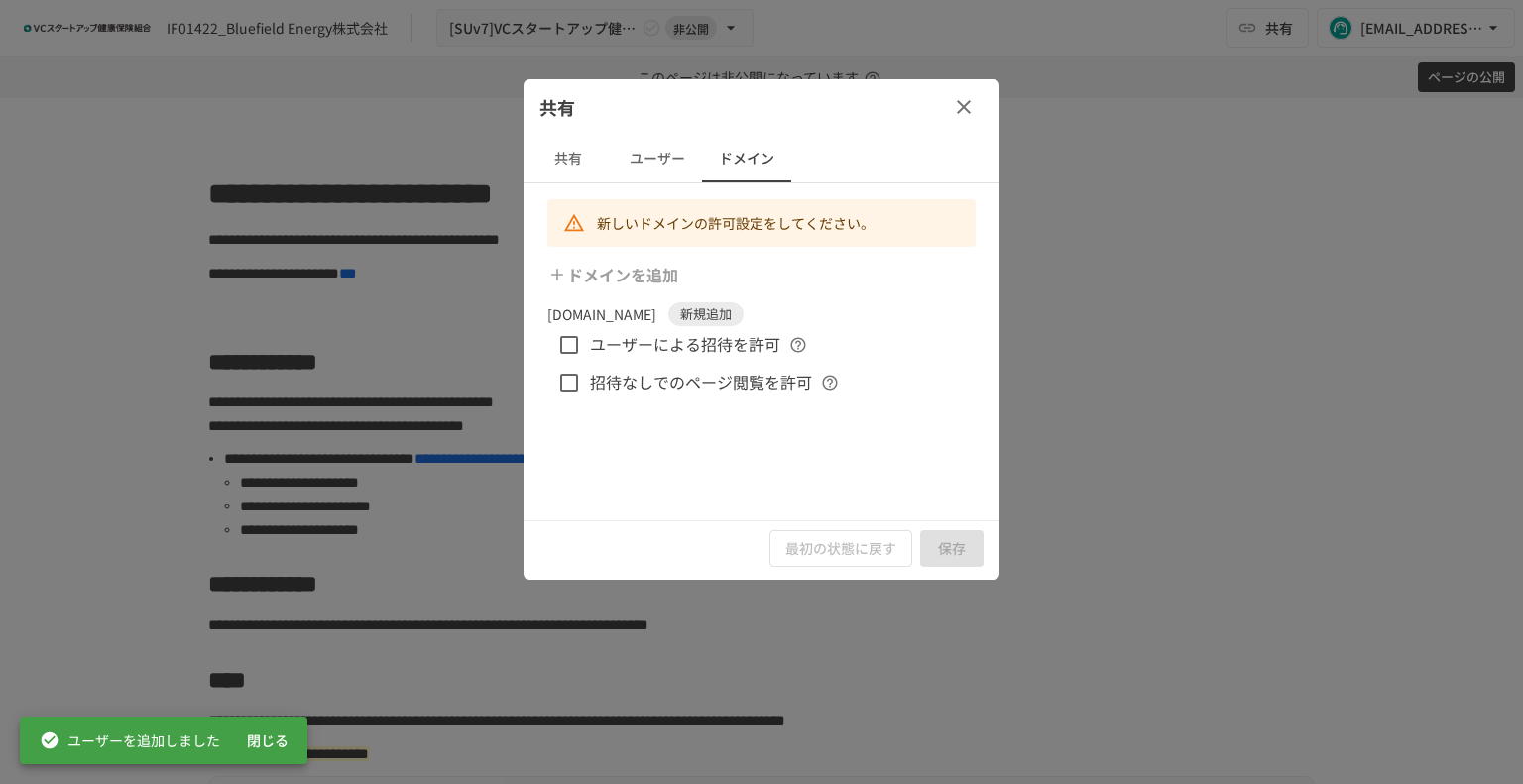 click on "ユーザーによる招待を許可" at bounding box center [685, 345] 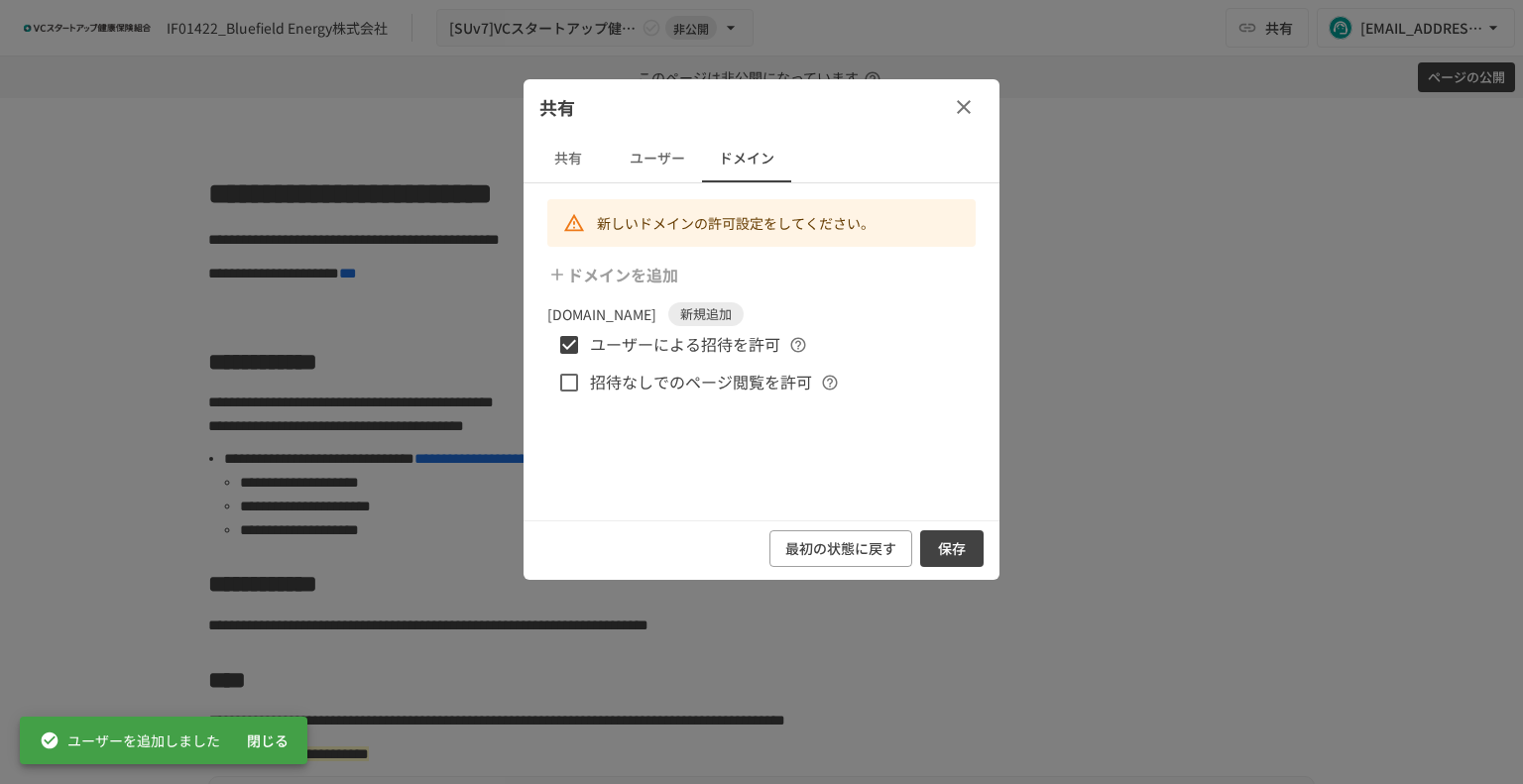 click on "保存" at bounding box center [952, 548] 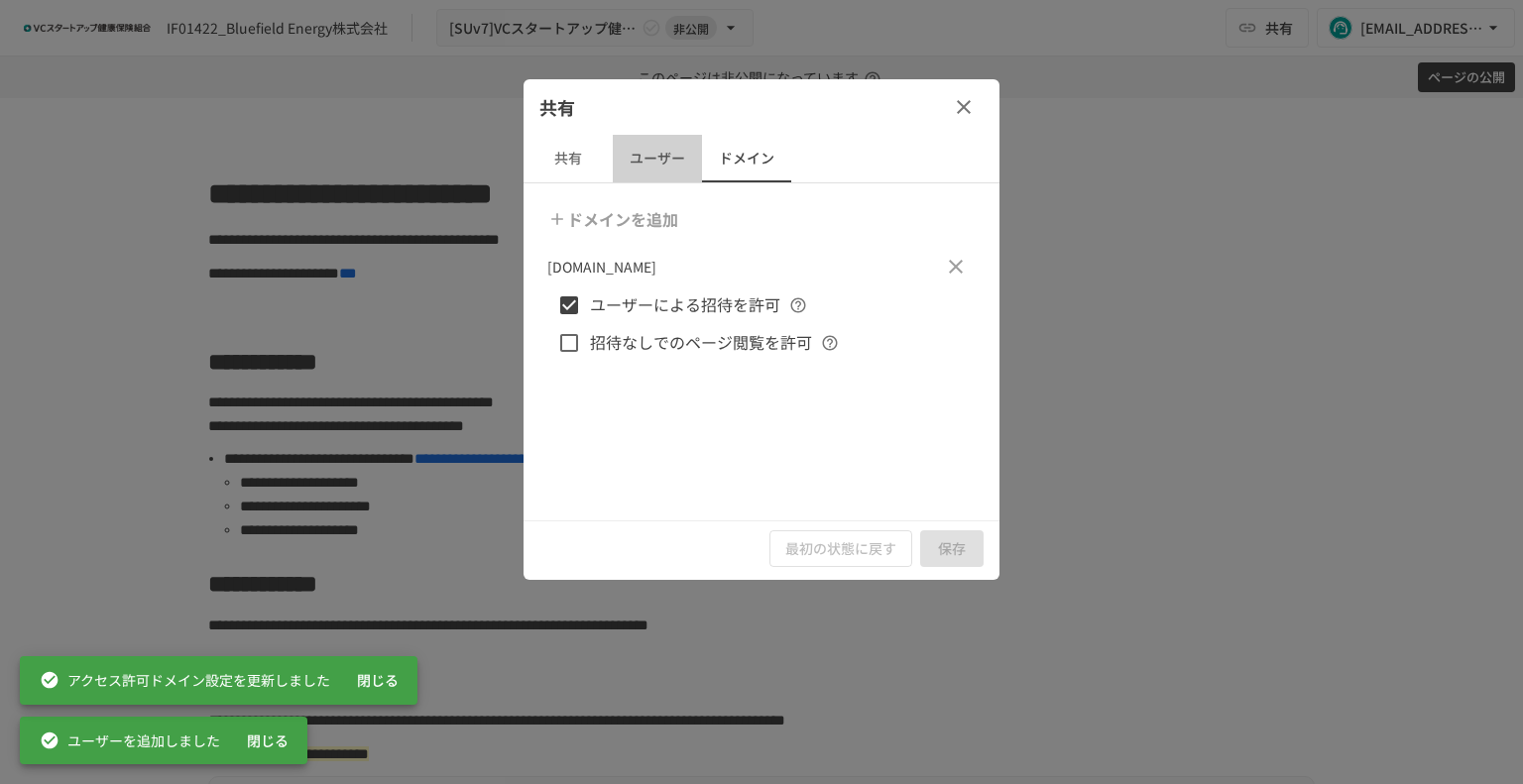 click on "ユーザー" at bounding box center [657, 159] 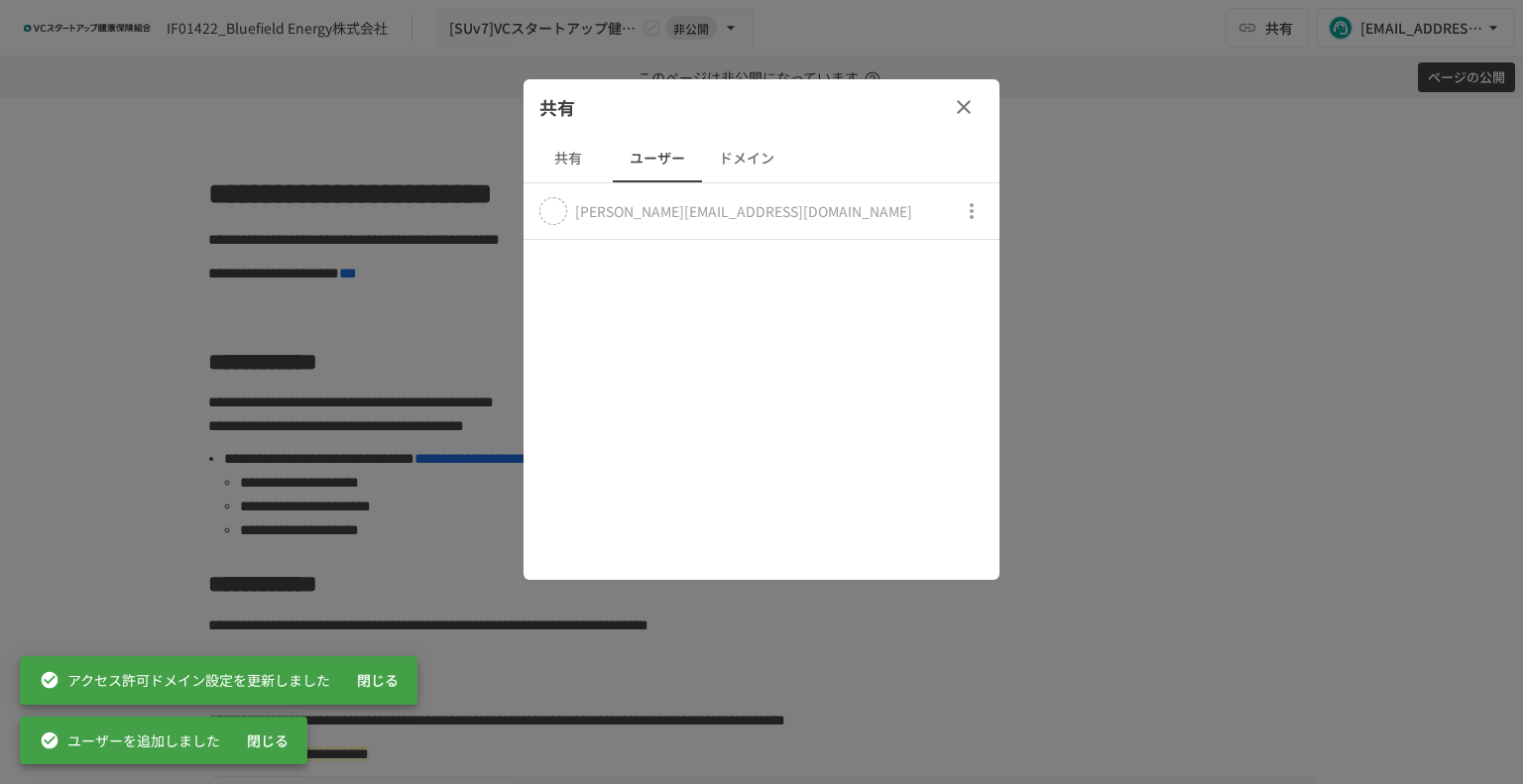 click on "共有" at bounding box center [568, 159] 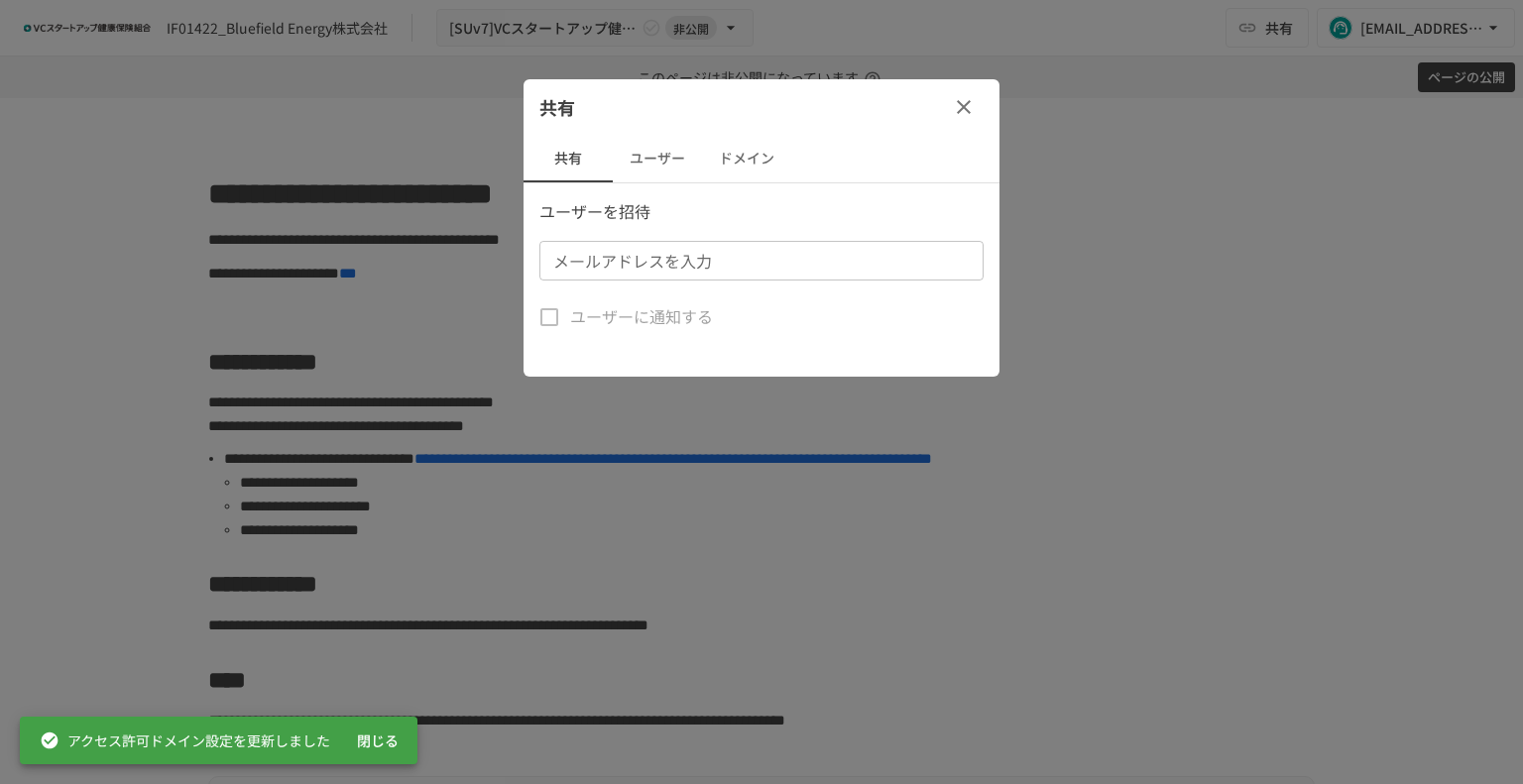 click 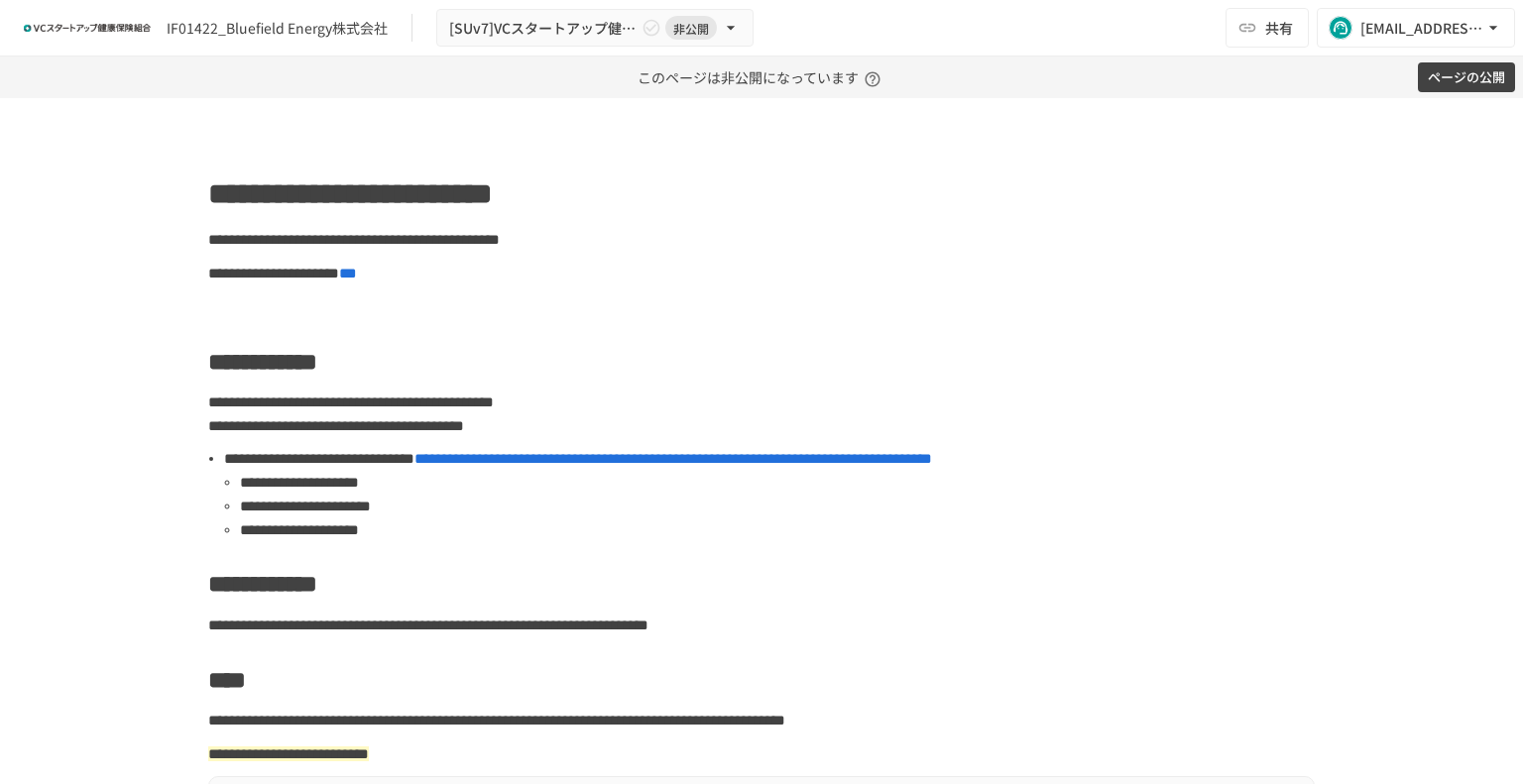 click on "**********" at bounding box center (762, 441) 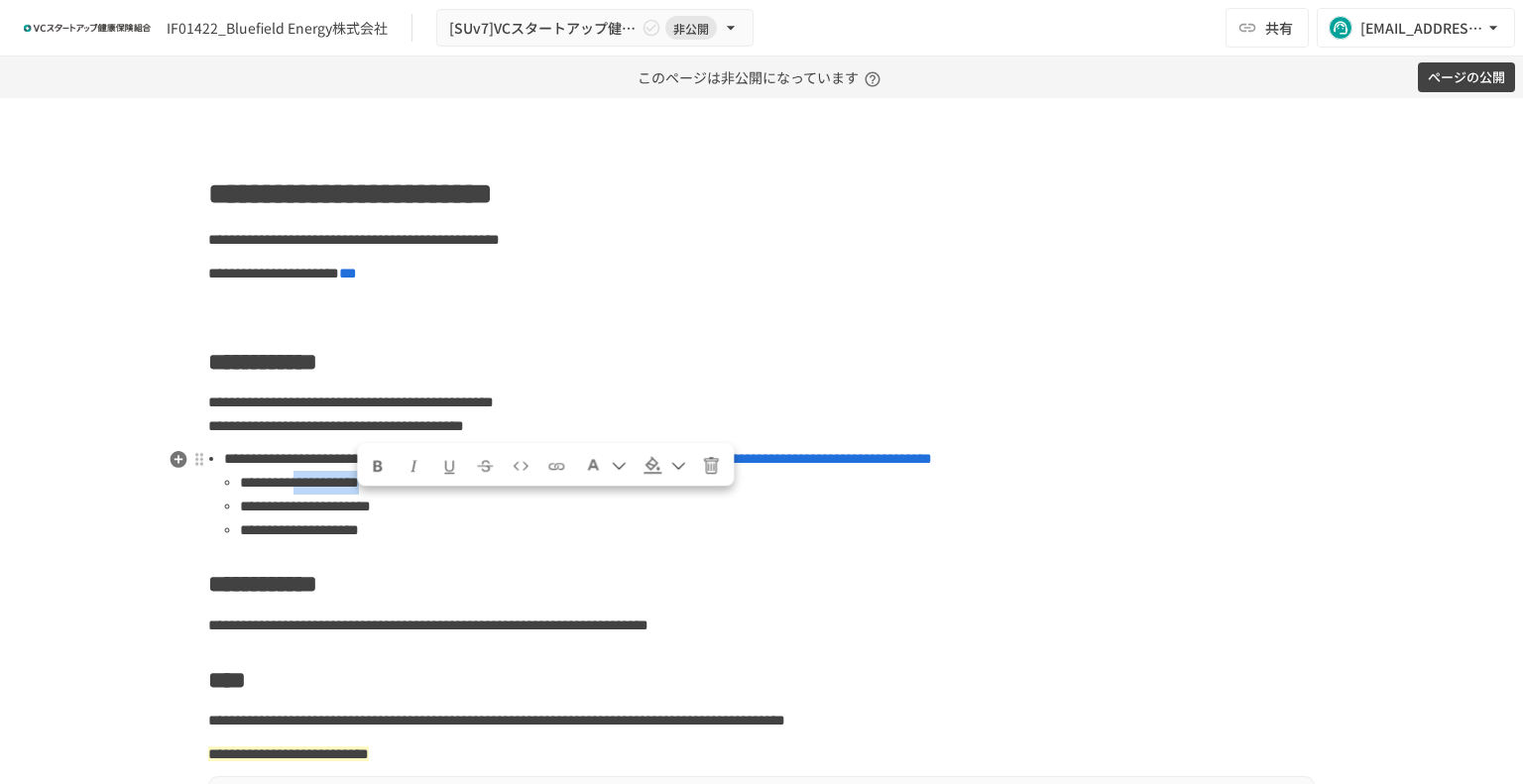 drag, startPoint x: 441, startPoint y: 512, endPoint x: 358, endPoint y: 516, distance: 83.09633 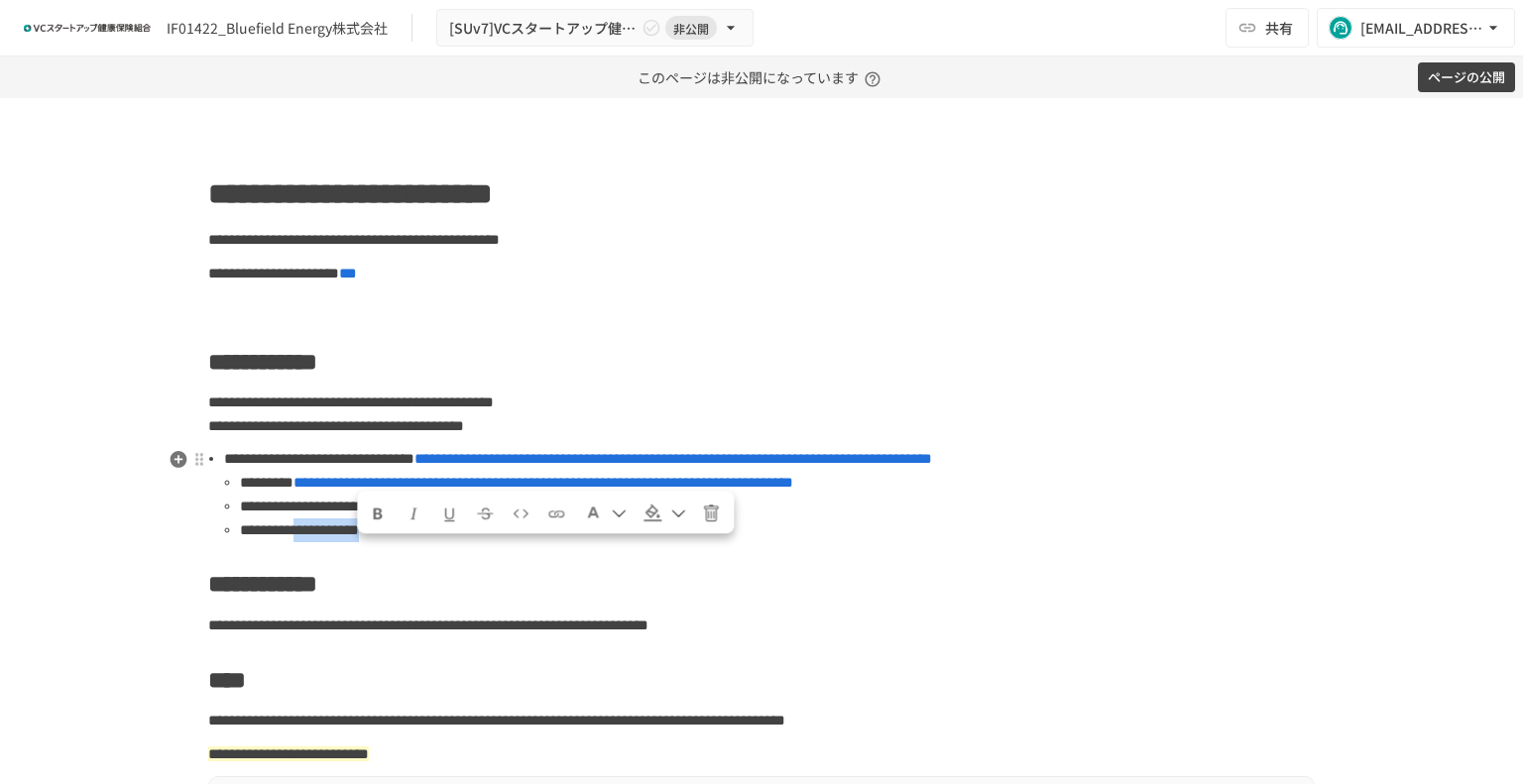 drag, startPoint x: 443, startPoint y: 558, endPoint x: 357, endPoint y: 554, distance: 86.093 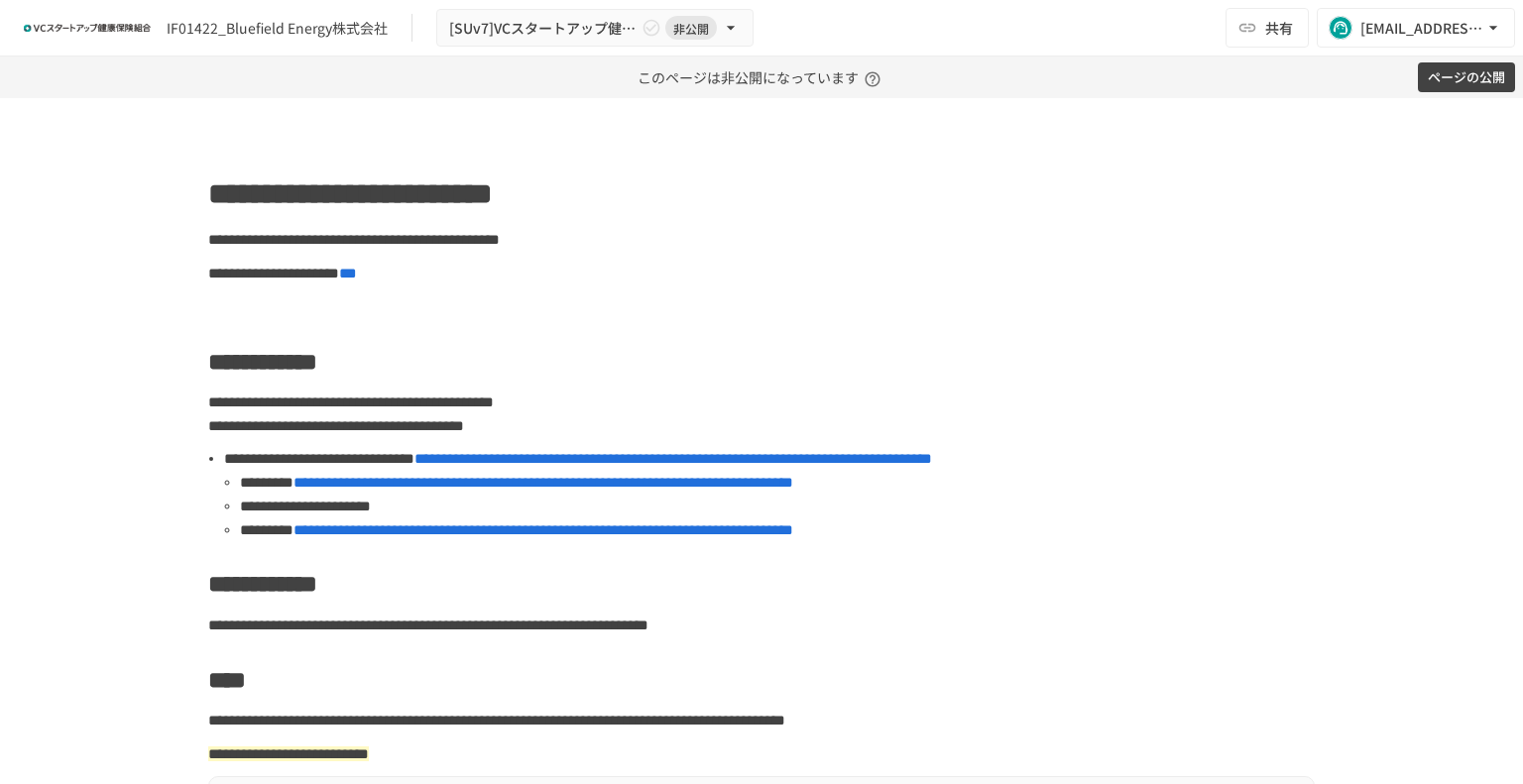 drag, startPoint x: 54, startPoint y: 265, endPoint x: 83, endPoint y: 265, distance: 29 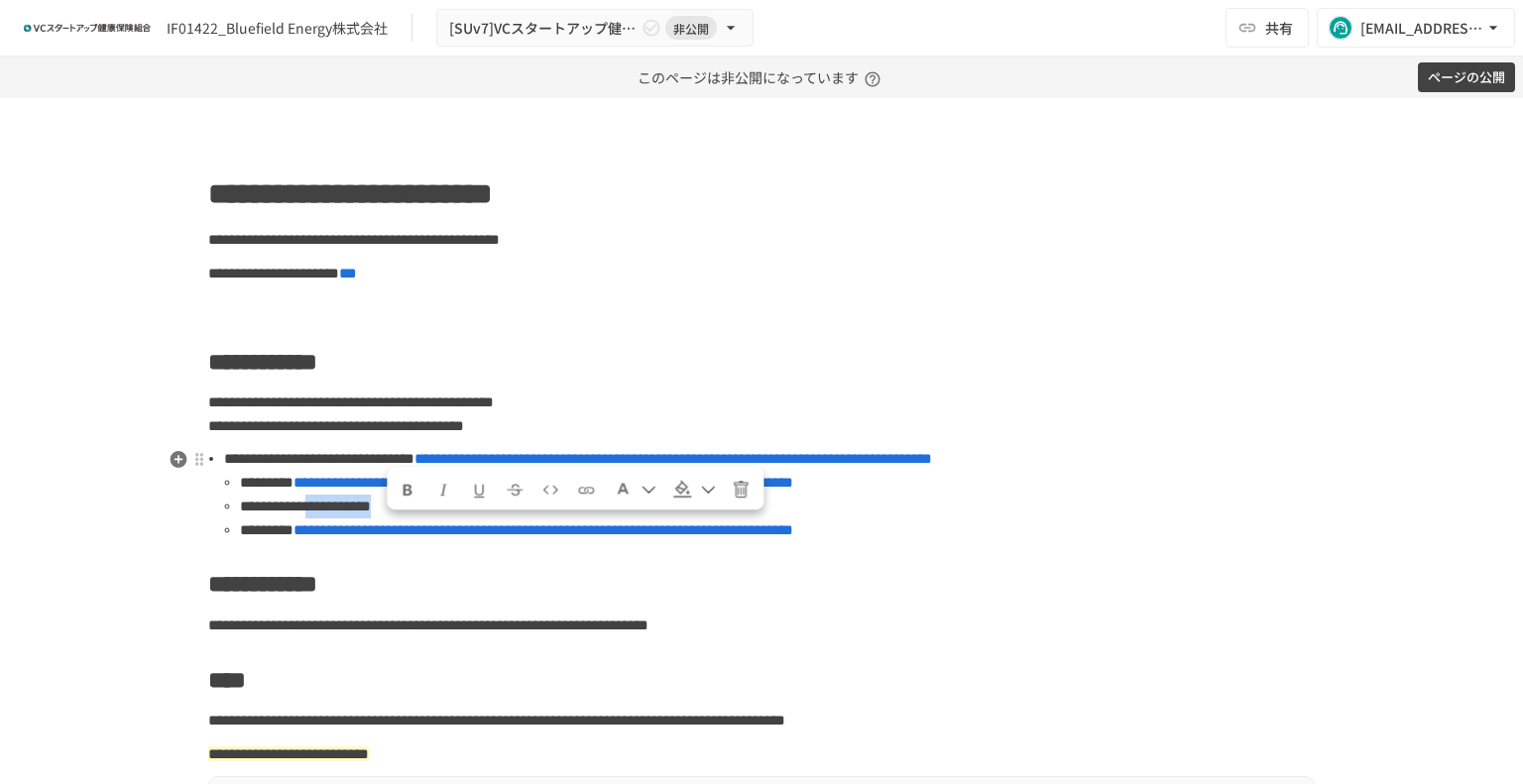 drag, startPoint x: 472, startPoint y: 534, endPoint x: 388, endPoint y: 522, distance: 84.85281 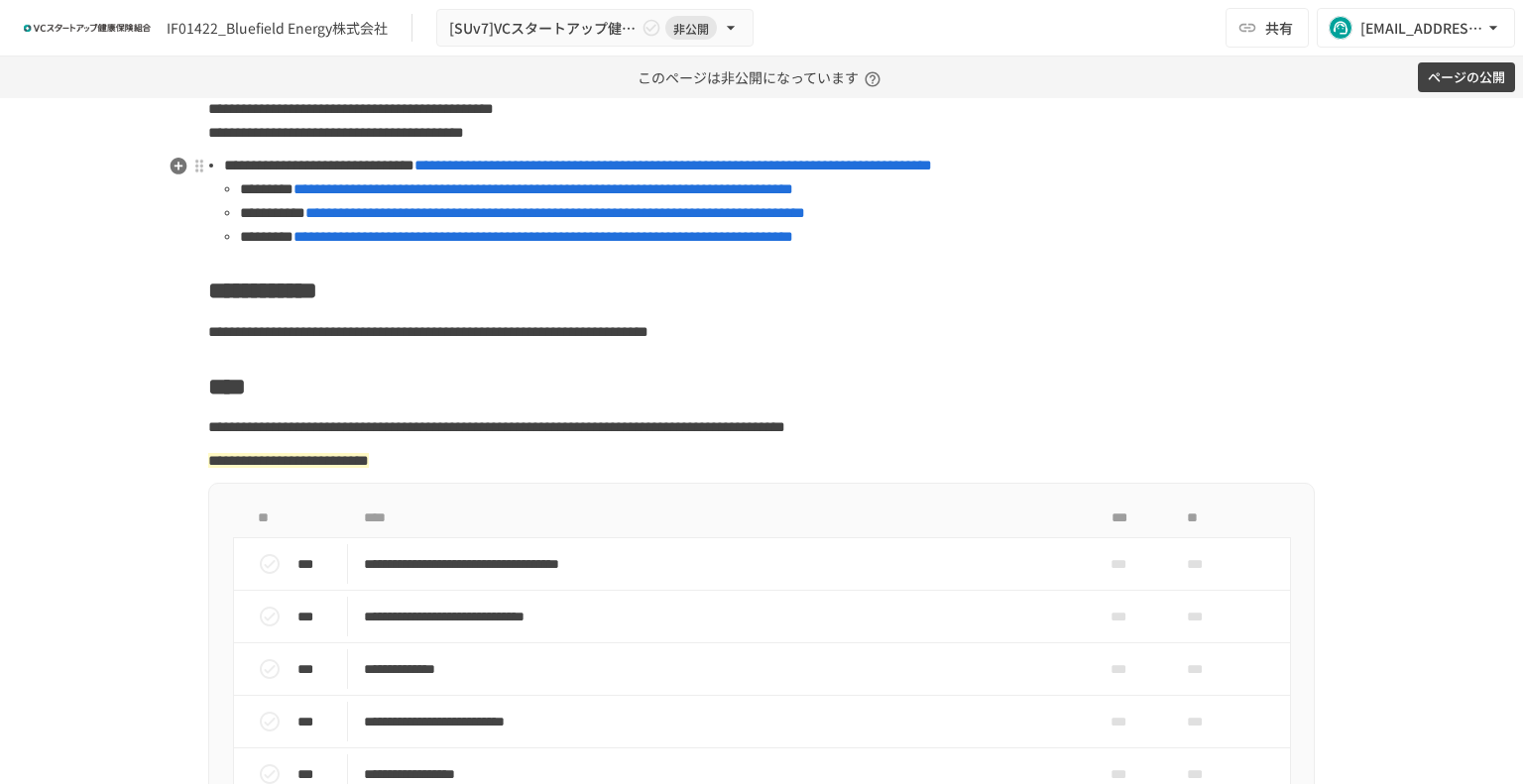 scroll, scrollTop: 330, scrollLeft: 0, axis: vertical 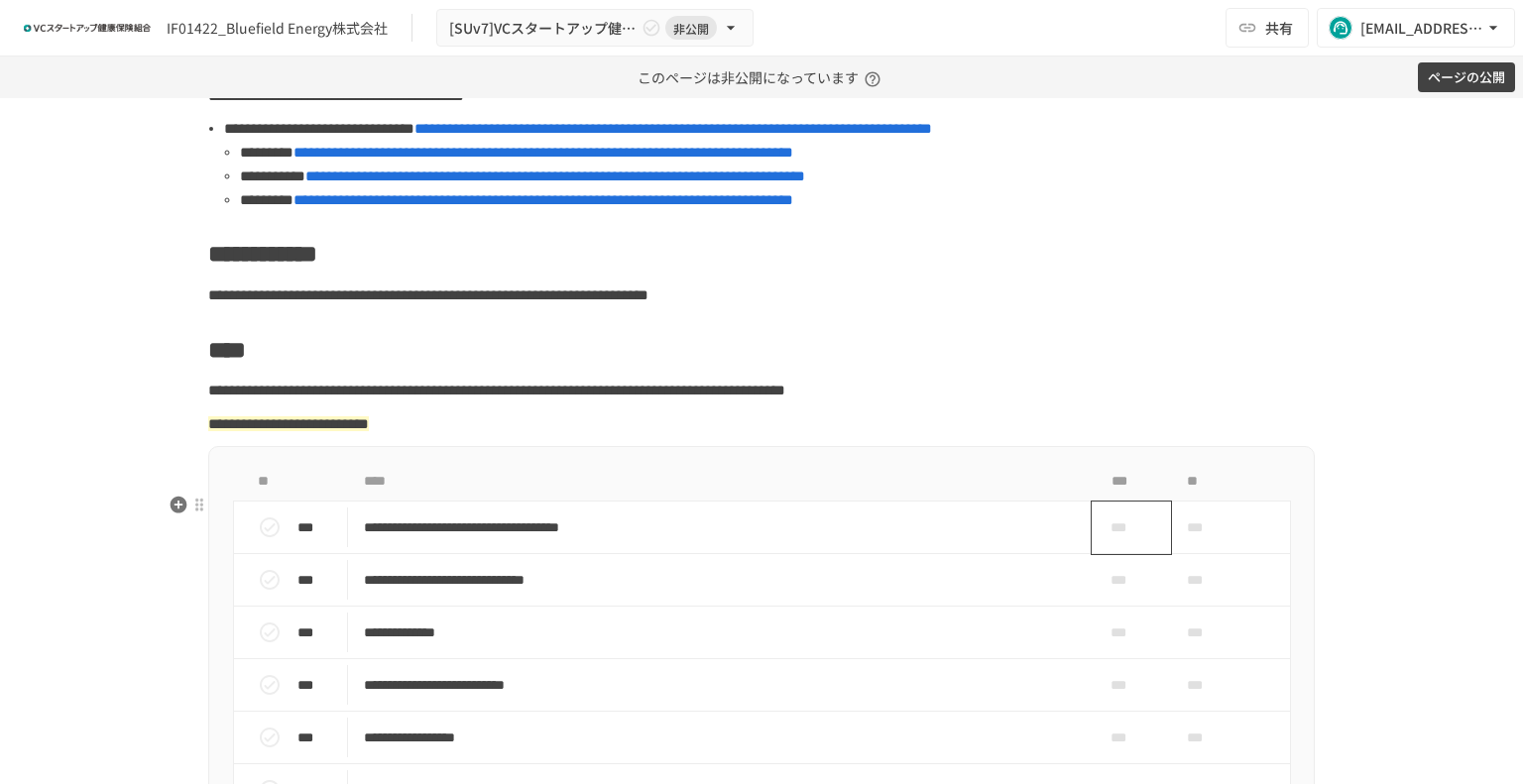 click on "***" at bounding box center [1123, 527] 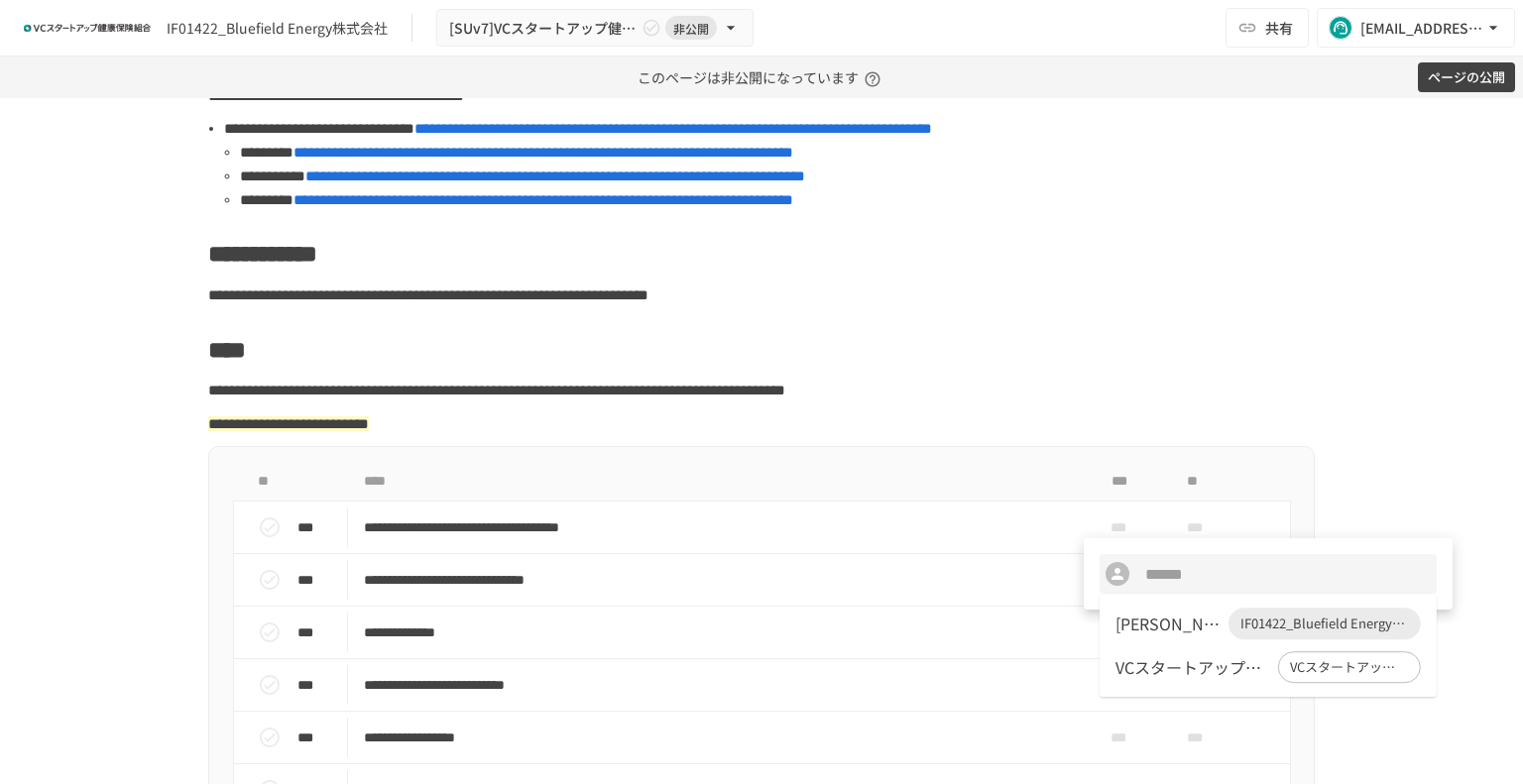 click on "[PERSON_NAME]" at bounding box center (1168, 623) 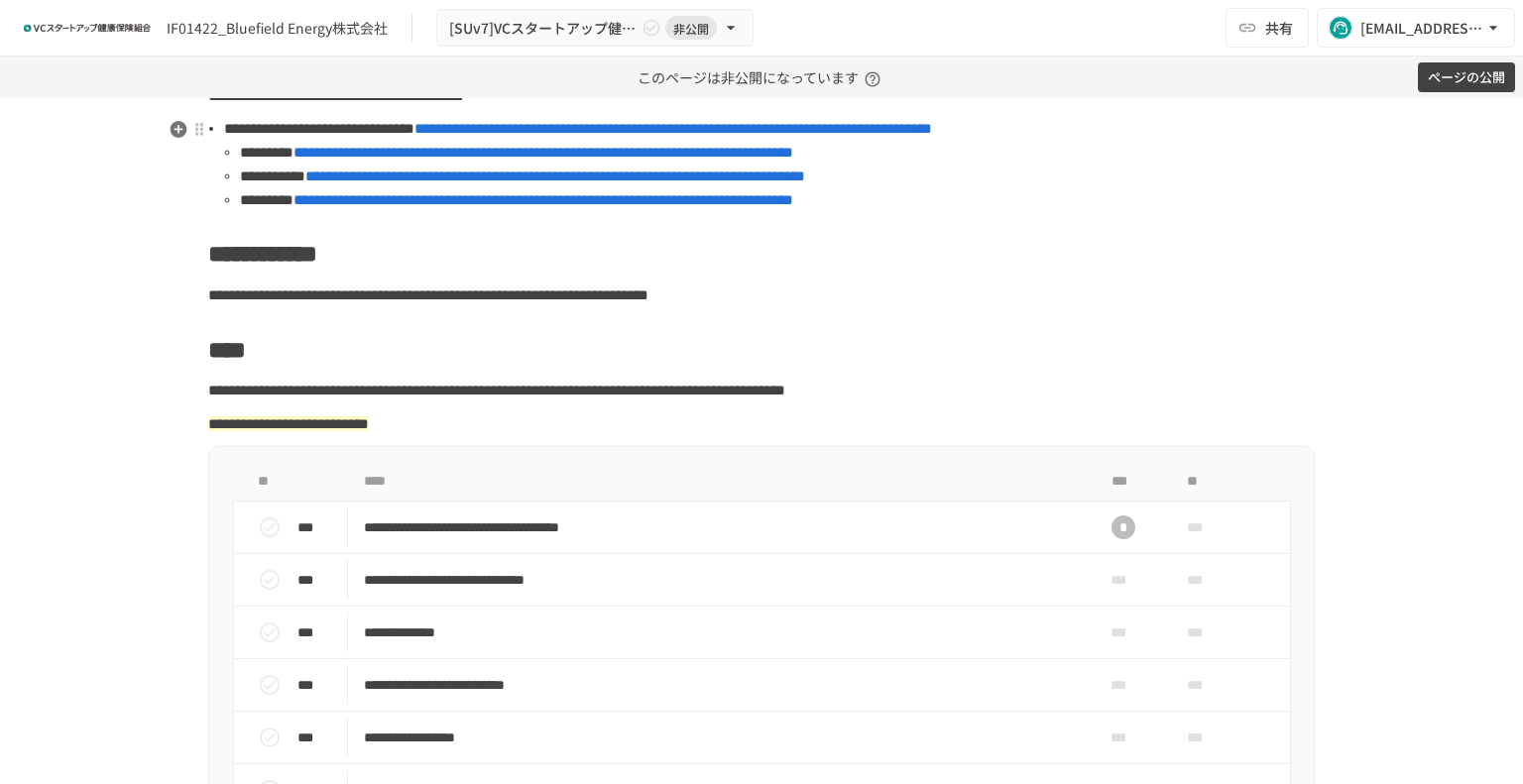 click on "**********" at bounding box center (673, 128) 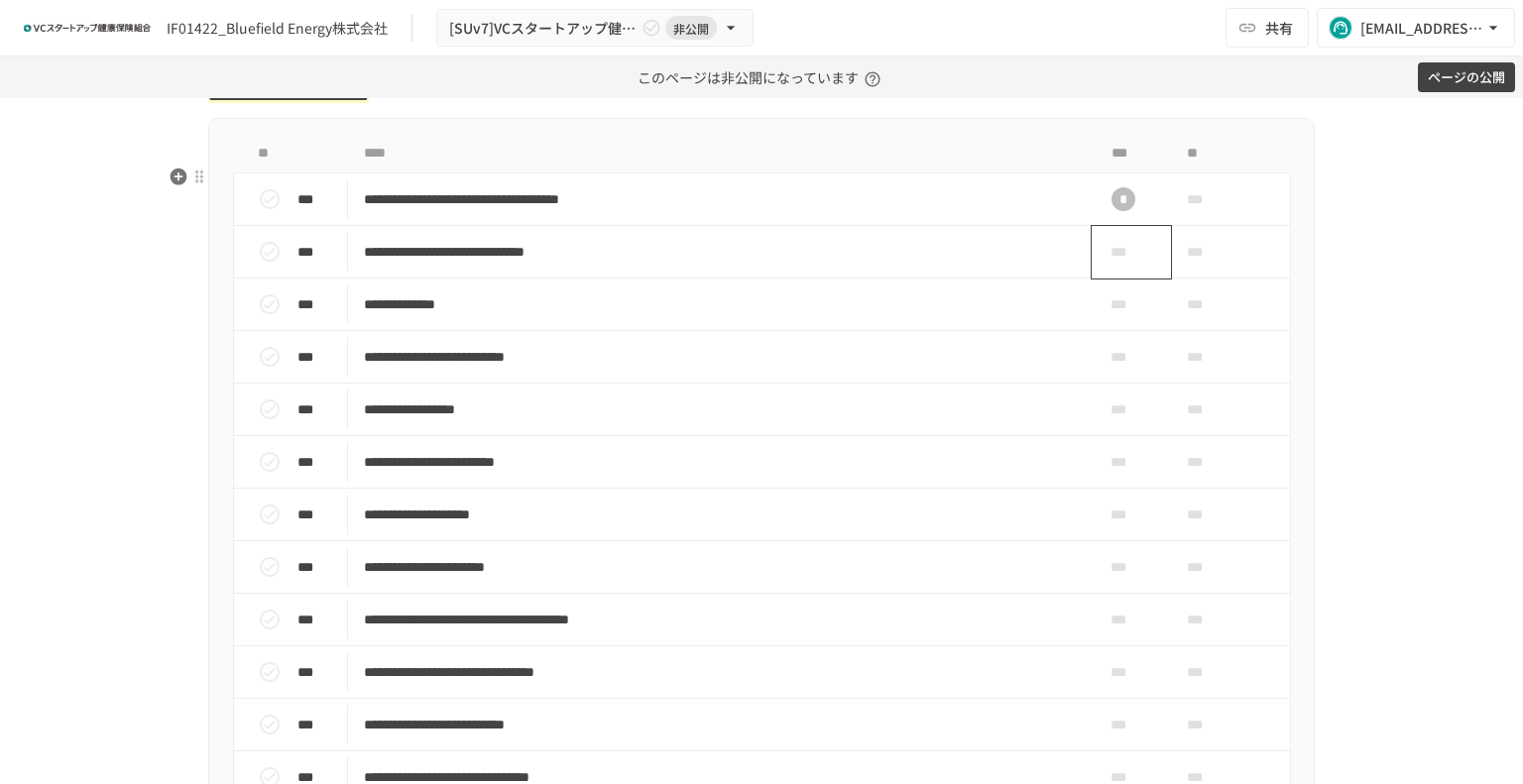 scroll, scrollTop: 660, scrollLeft: 0, axis: vertical 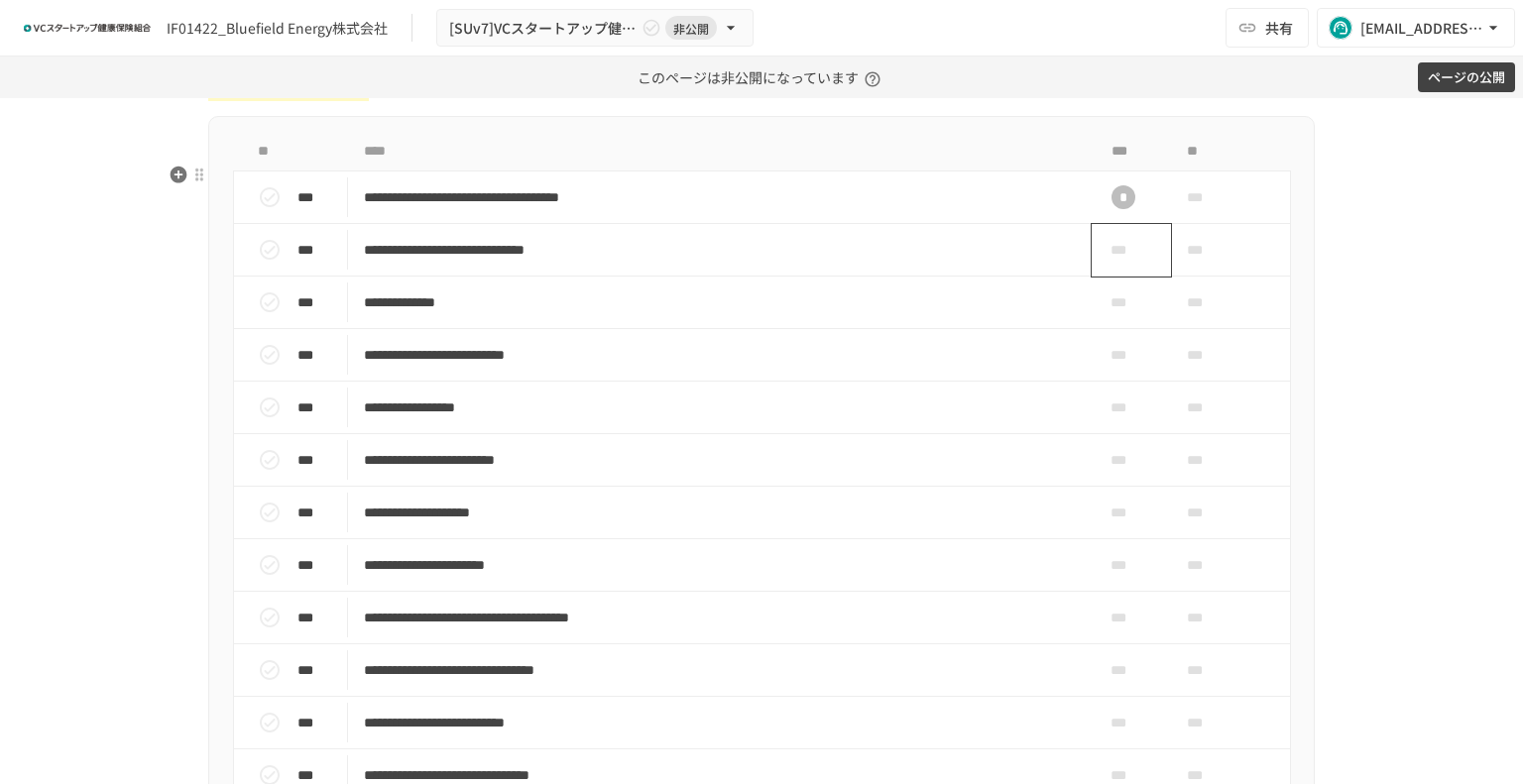 click on "***" at bounding box center (1123, 250) 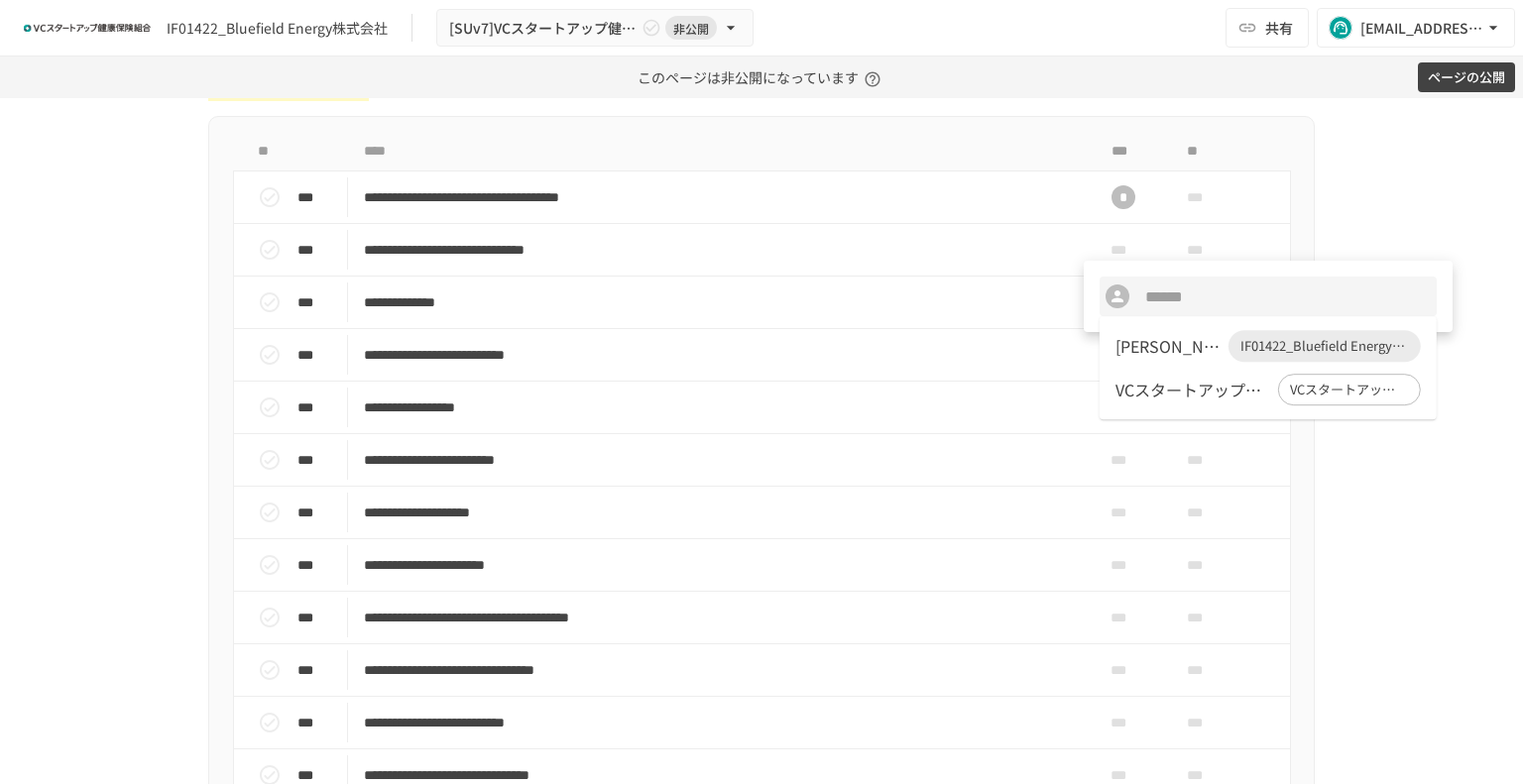 click on "[PERSON_NAME]" at bounding box center (1168, 346) 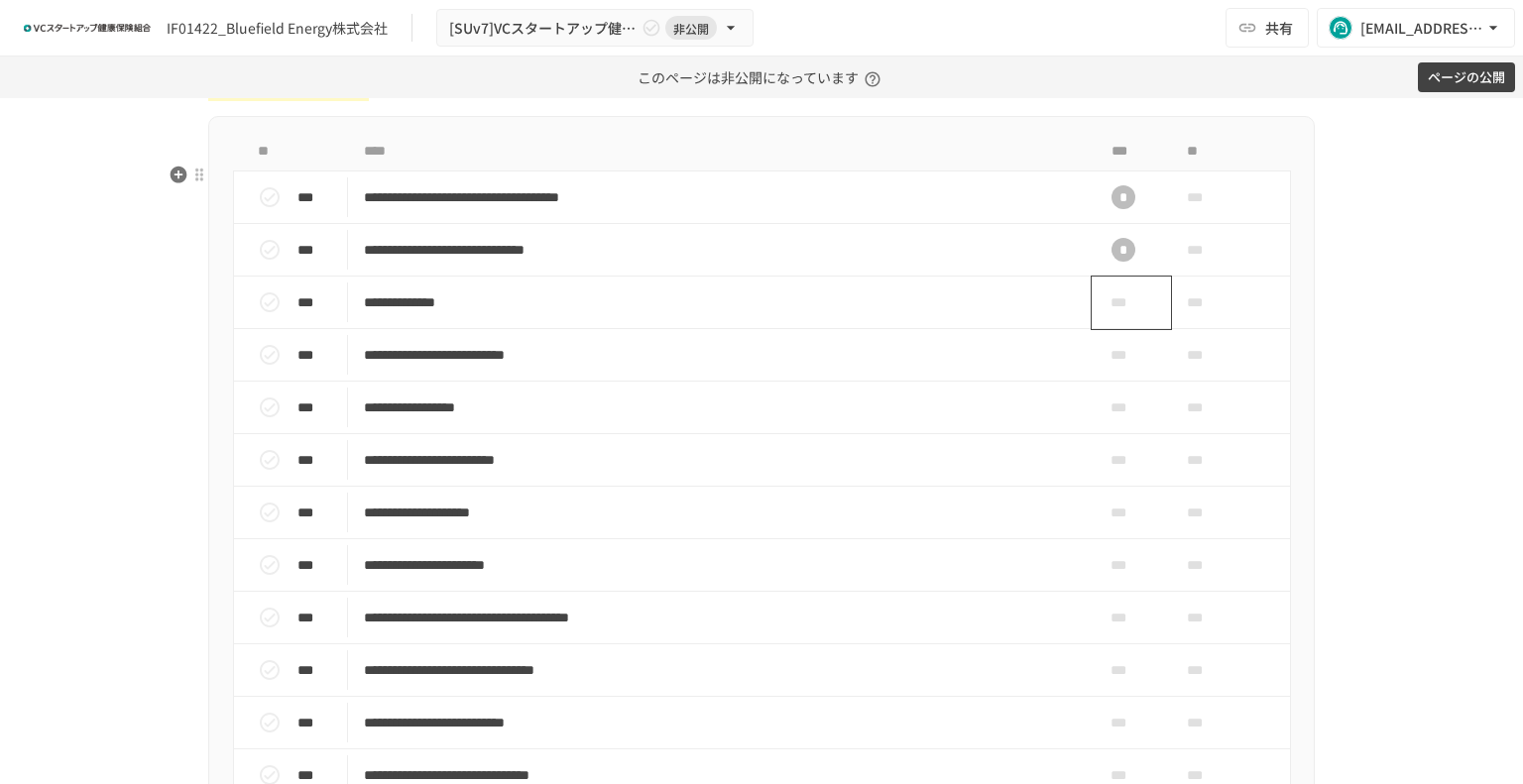 click on "***" at bounding box center [1123, 302] 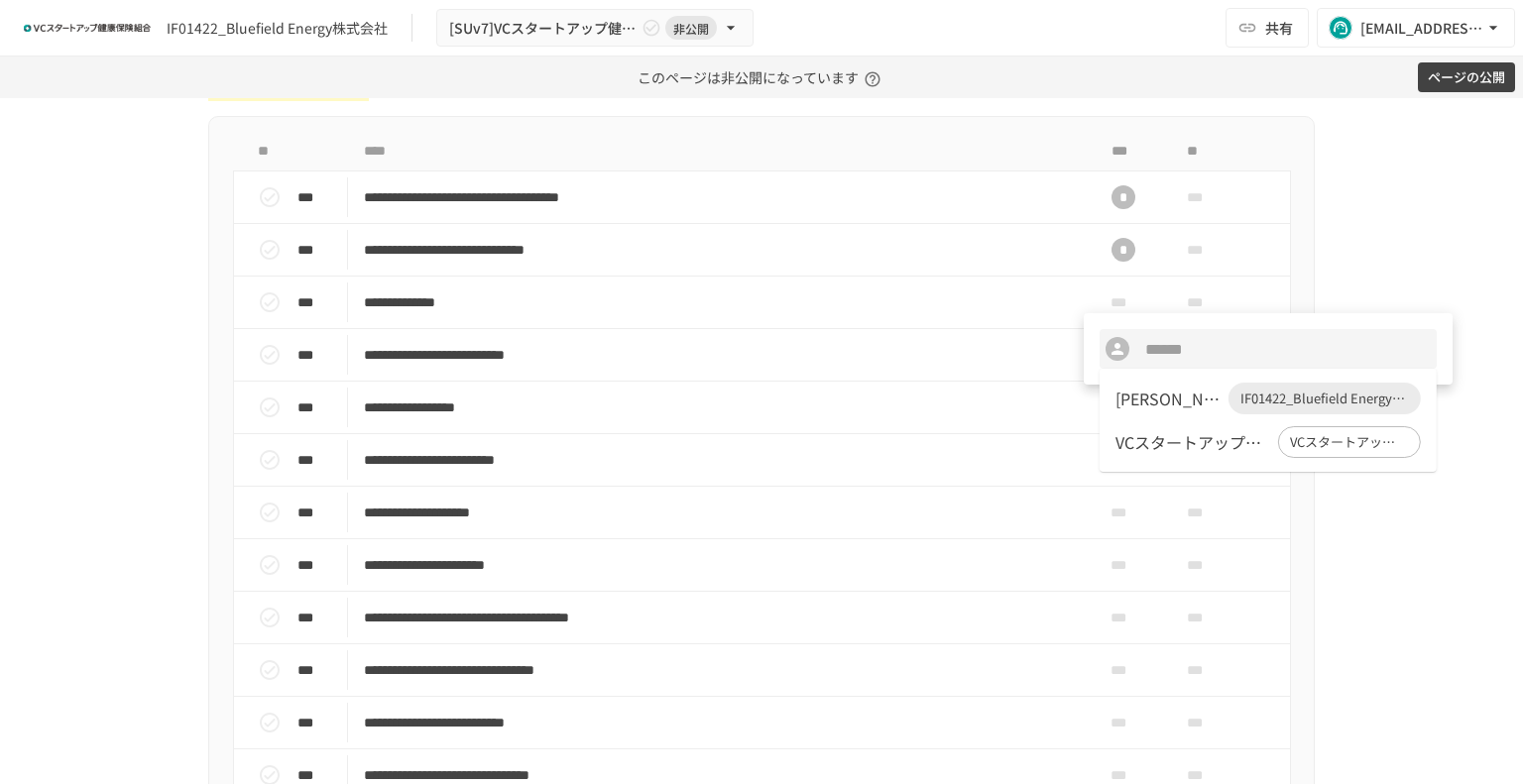 click on "[PERSON_NAME]" at bounding box center [1168, 398] 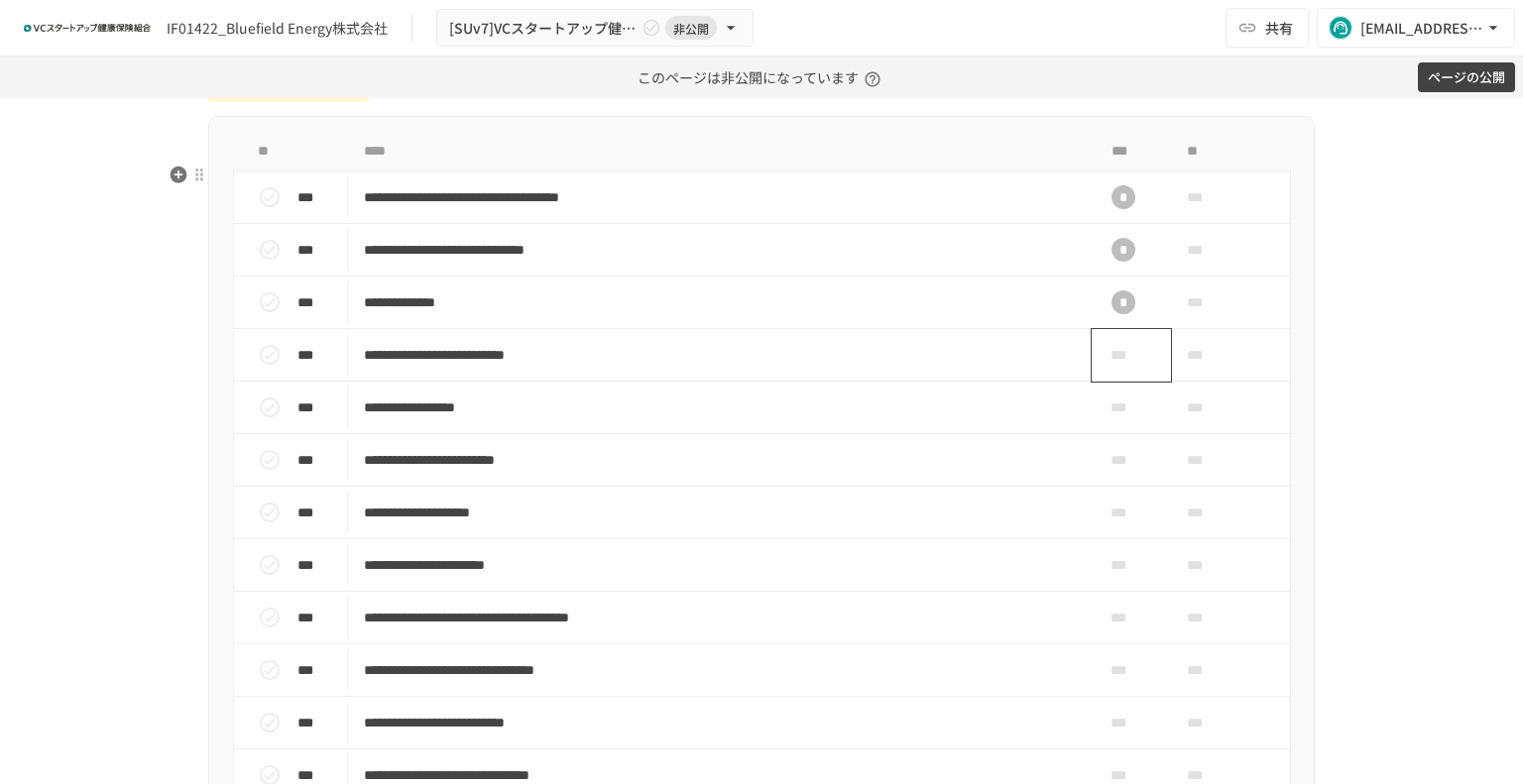 click on "***" at bounding box center [1123, 355] 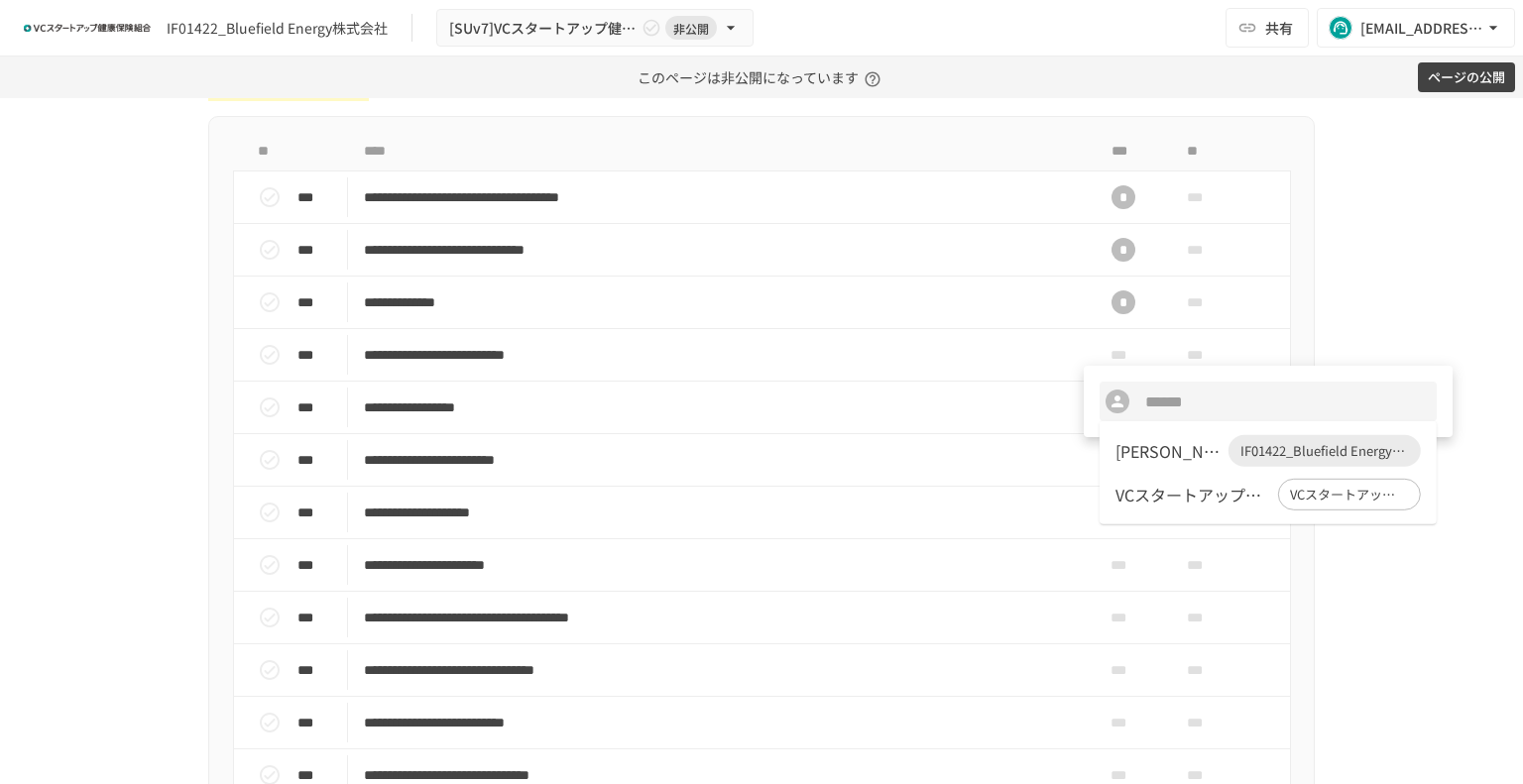 click on "[PERSON_NAME] IF01422_Bluefield Energy株式会社" at bounding box center [1268, 451] 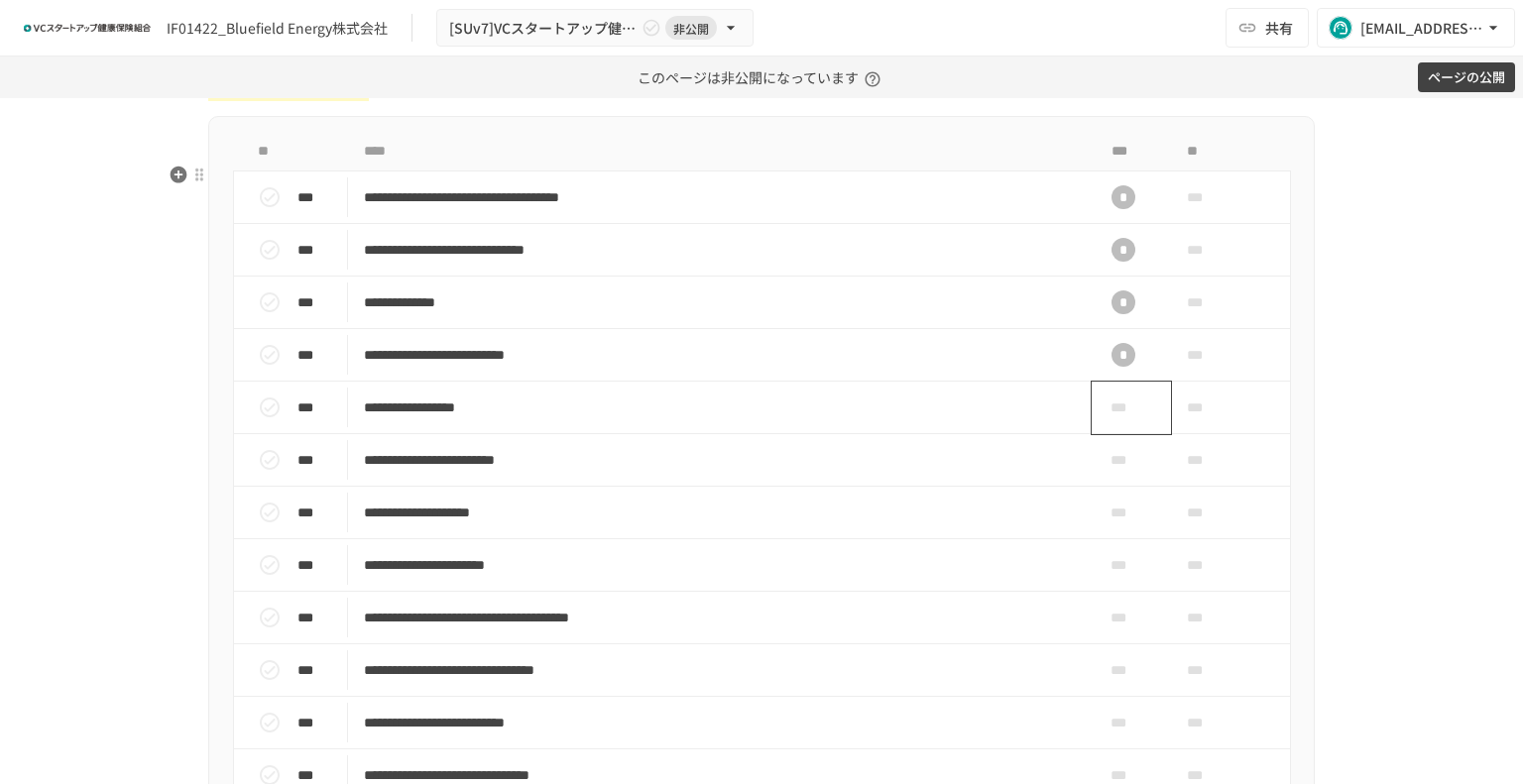 click on "***" at bounding box center (1123, 407) 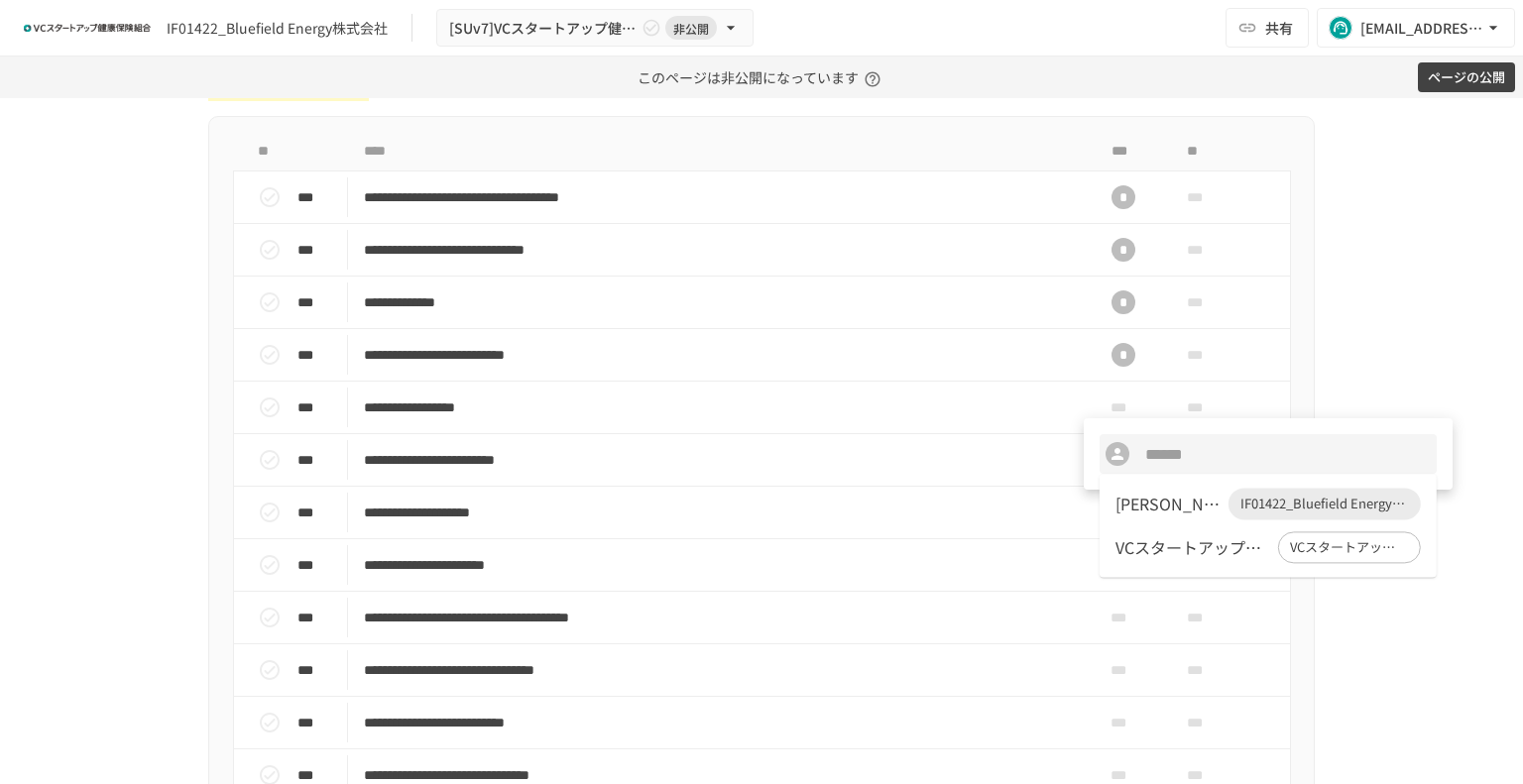 click on "[PERSON_NAME]" at bounding box center (1168, 504) 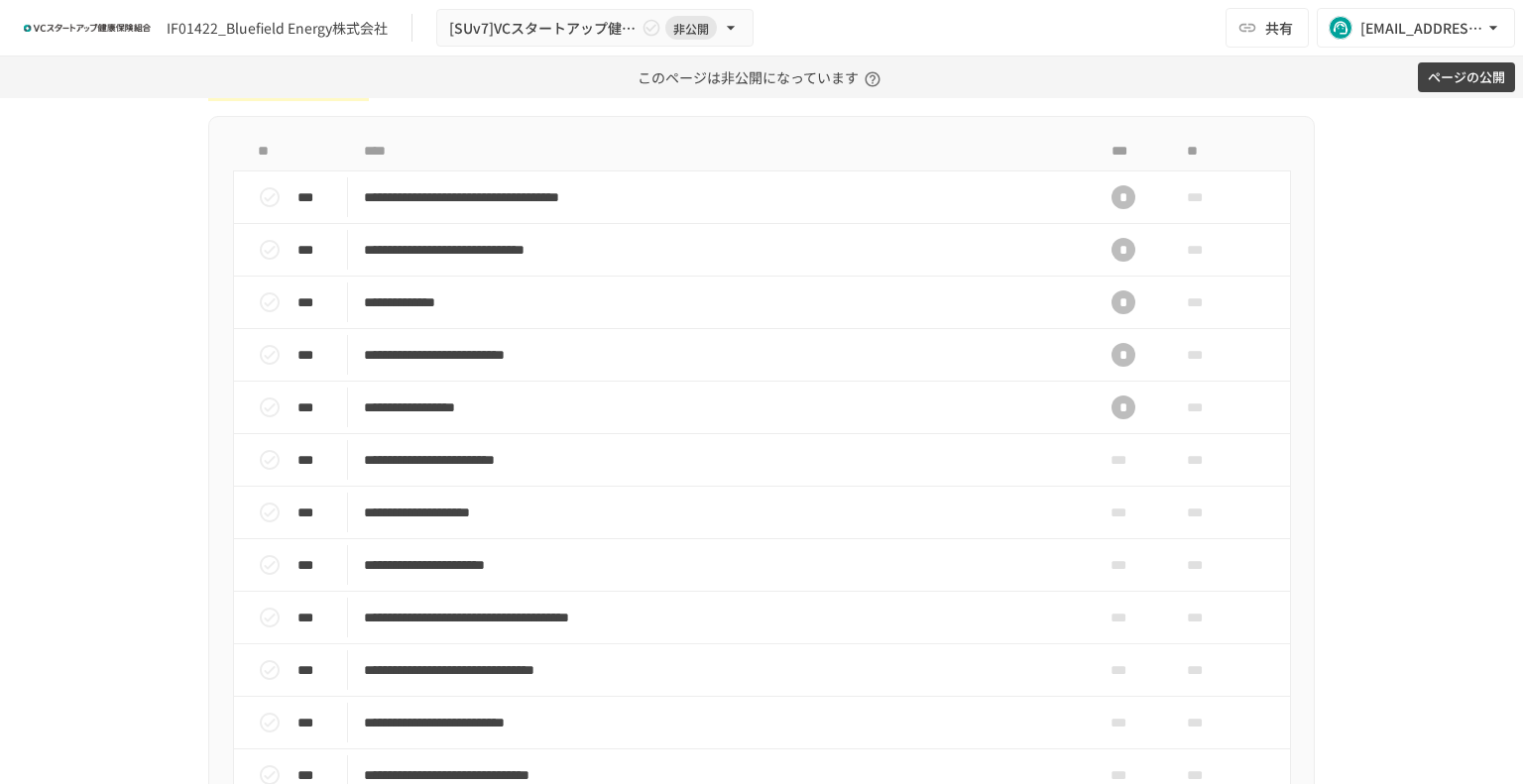 click on "***" at bounding box center (1123, 460) 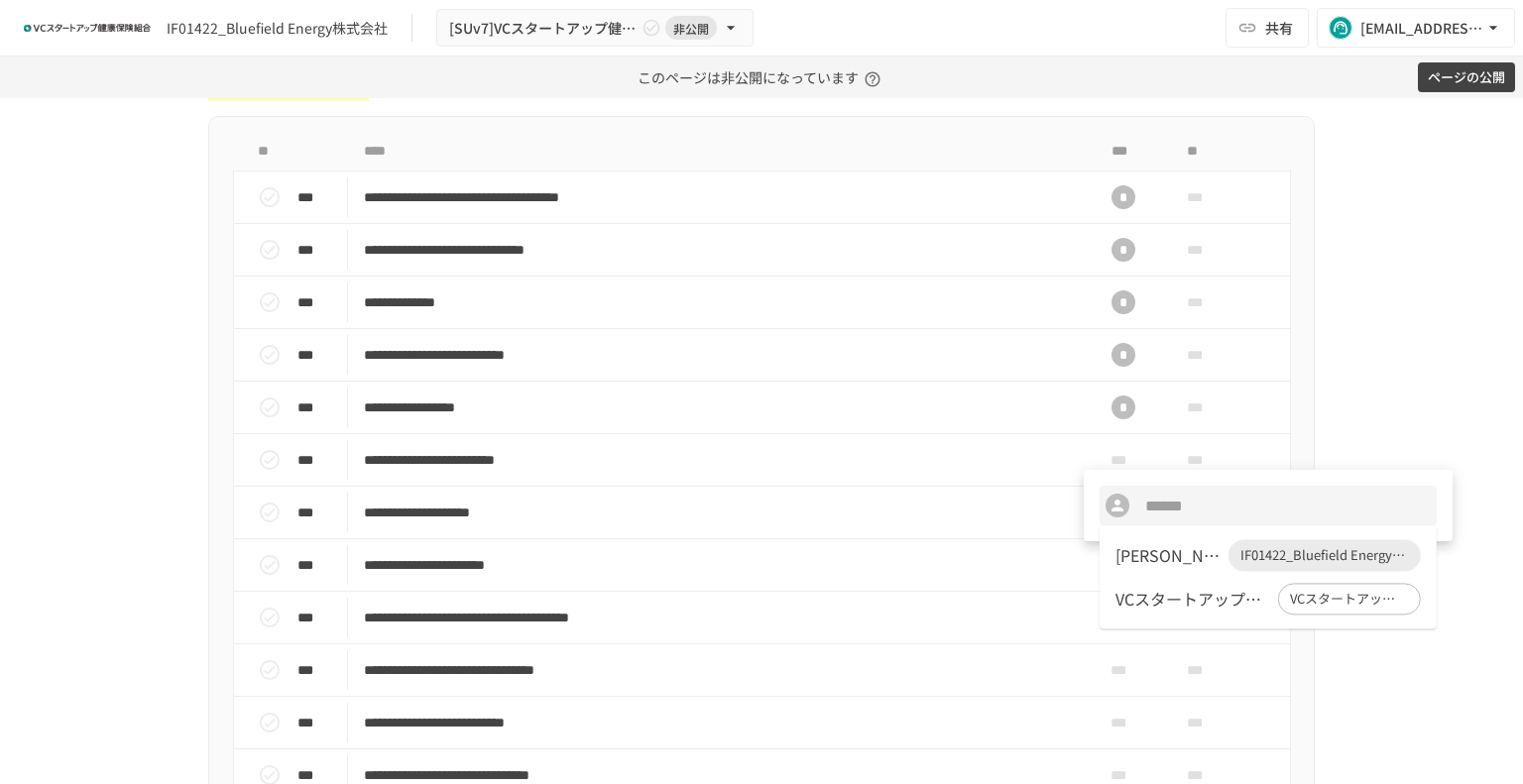 click on "[PERSON_NAME]" at bounding box center (1168, 555) 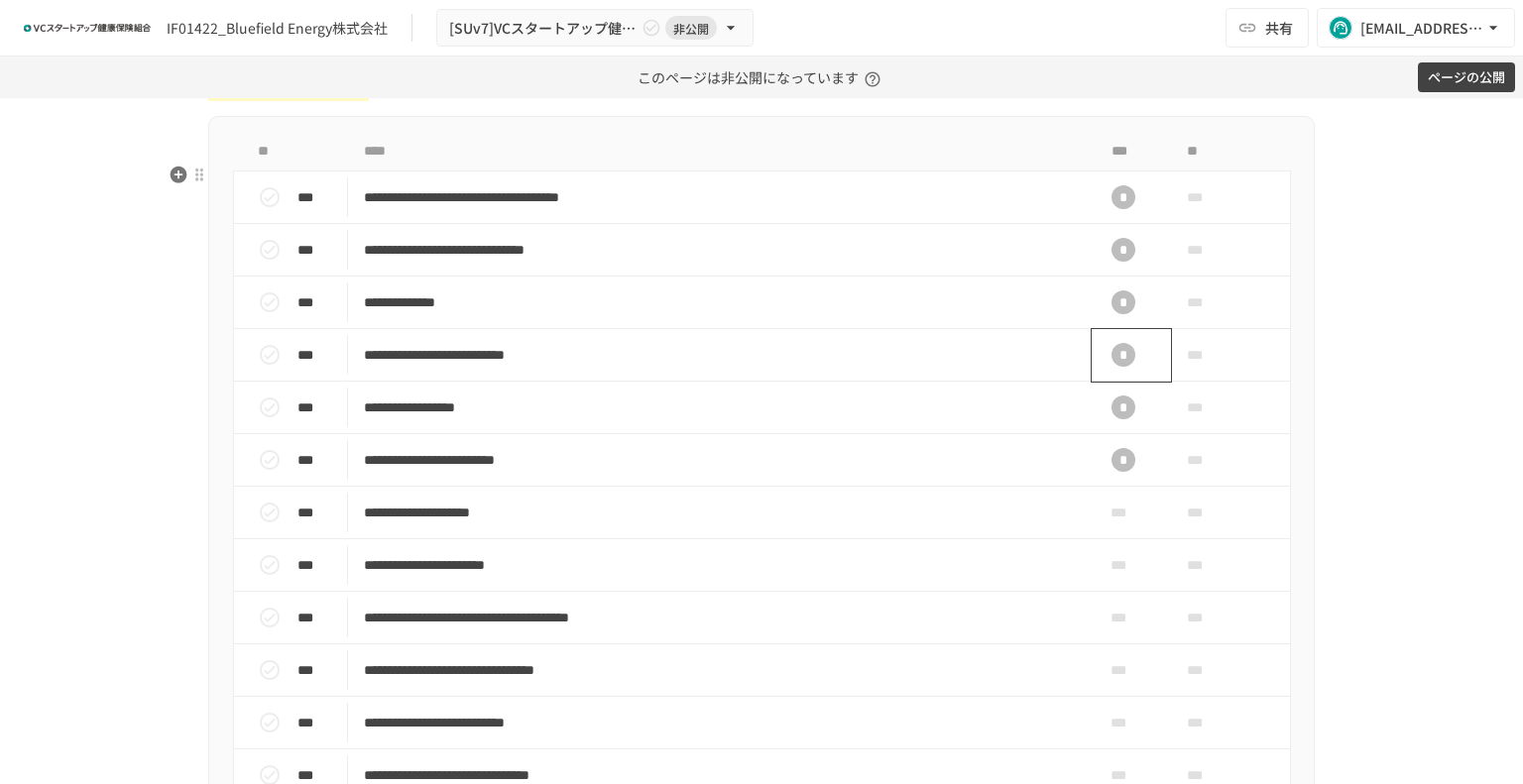 scroll, scrollTop: 826, scrollLeft: 0, axis: vertical 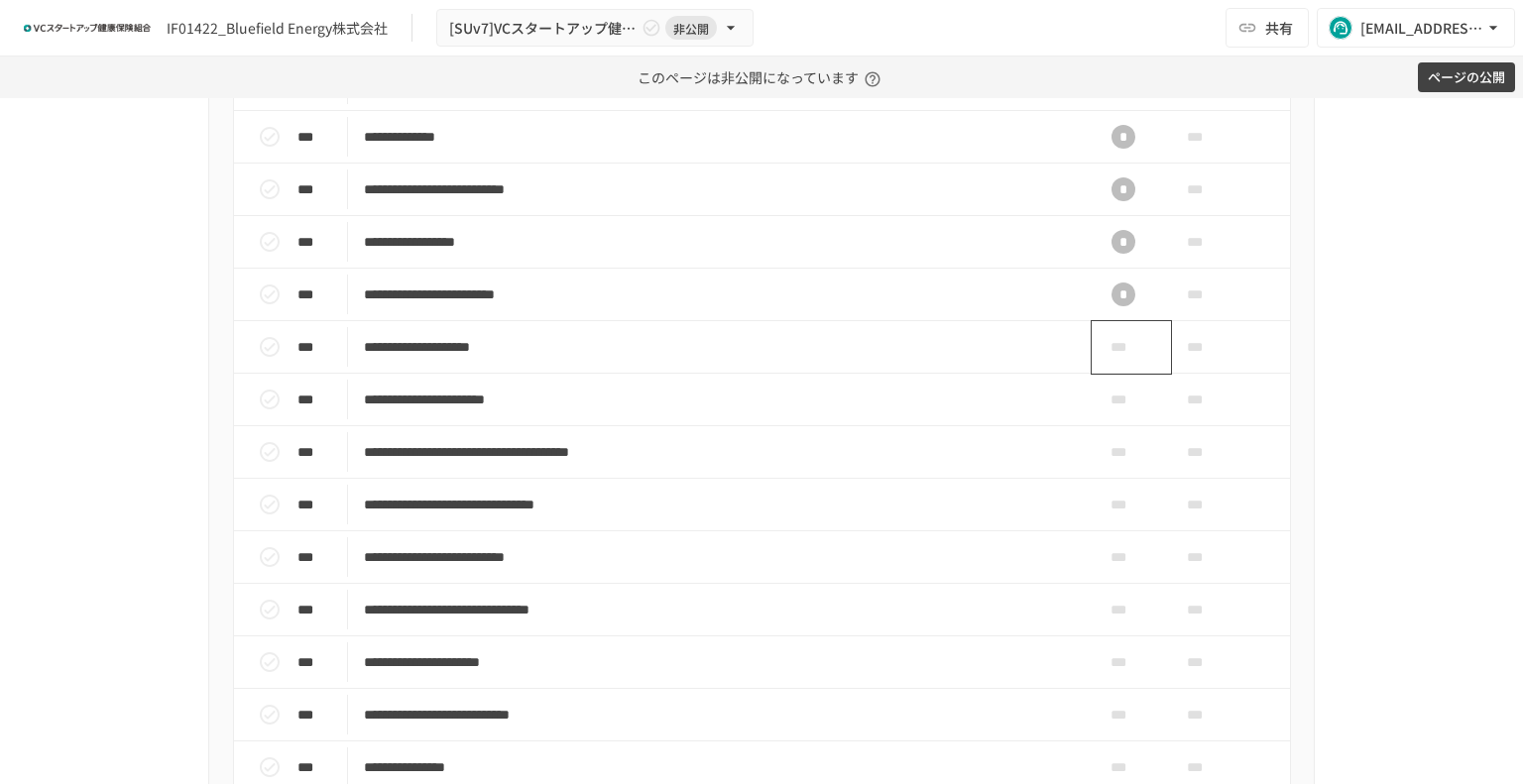 click on "***" at bounding box center (1123, 347) 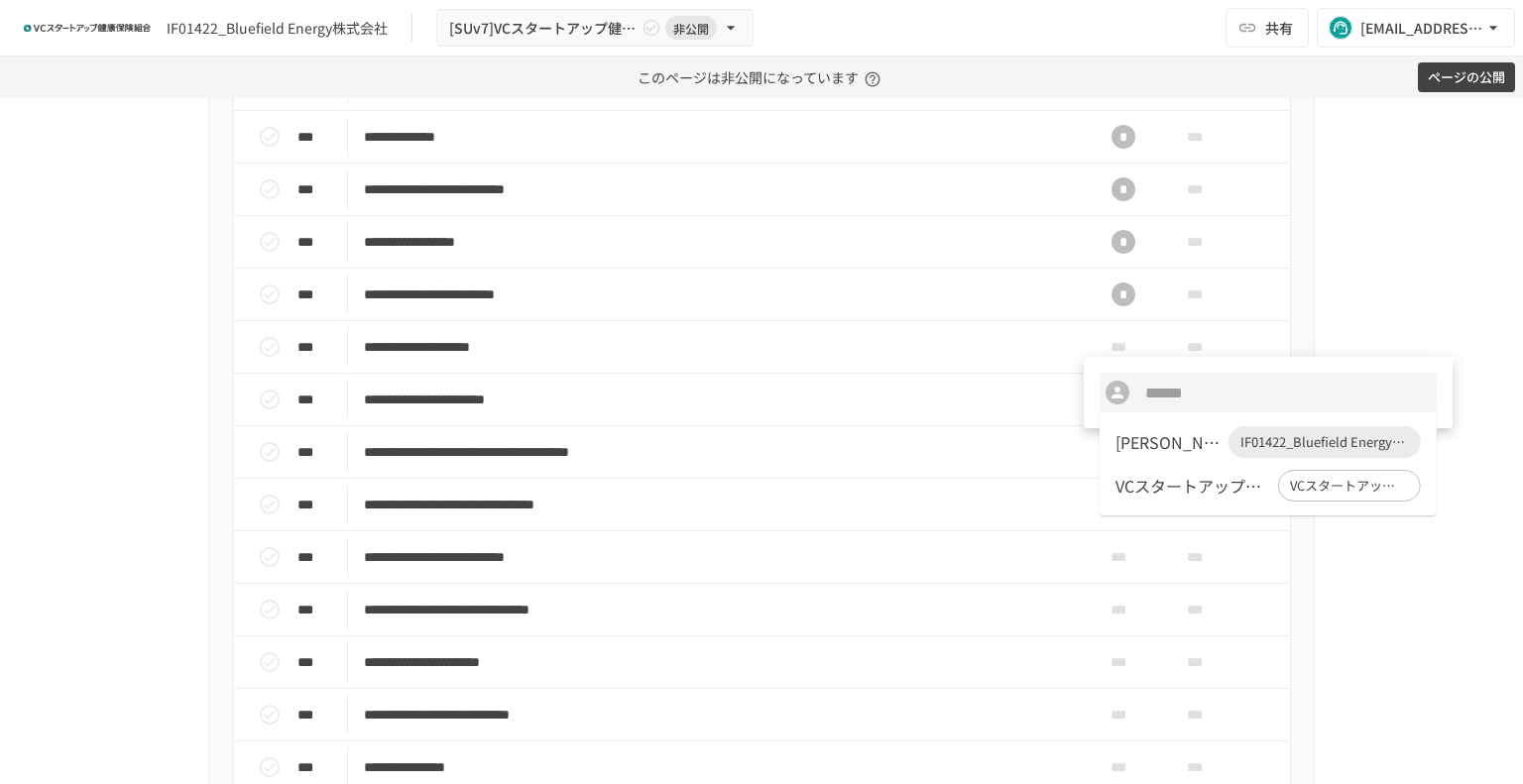 click on "[PERSON_NAME] IF01422_Bluefield Energy株式会社" at bounding box center (1268, 442) 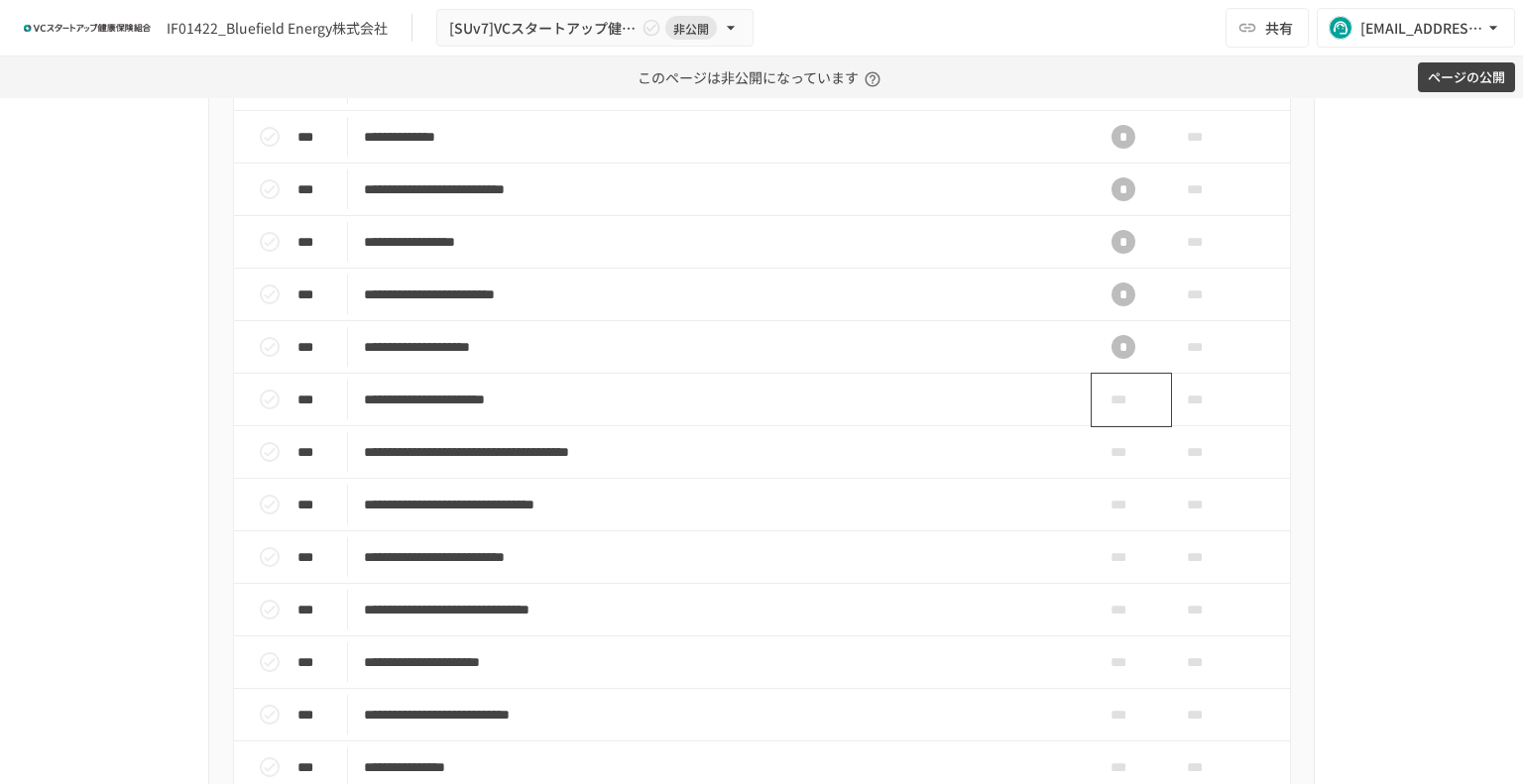 click on "***" at bounding box center (1123, 399) 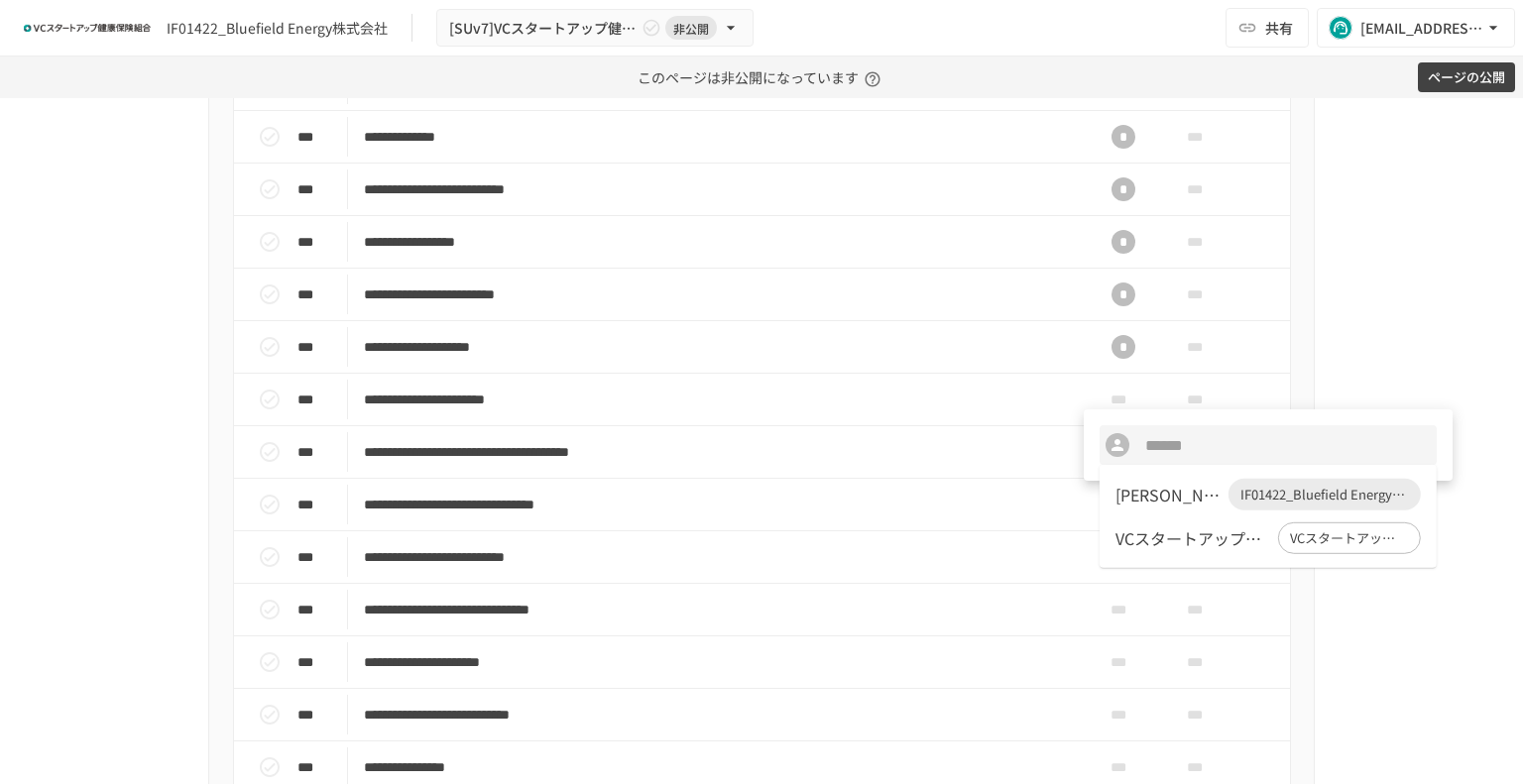 click on "[PERSON_NAME]" at bounding box center [1168, 495] 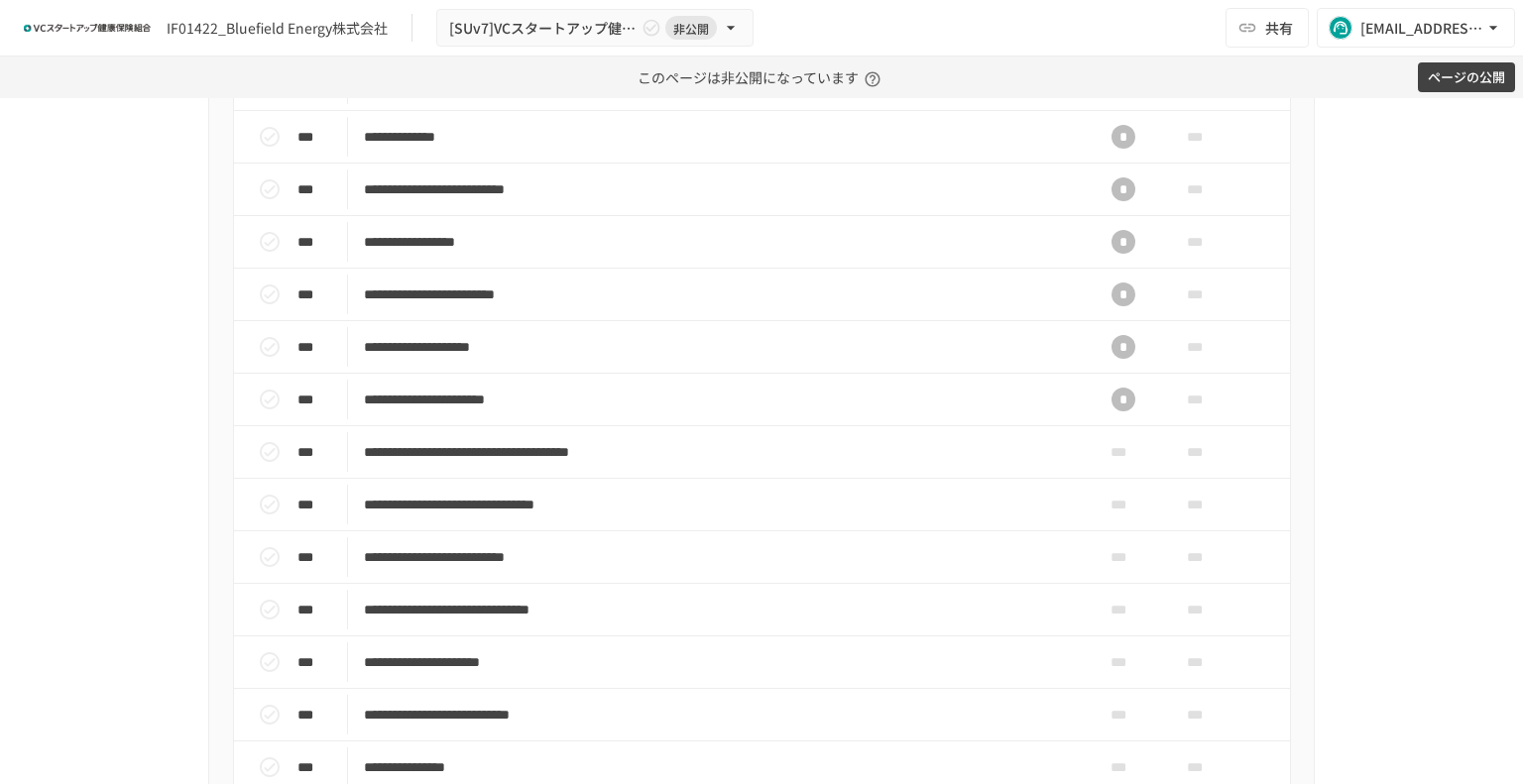 click on "***" at bounding box center [1123, 452] 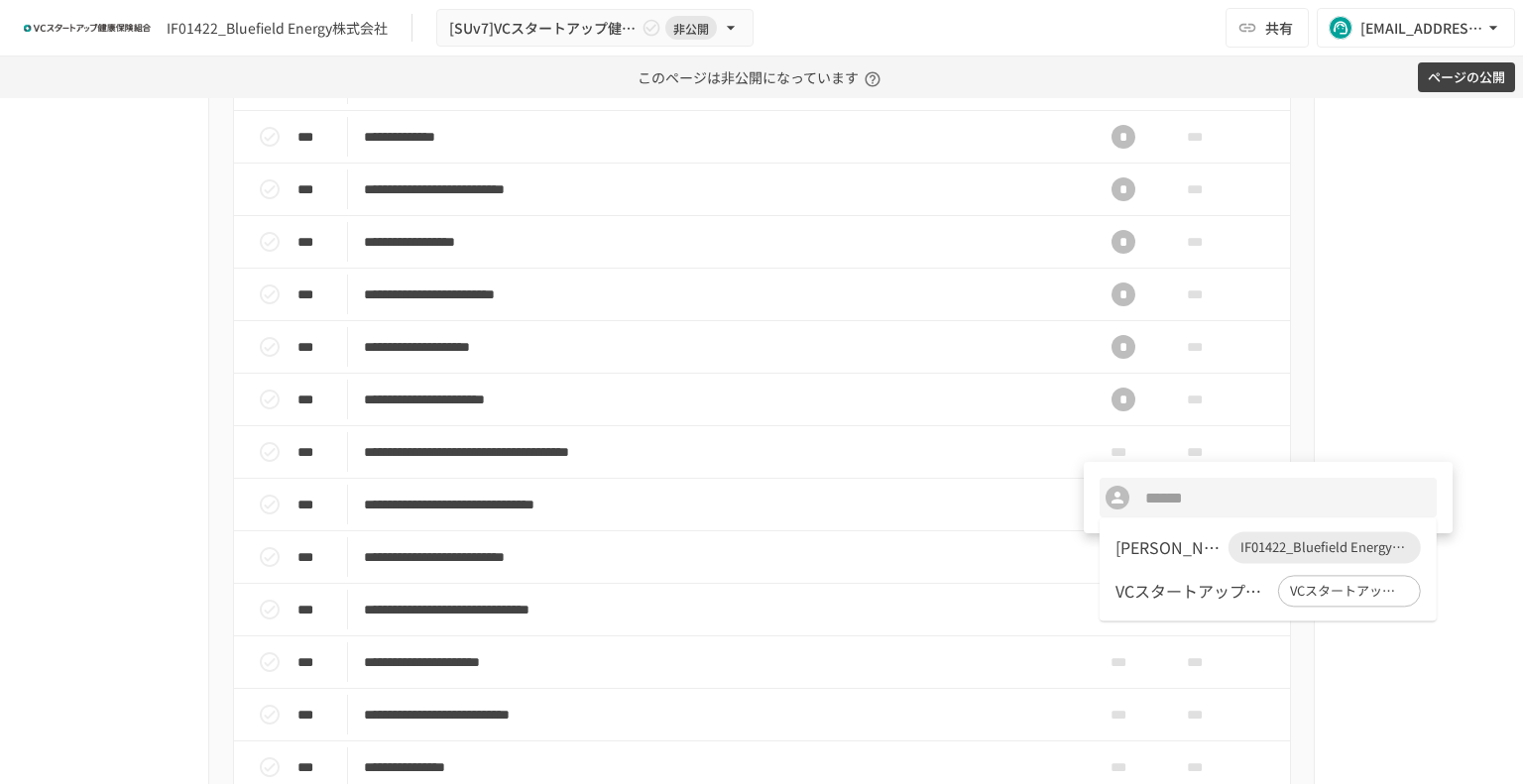 click on "[PERSON_NAME]" at bounding box center (1168, 547) 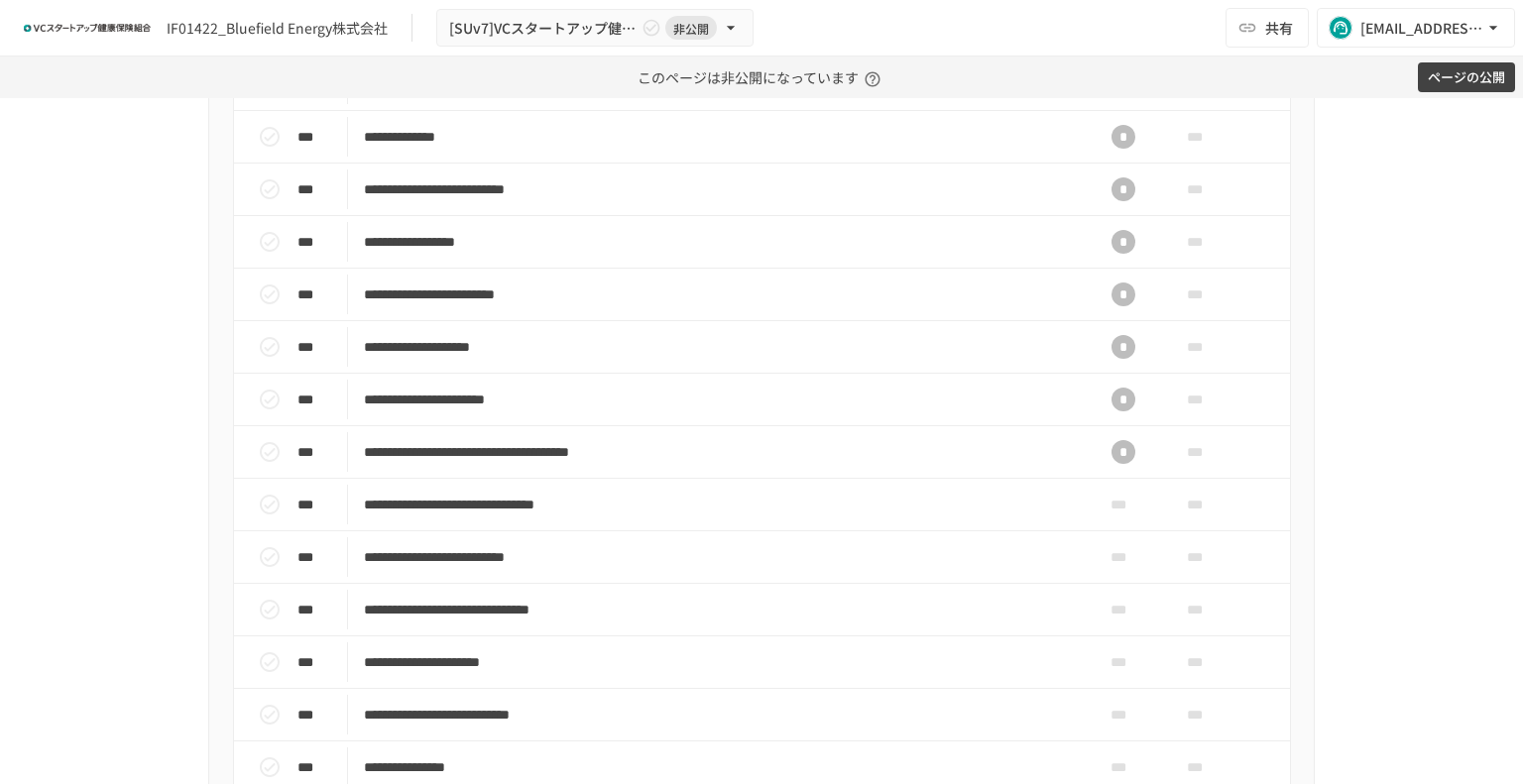 click on "***" at bounding box center (1123, 504) 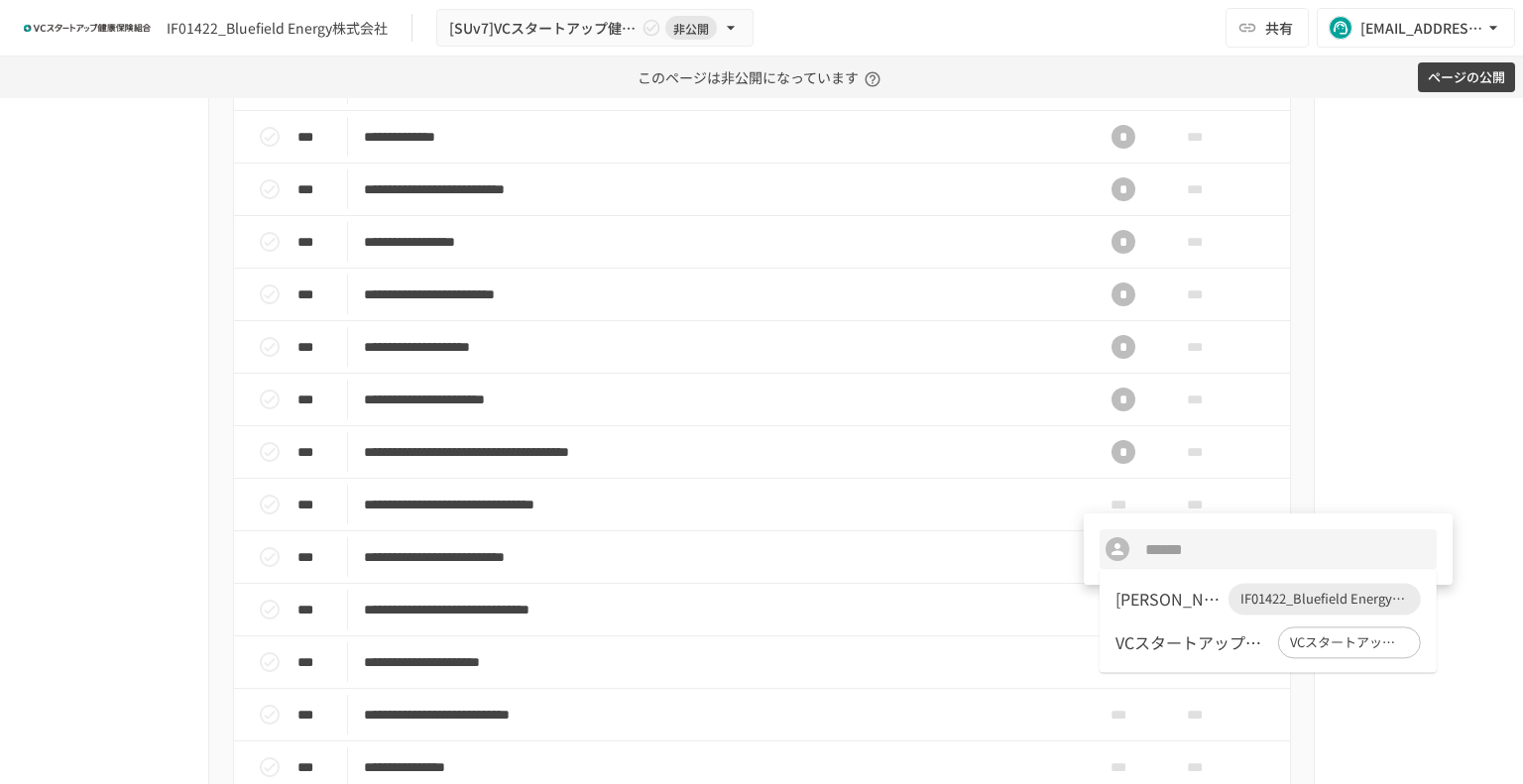 click on "[PERSON_NAME]" at bounding box center (1168, 599) 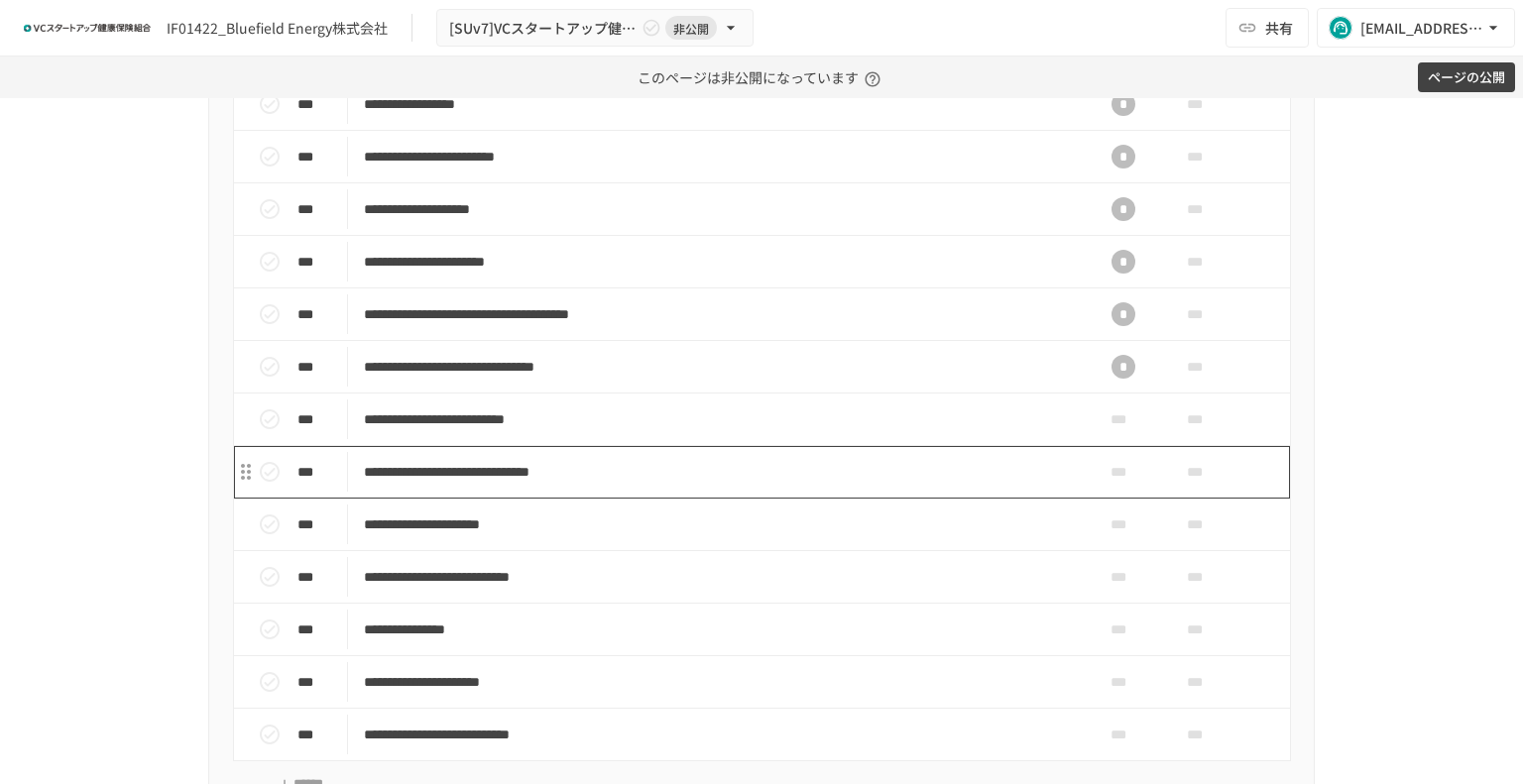 scroll, scrollTop: 991, scrollLeft: 0, axis: vertical 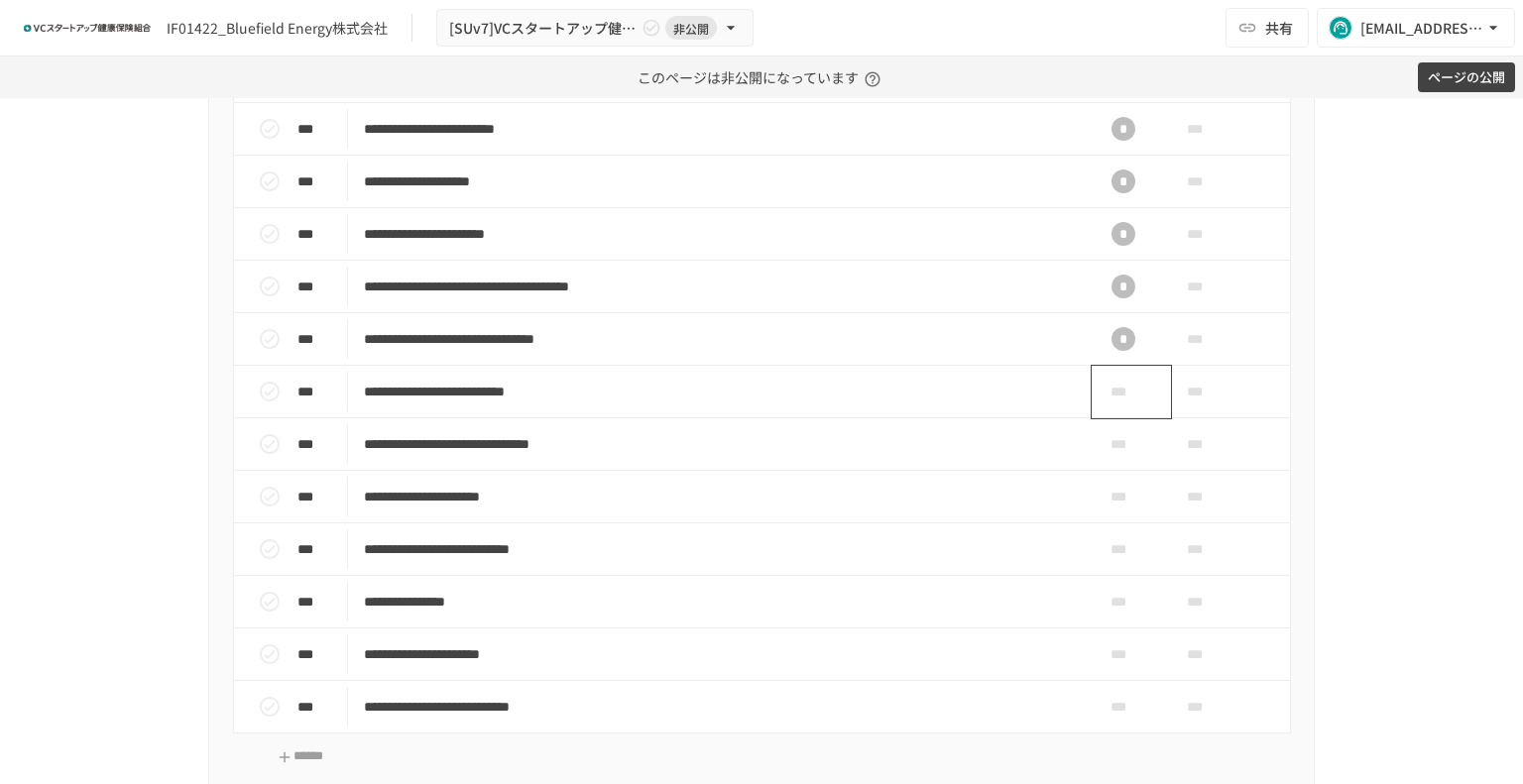click on "***" at bounding box center [1123, 392] 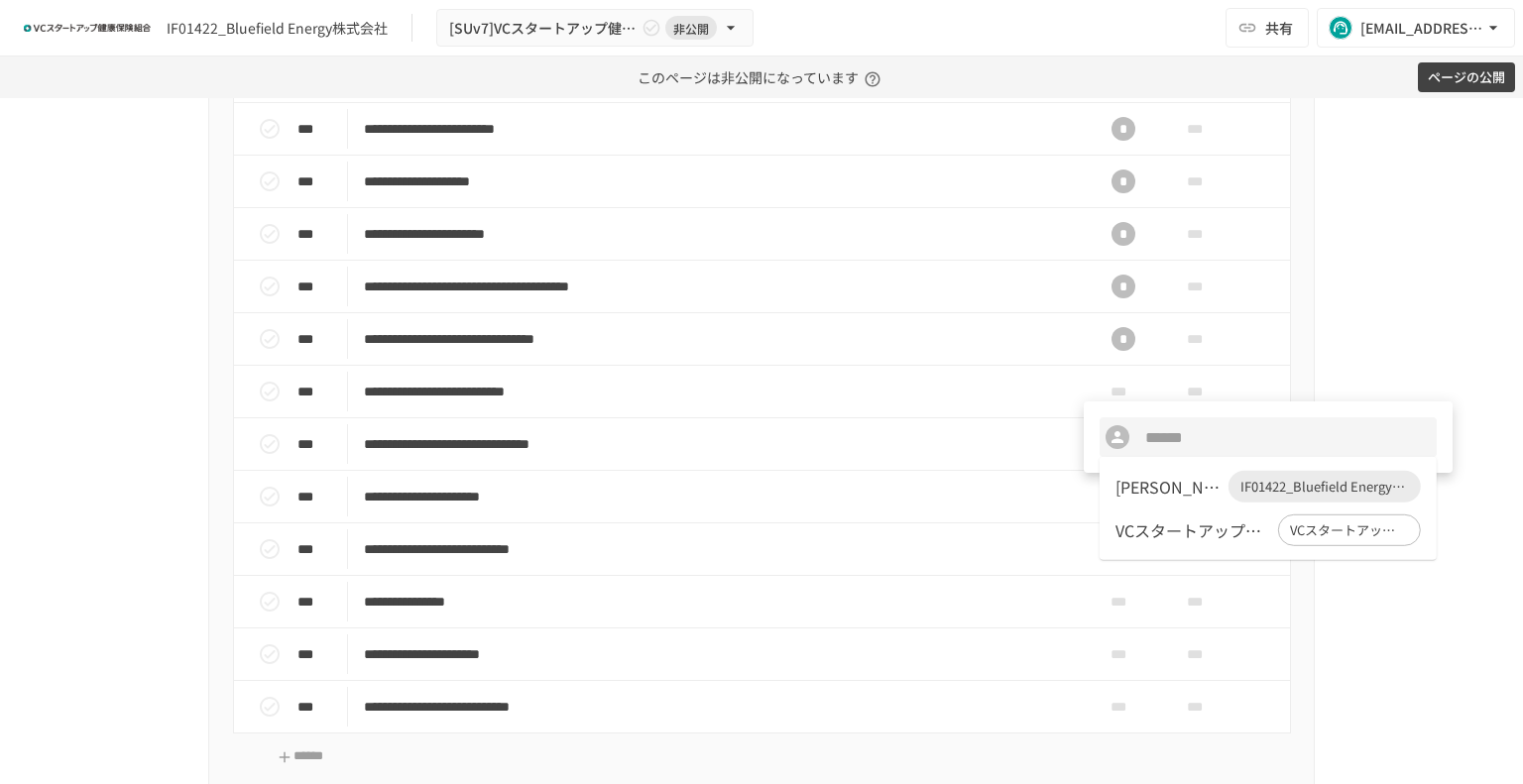 click on "[PERSON_NAME]" at bounding box center [1168, 487] 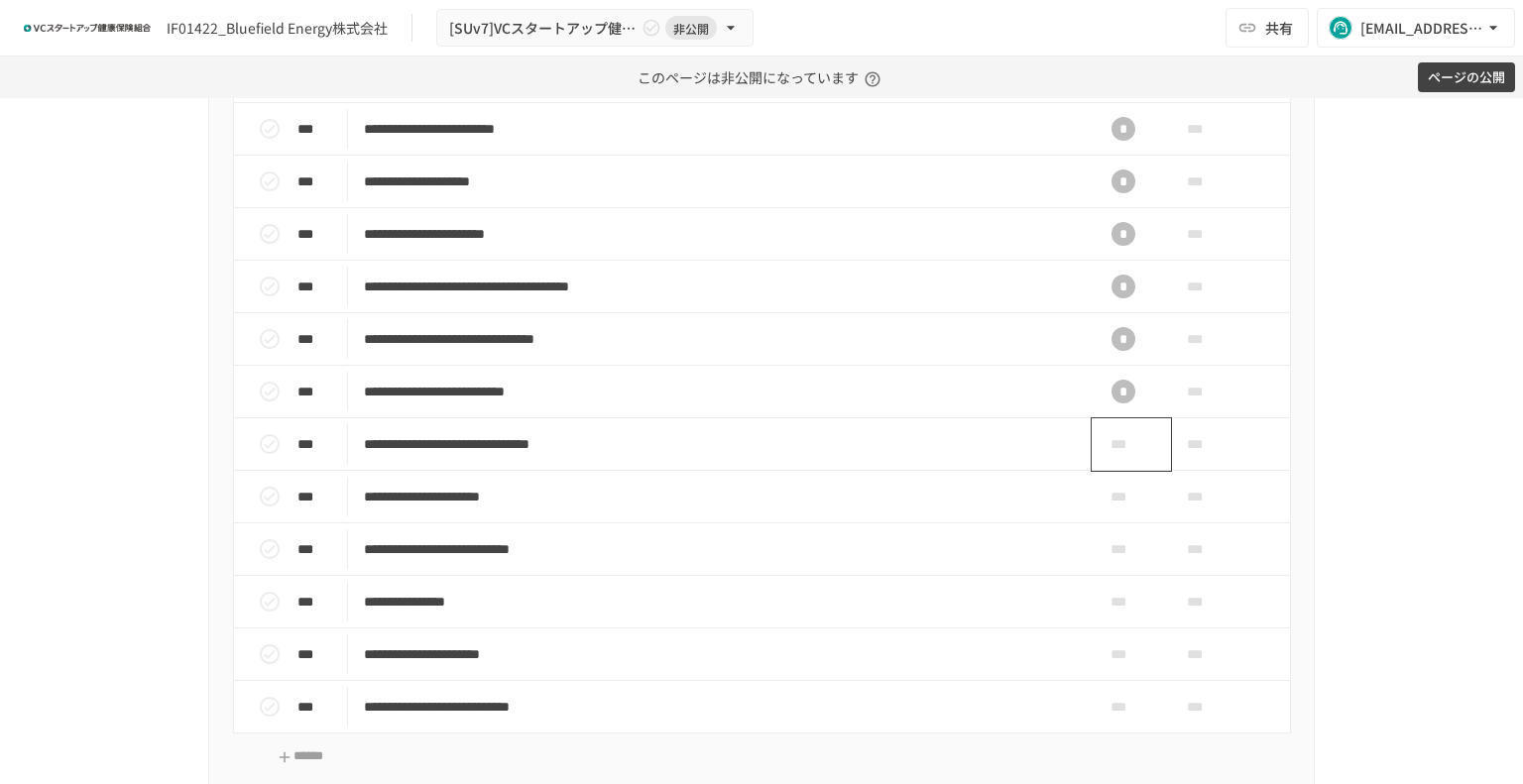 click on "***" at bounding box center [1123, 444] 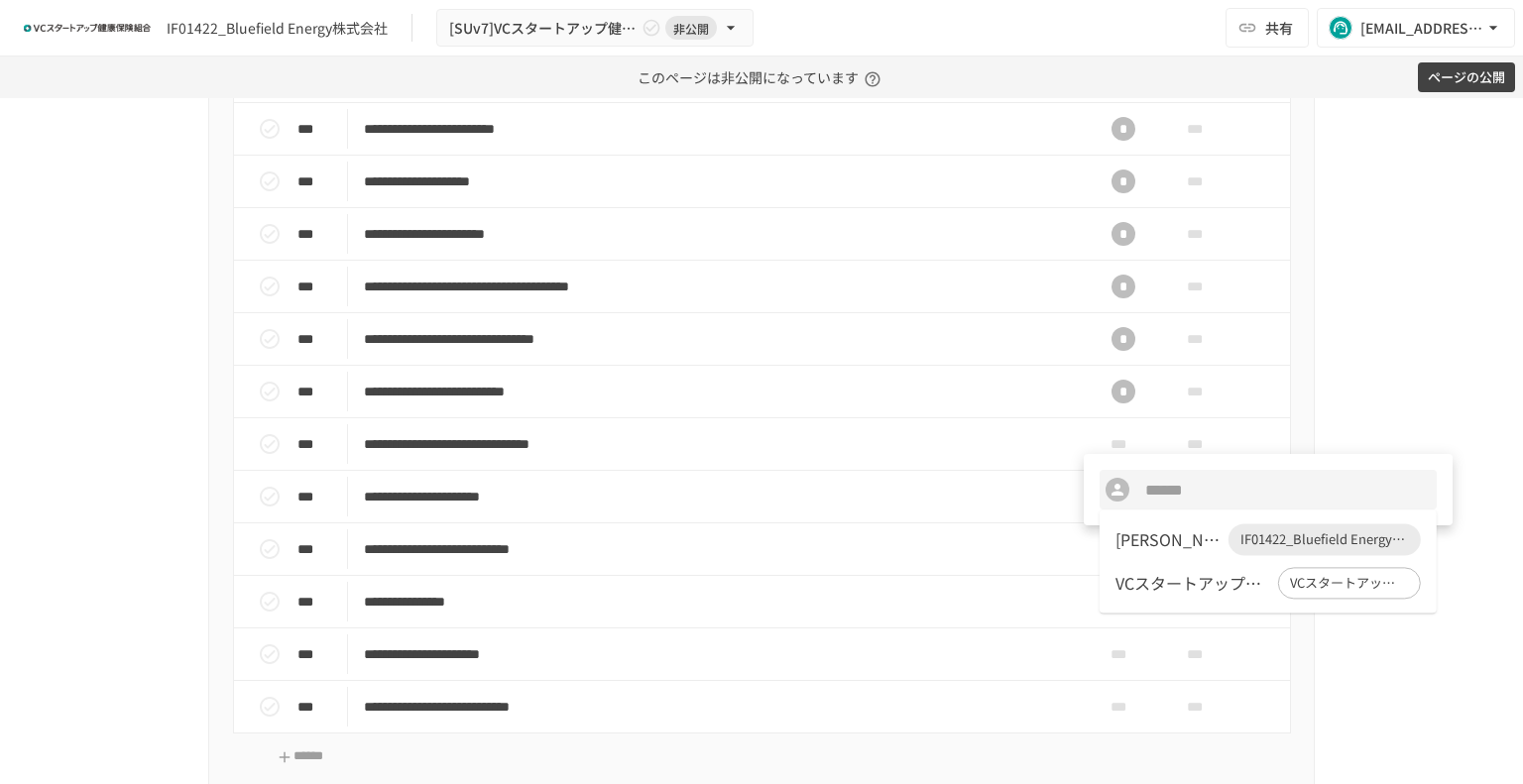 click on "[PERSON_NAME]" at bounding box center [1168, 539] 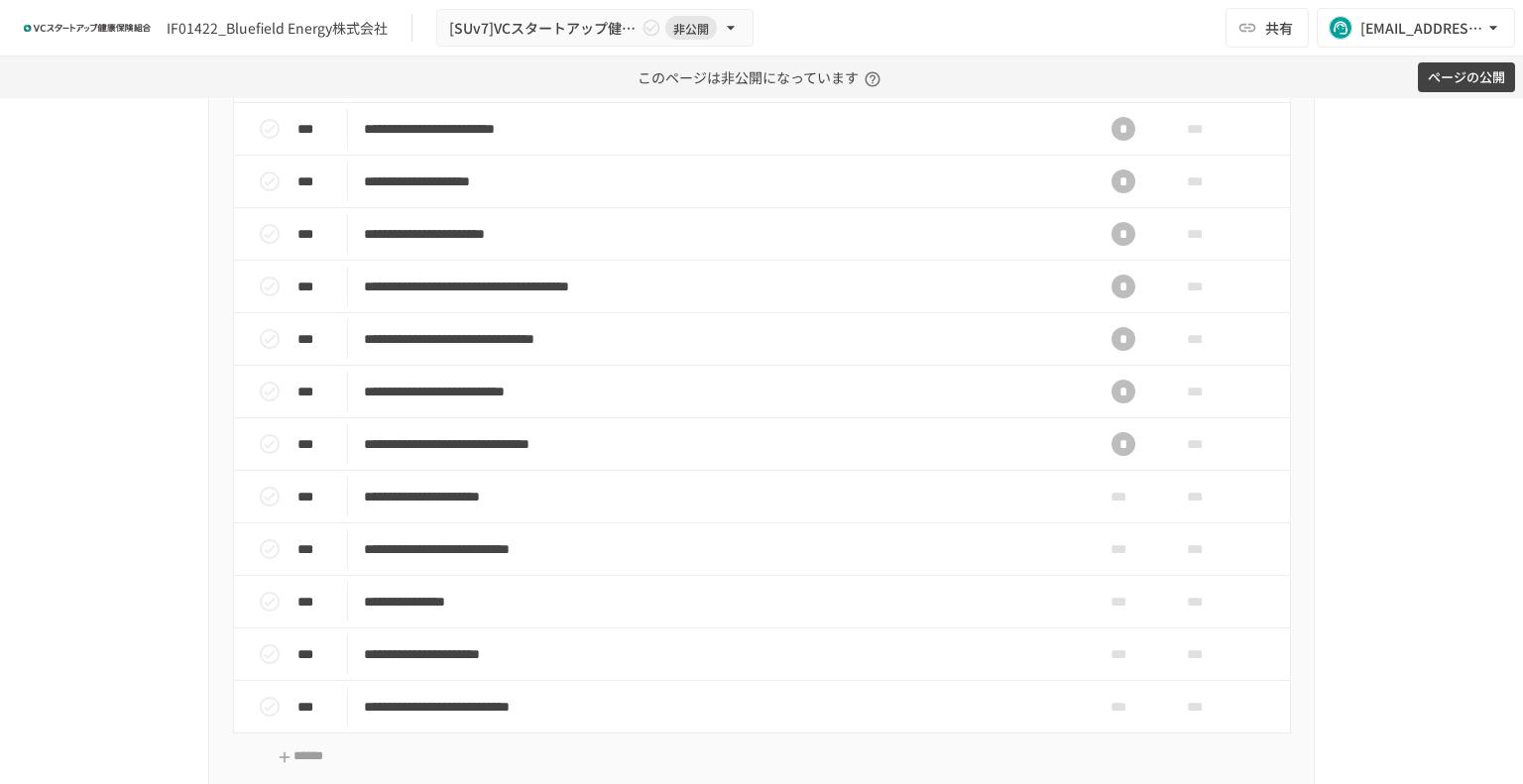 click on "***" at bounding box center (1123, 497) 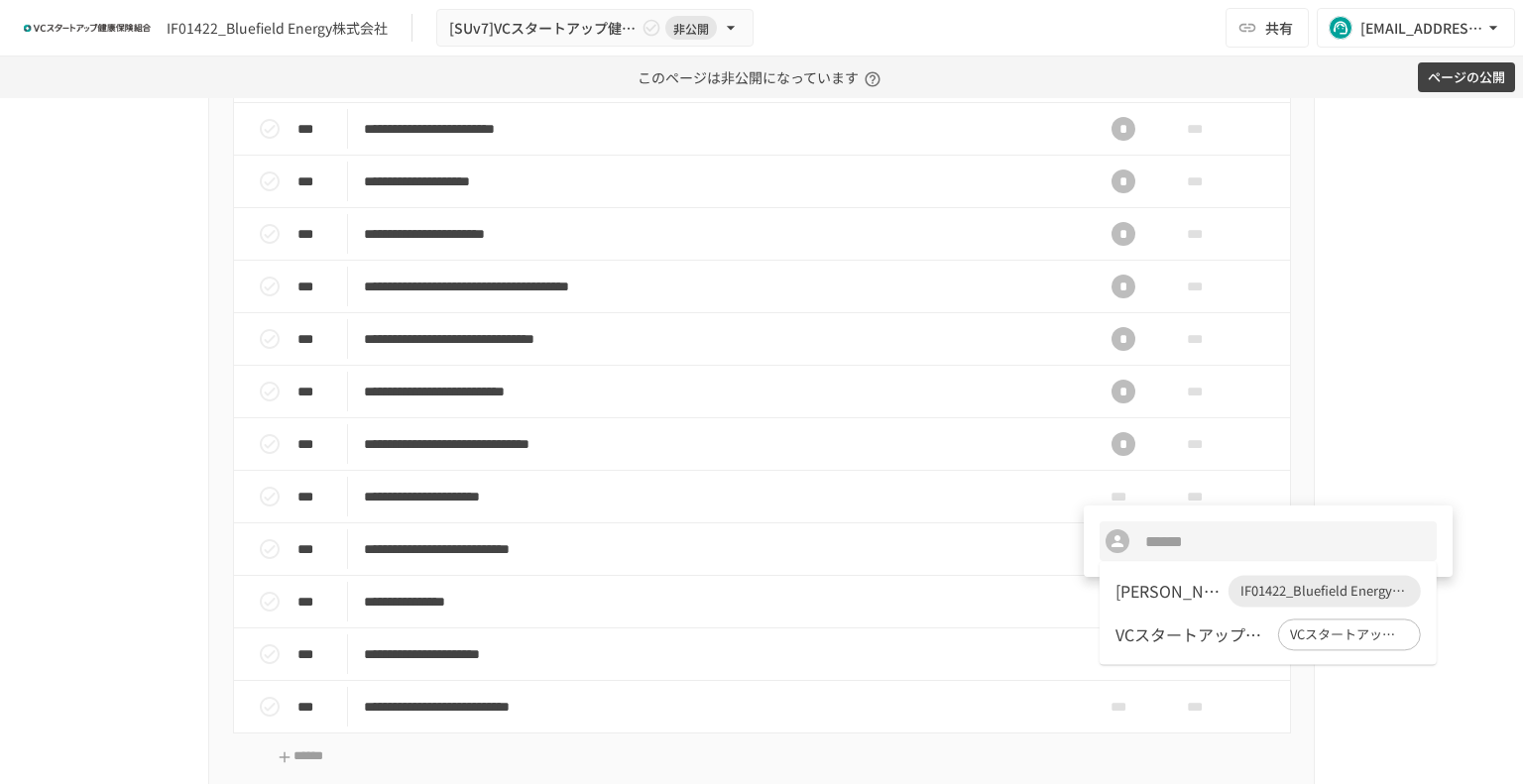 click on "[PERSON_NAME]" at bounding box center [1168, 591] 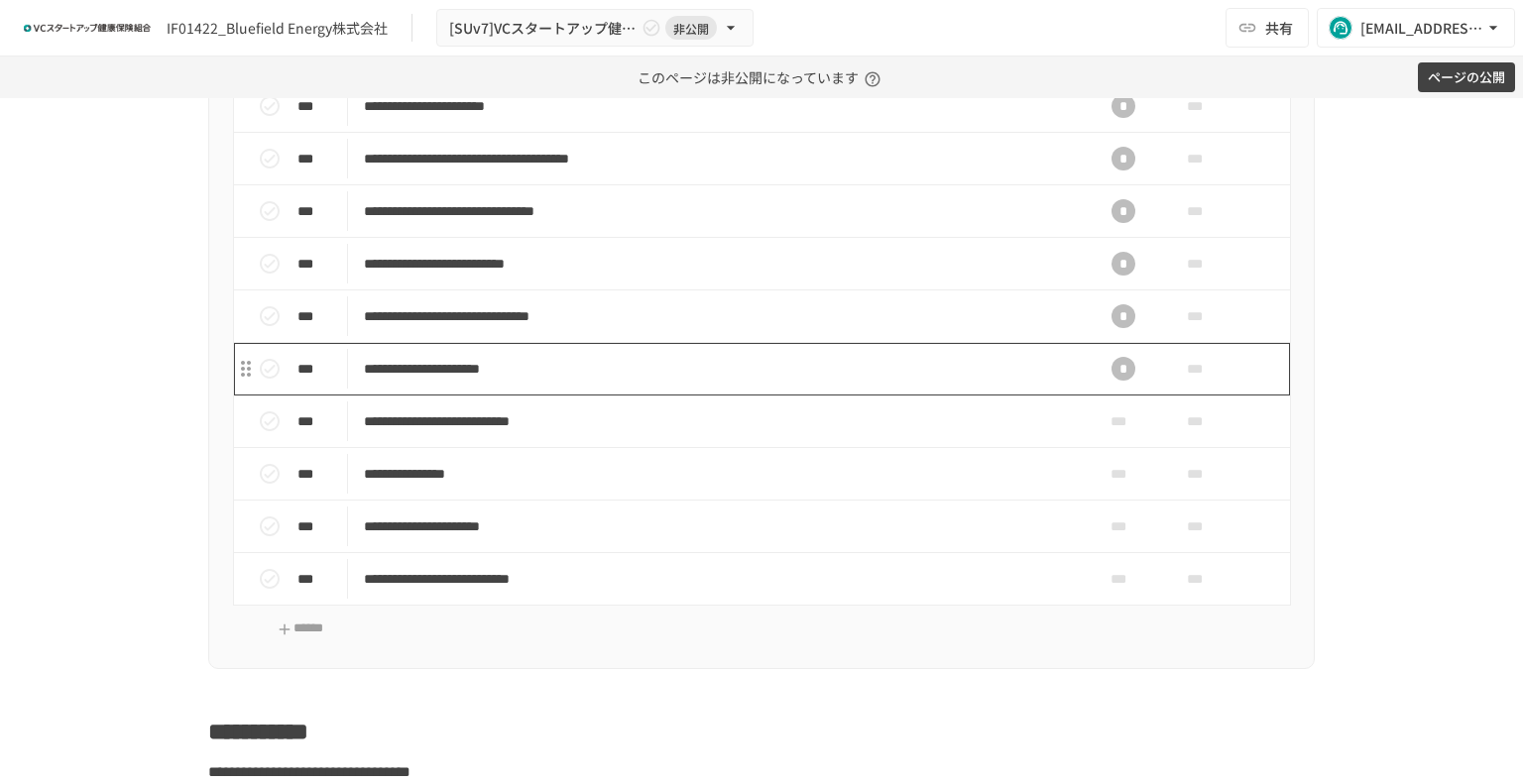 scroll, scrollTop: 1156, scrollLeft: 0, axis: vertical 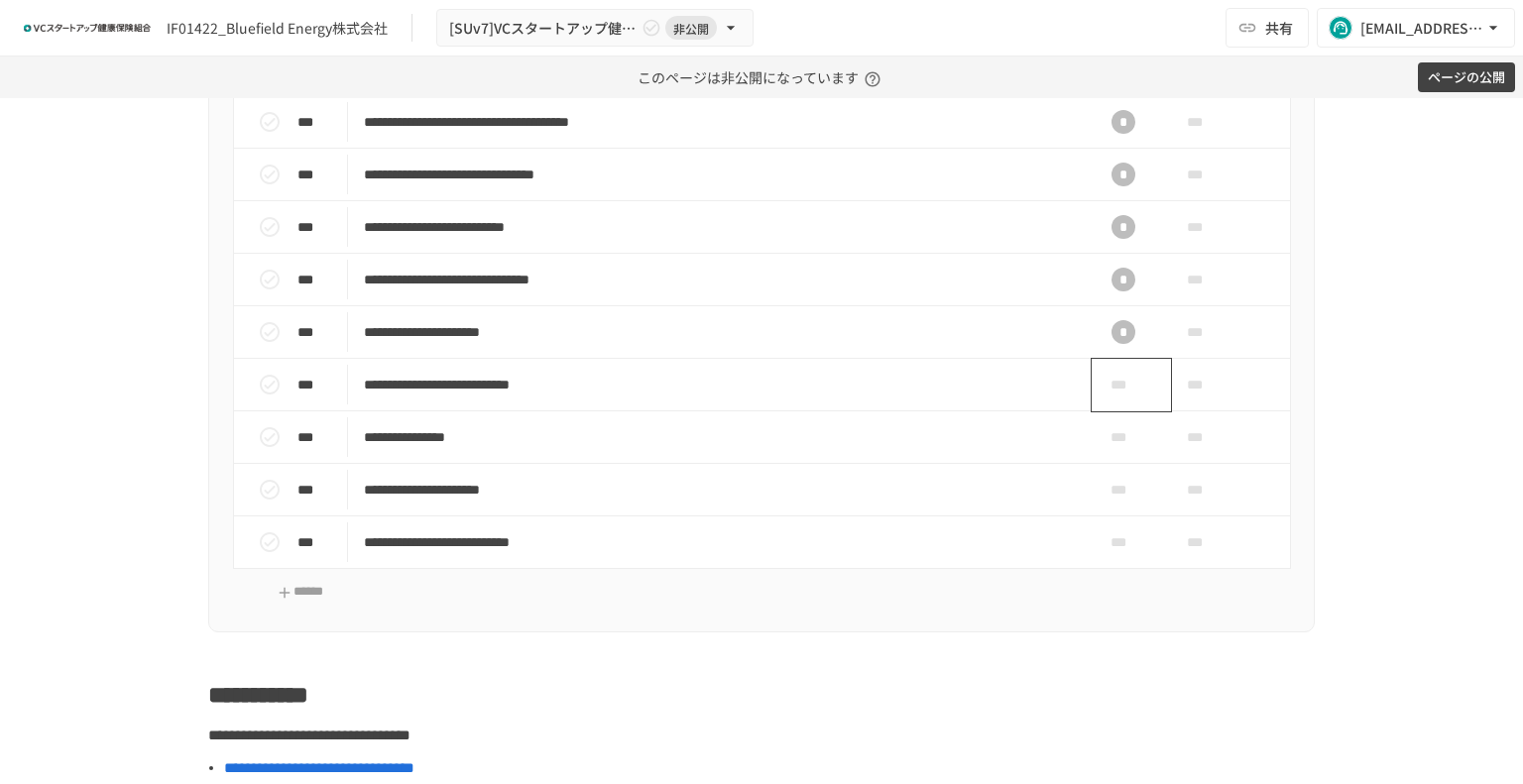 click on "***" at bounding box center (1123, 385) 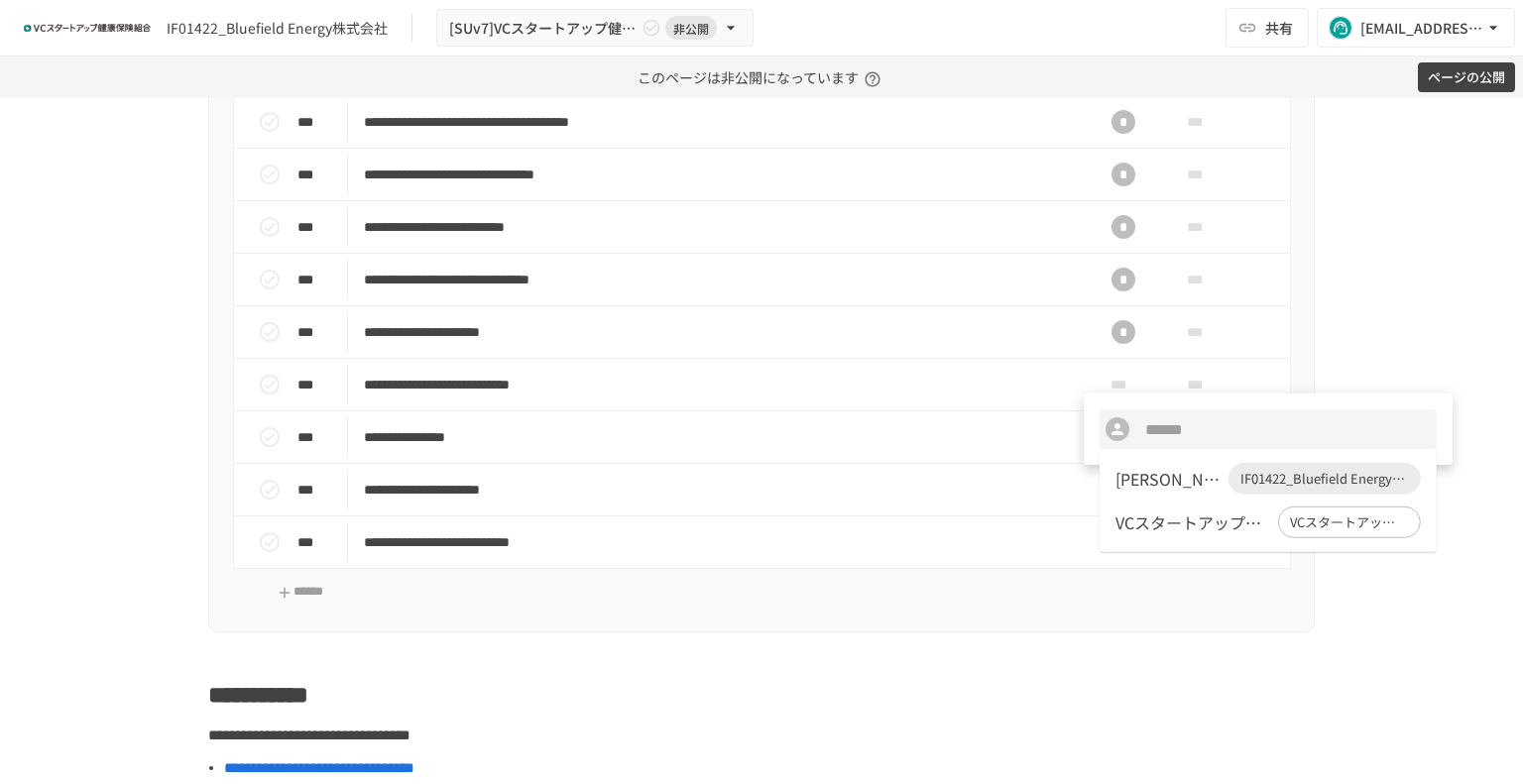 click on "[PERSON_NAME]" at bounding box center [1168, 479] 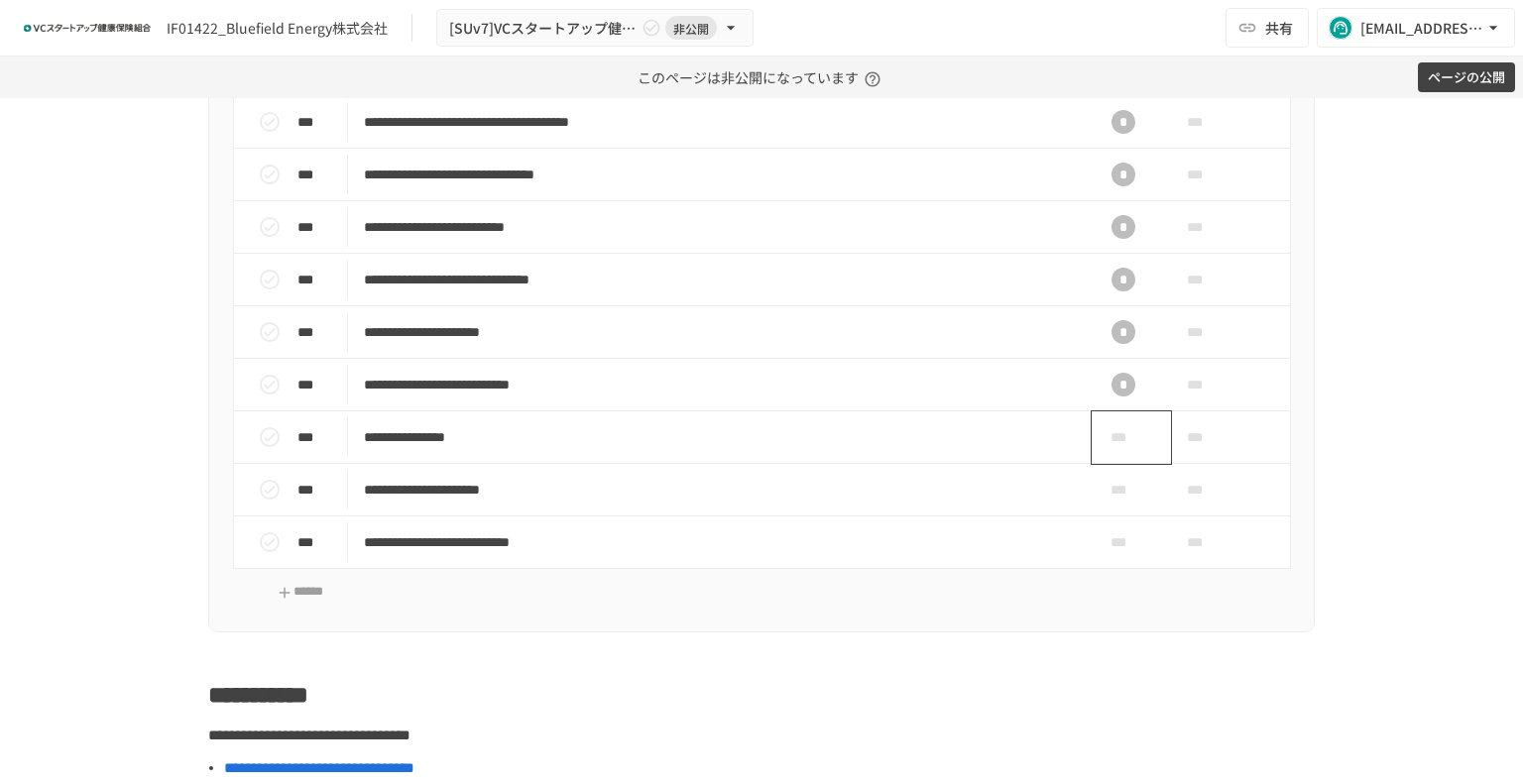 click on "***" at bounding box center [1123, 437] 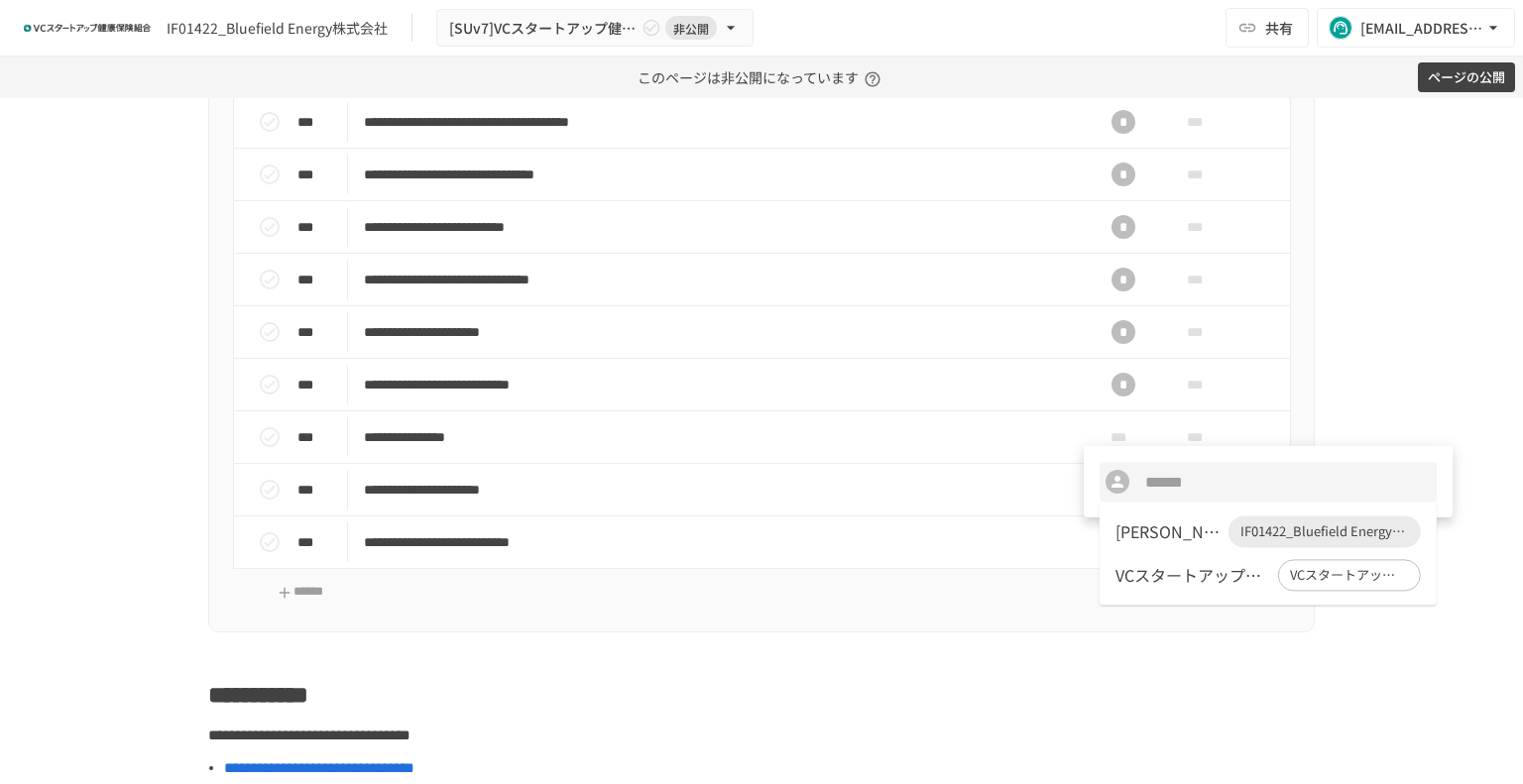 click on "[PERSON_NAME]" at bounding box center [1168, 531] 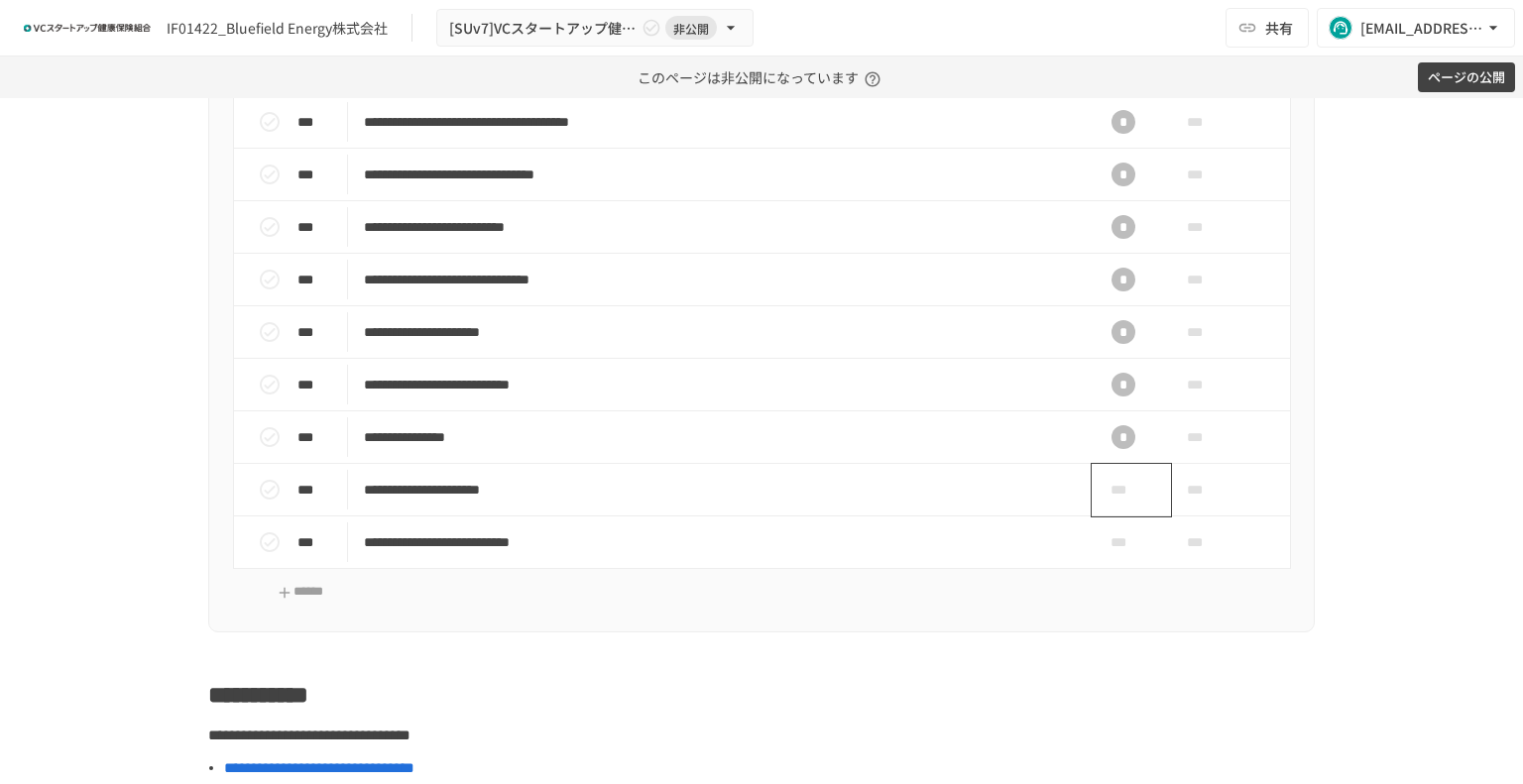 click on "***" at bounding box center (1123, 490) 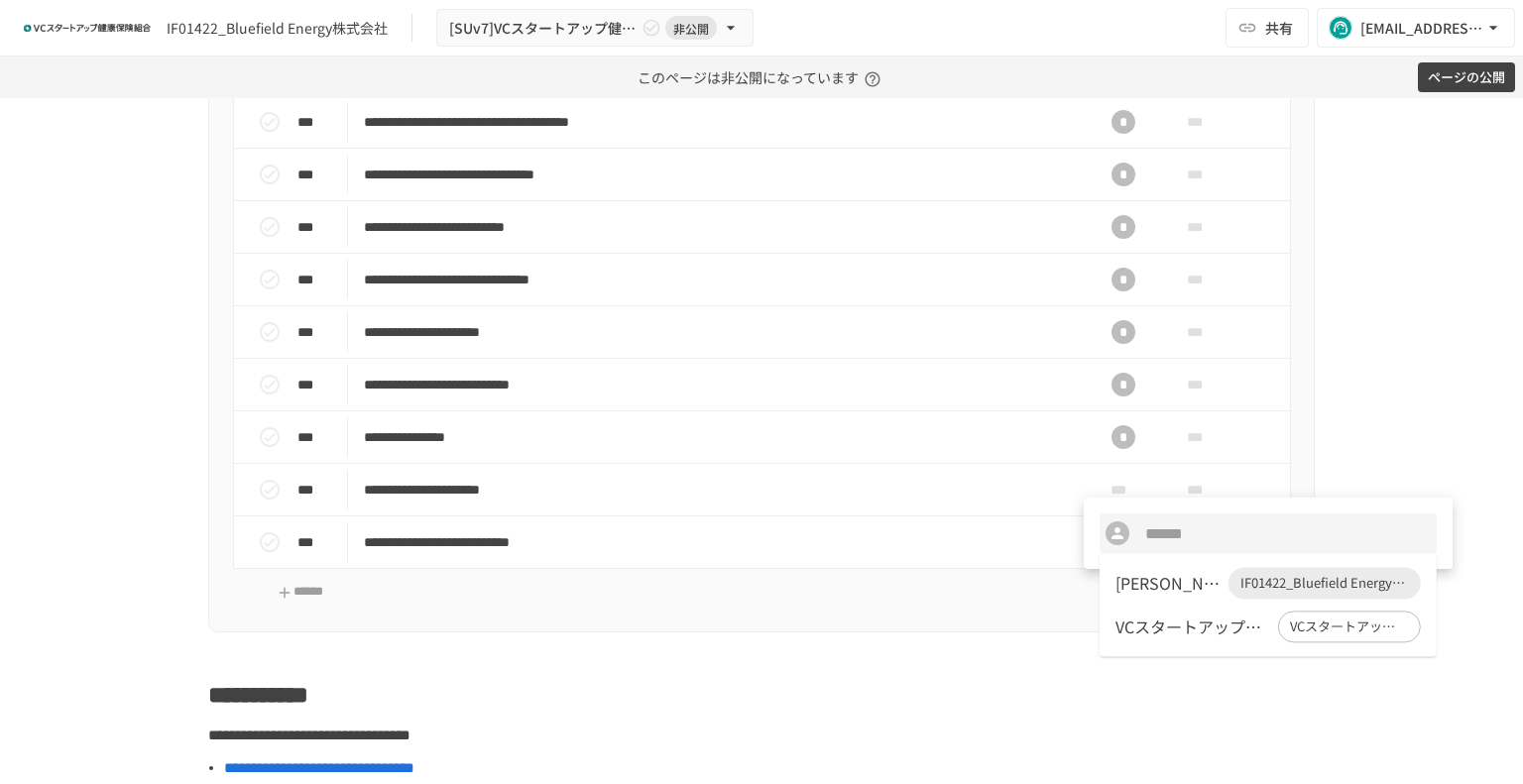click on "[PERSON_NAME]" at bounding box center (1168, 583) 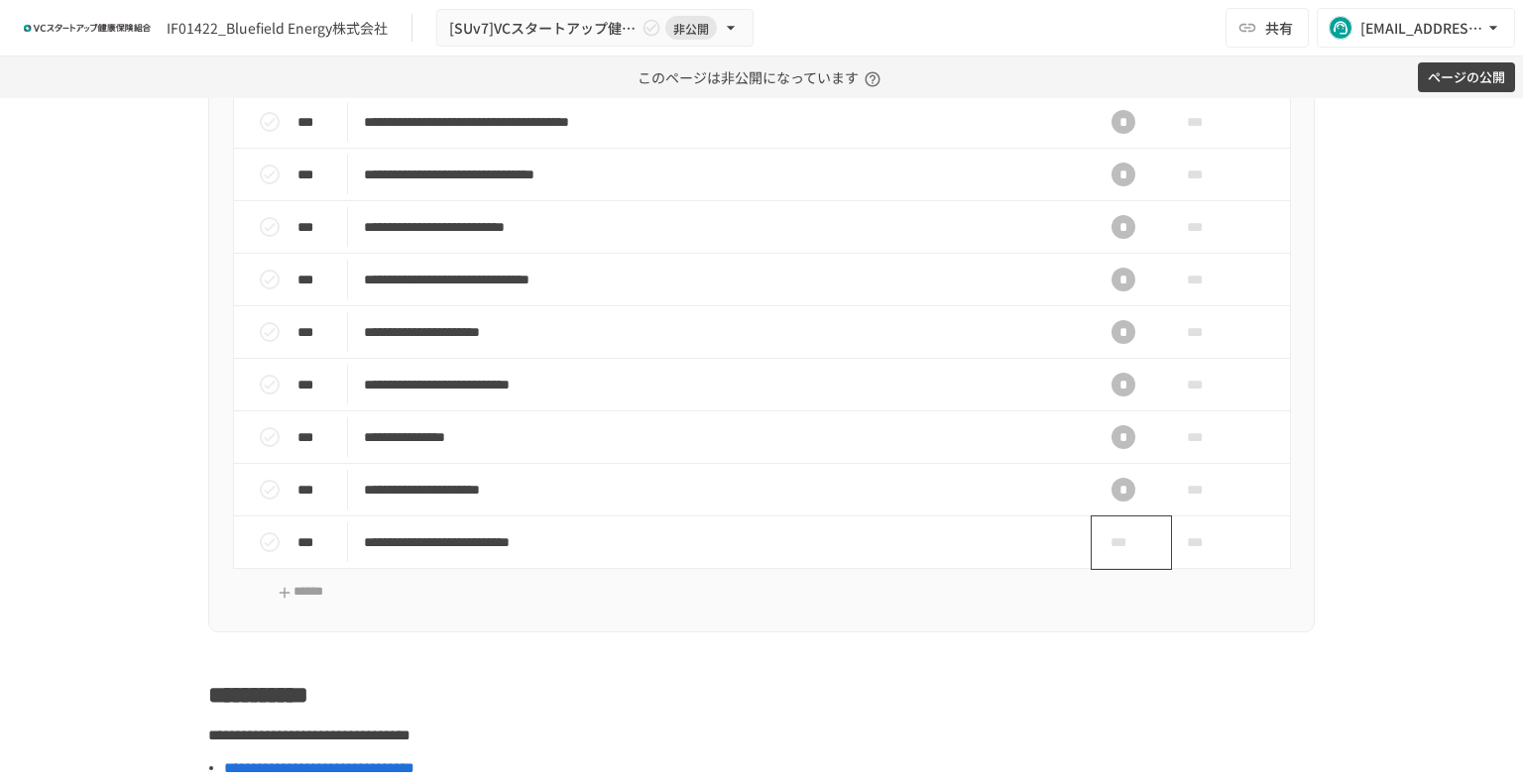 click on "***" at bounding box center (1123, 542) 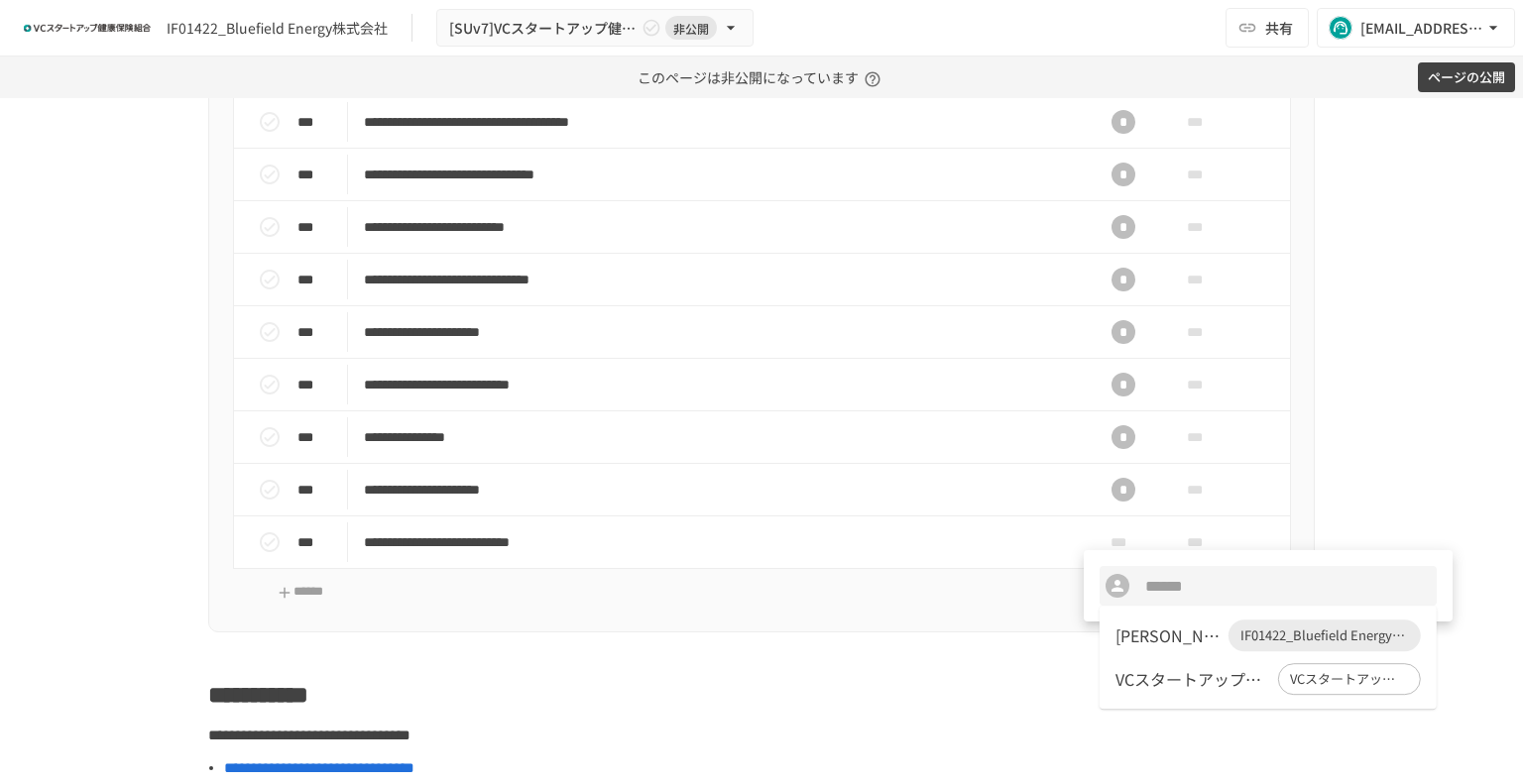 click on "[PERSON_NAME]" at bounding box center (1168, 635) 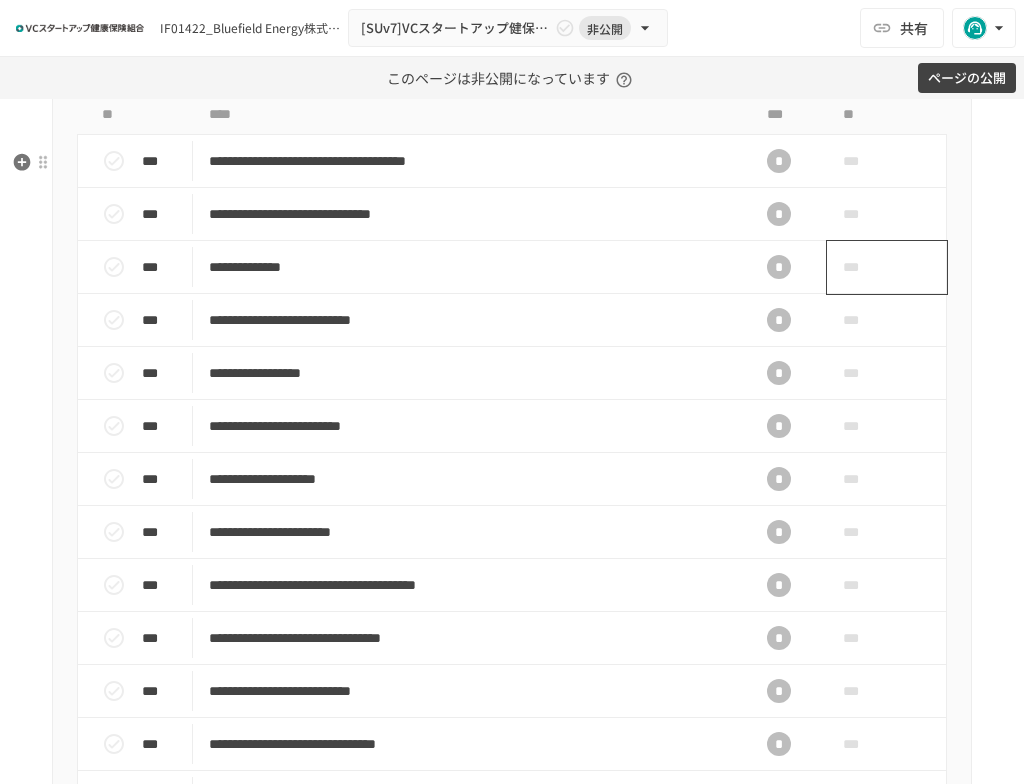 scroll, scrollTop: 736, scrollLeft: 0, axis: vertical 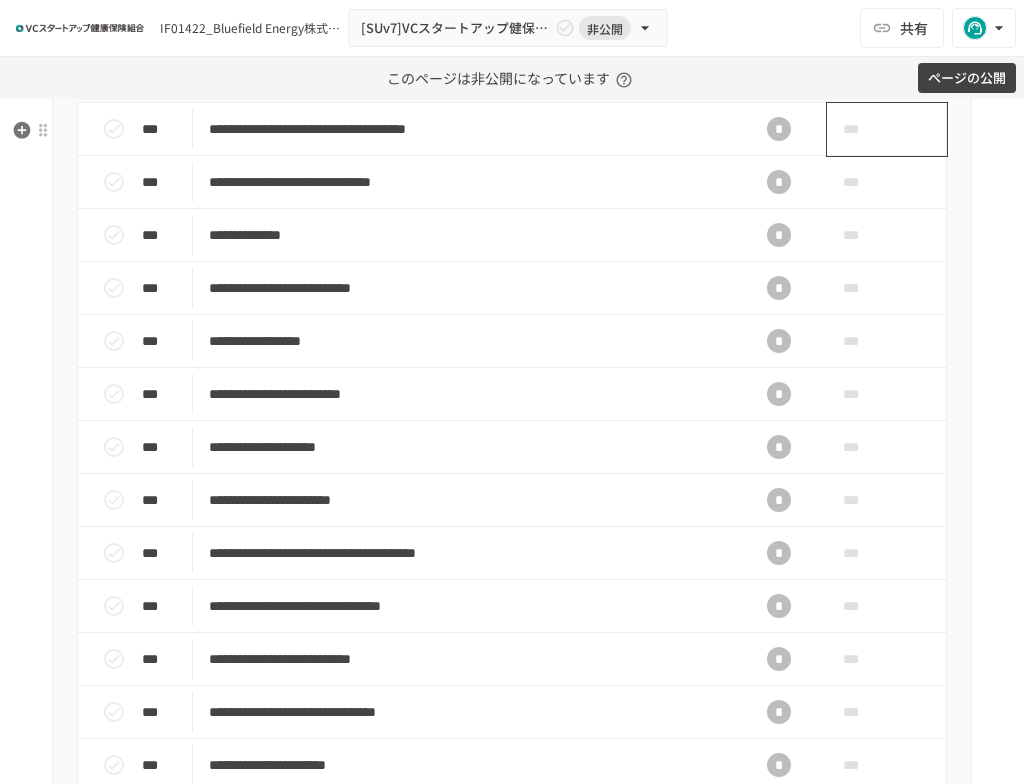 click on "***" at bounding box center [887, 129] 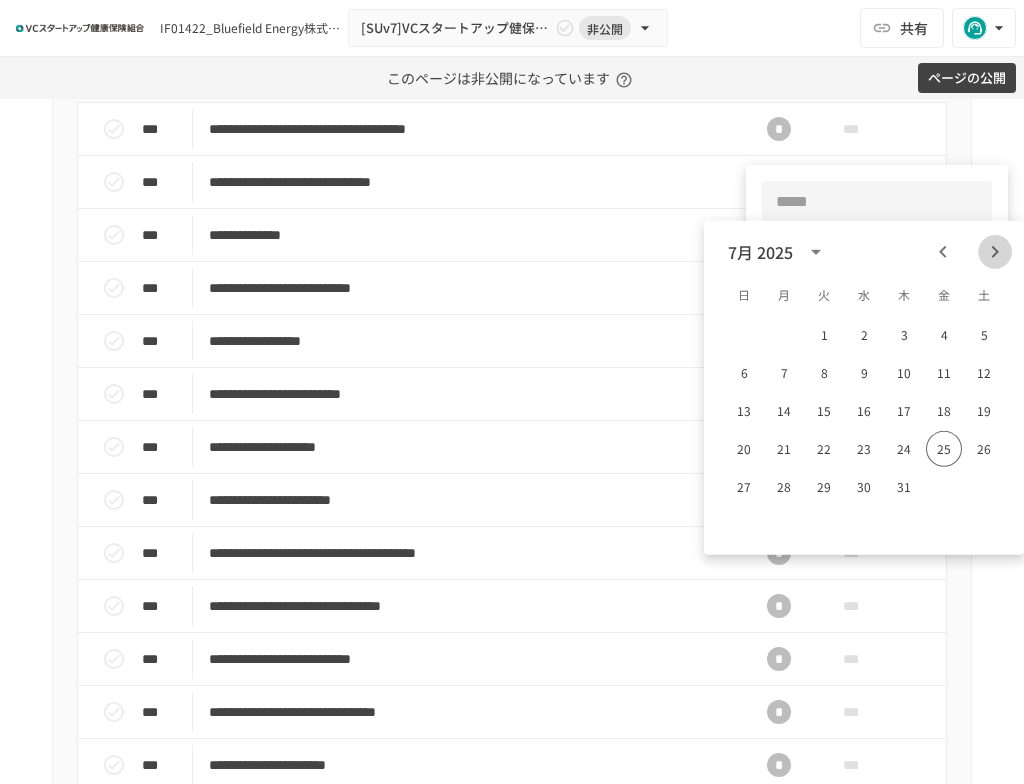 click 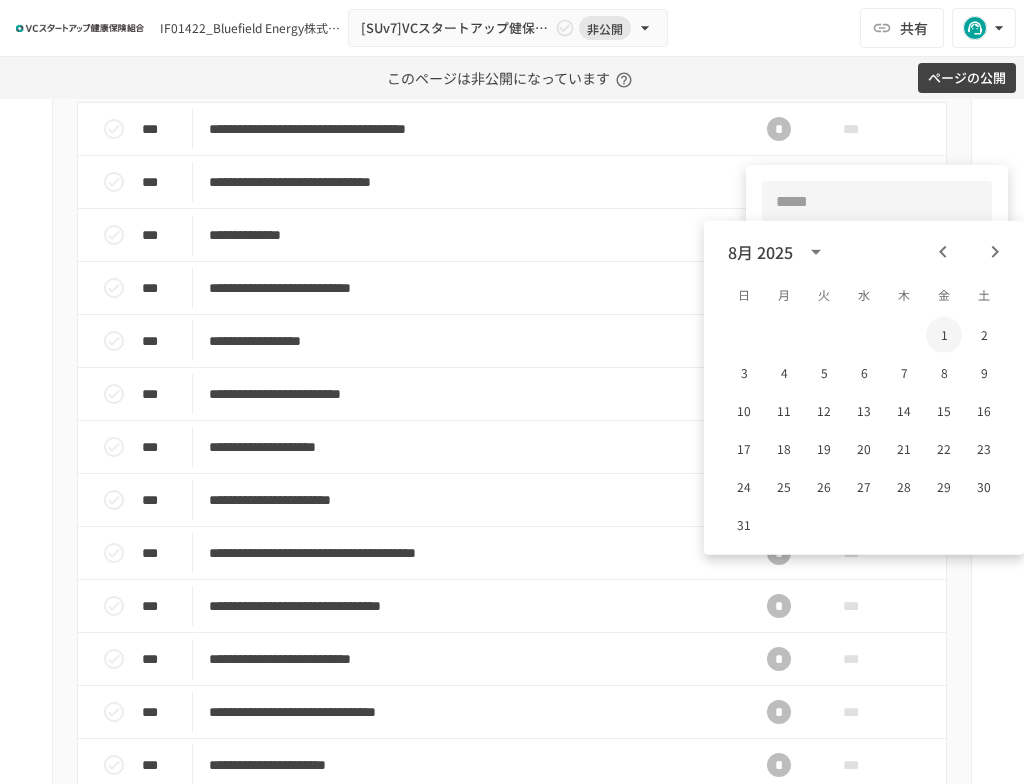 click on "1" at bounding box center [944, 335] 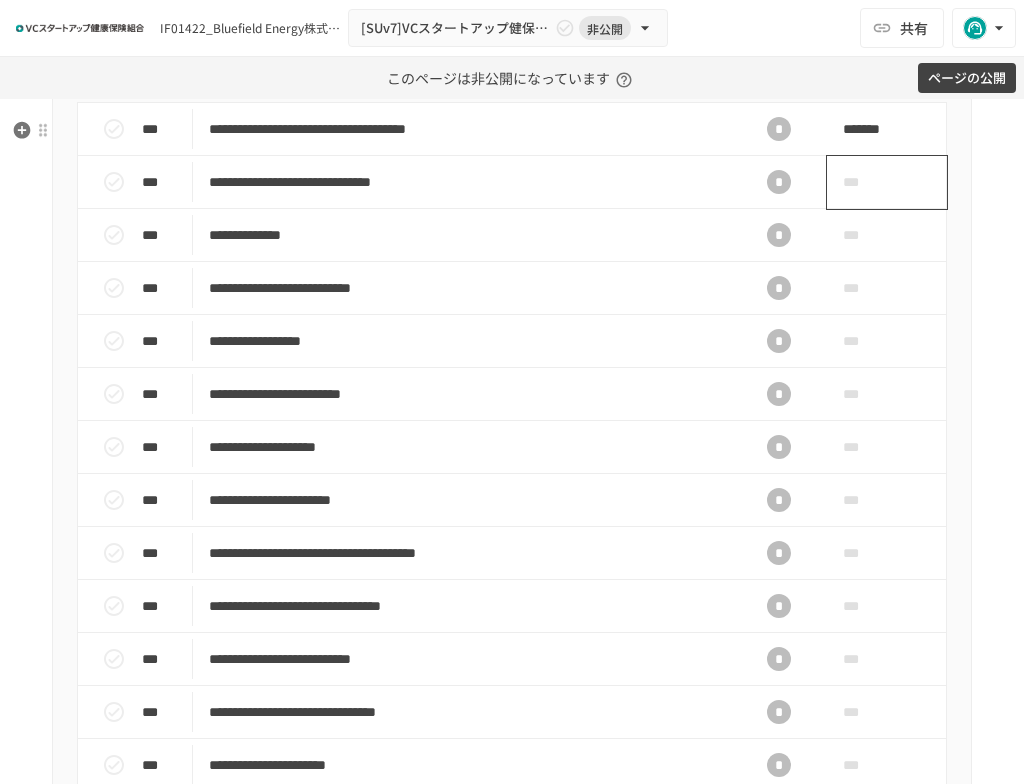 click on "***" at bounding box center (864, 182) 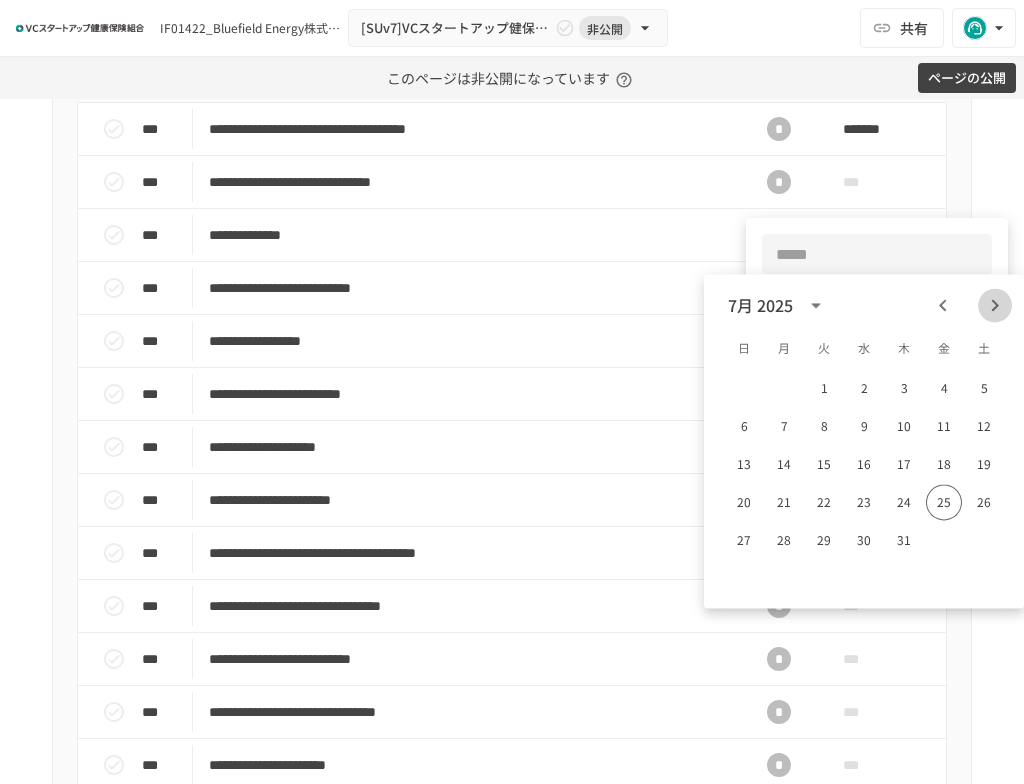 click 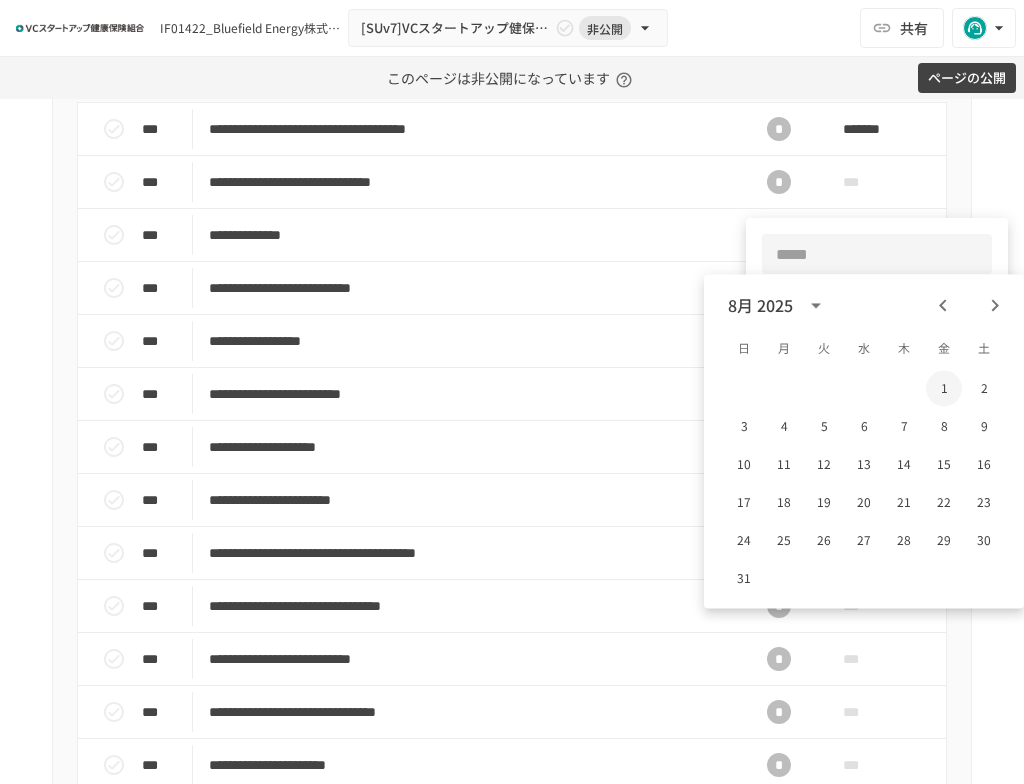 click on "1" at bounding box center (944, 388) 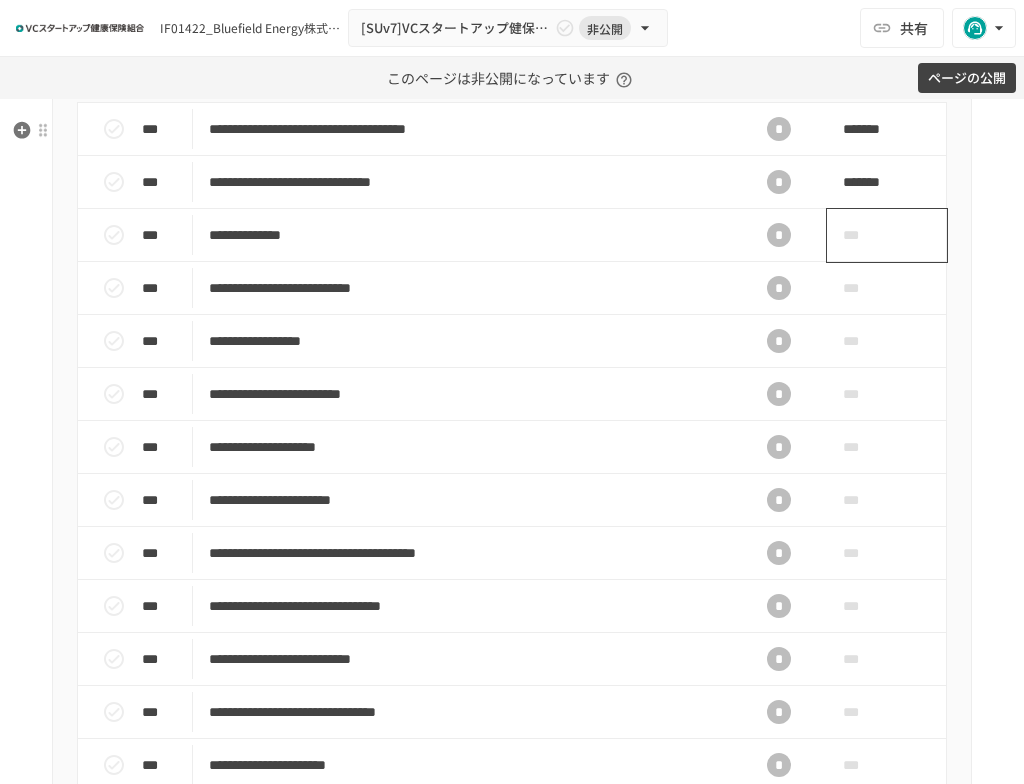 click on "***" at bounding box center (887, 235) 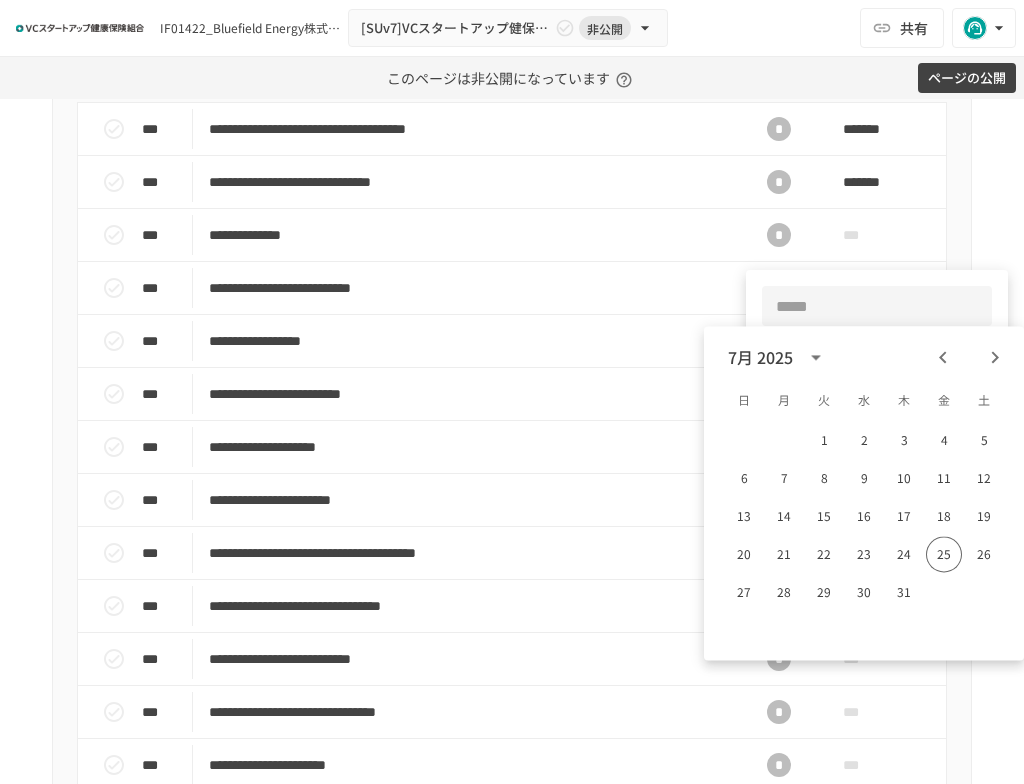 click 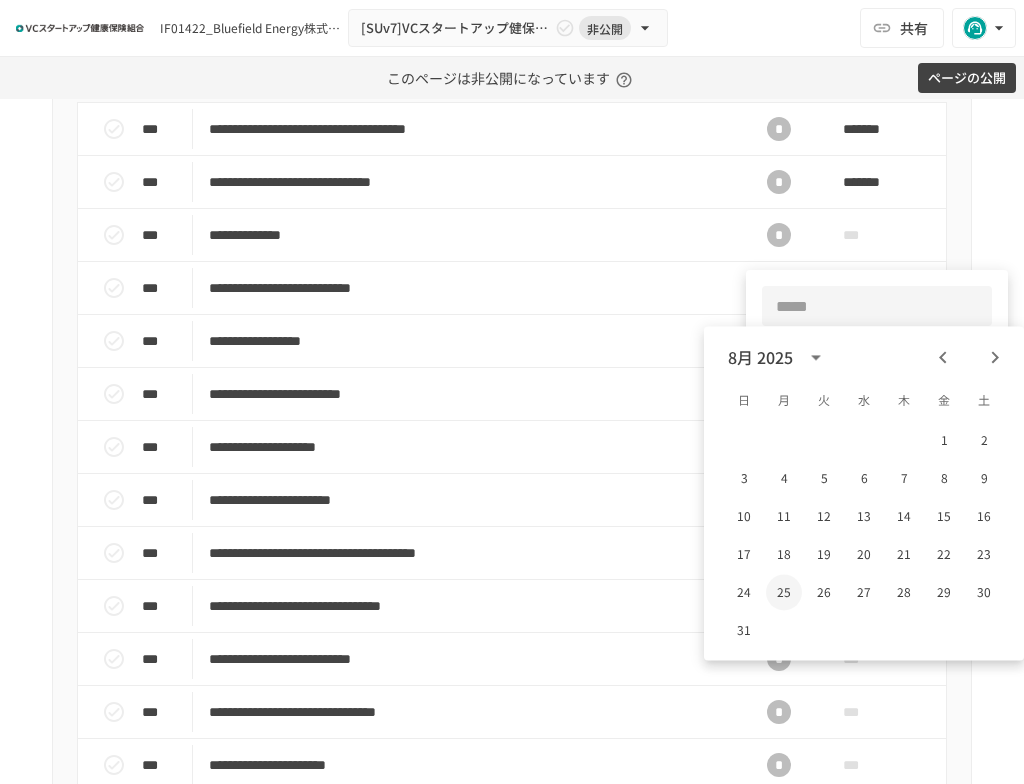 click on "25" at bounding box center (784, 592) 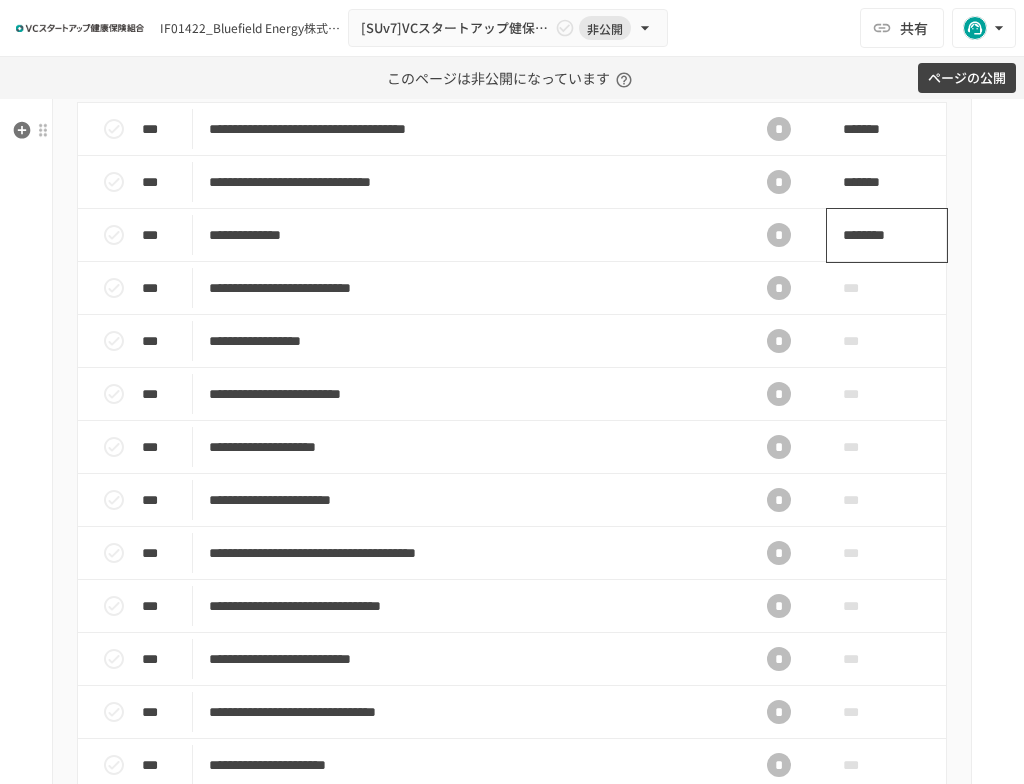 click on "********" at bounding box center (887, 235) 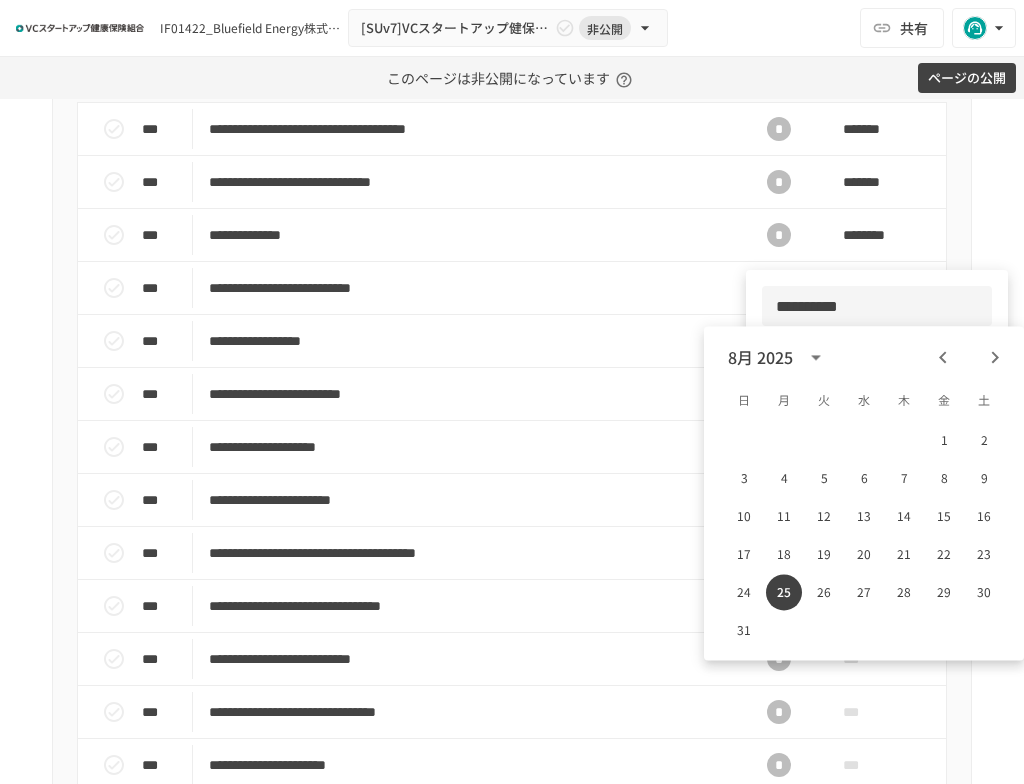 drag, startPoint x: 874, startPoint y: 299, endPoint x: 776, endPoint y: 318, distance: 99.824844 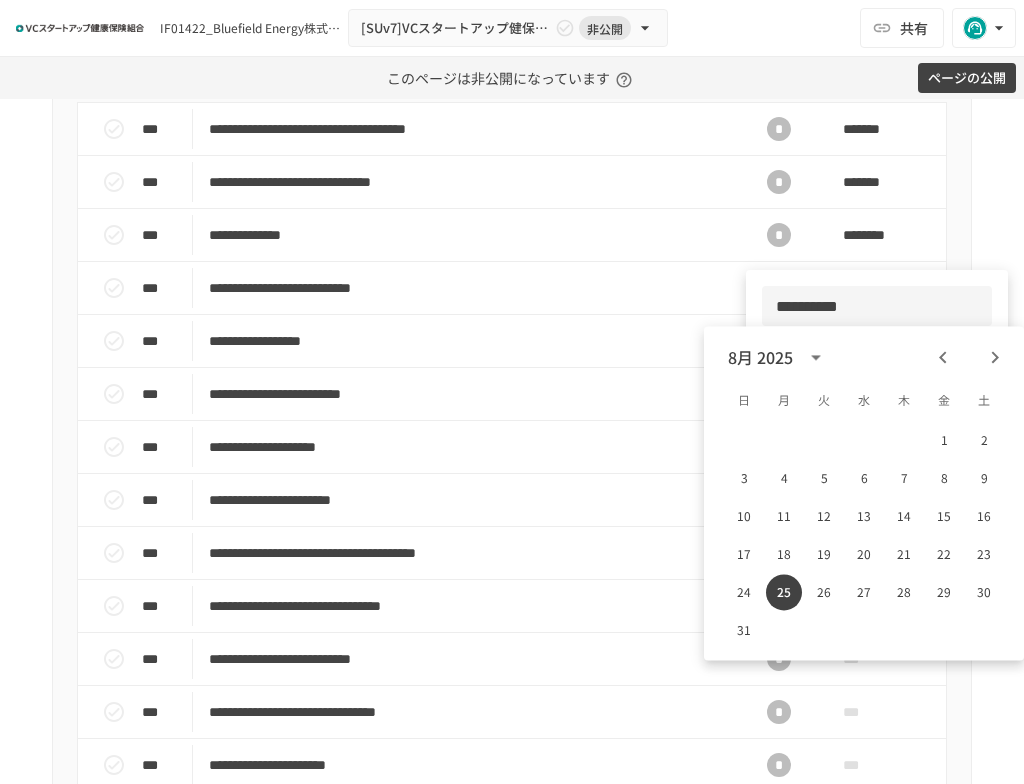 click at bounding box center (512, 392) 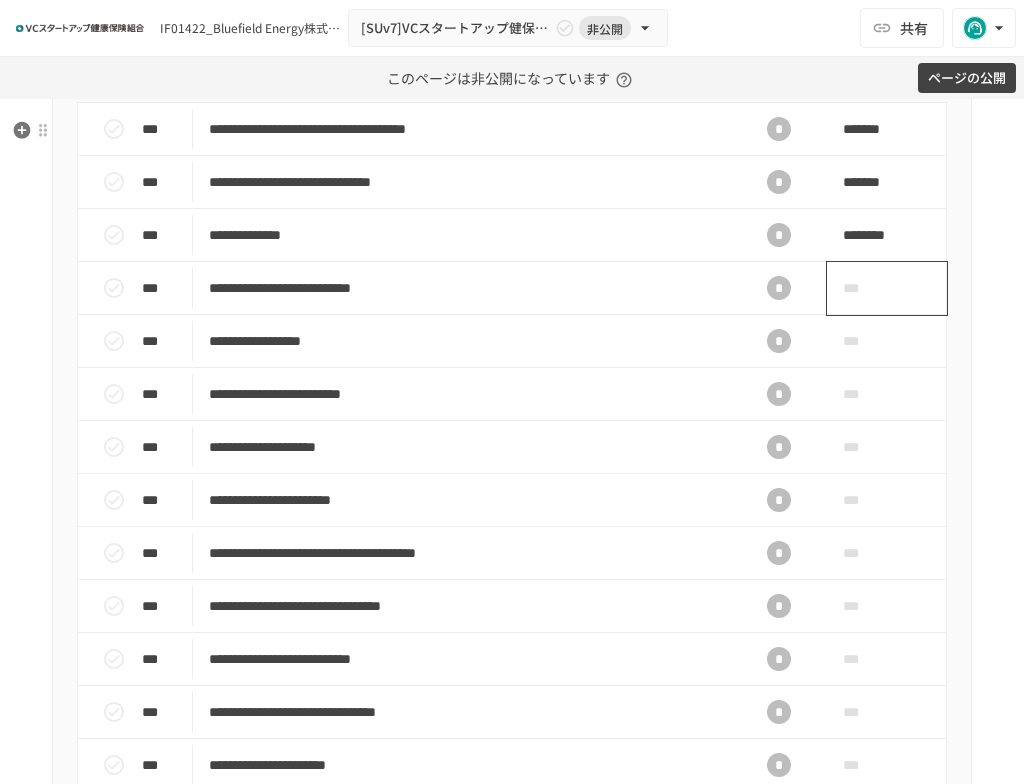 click on "***" at bounding box center [887, 288] 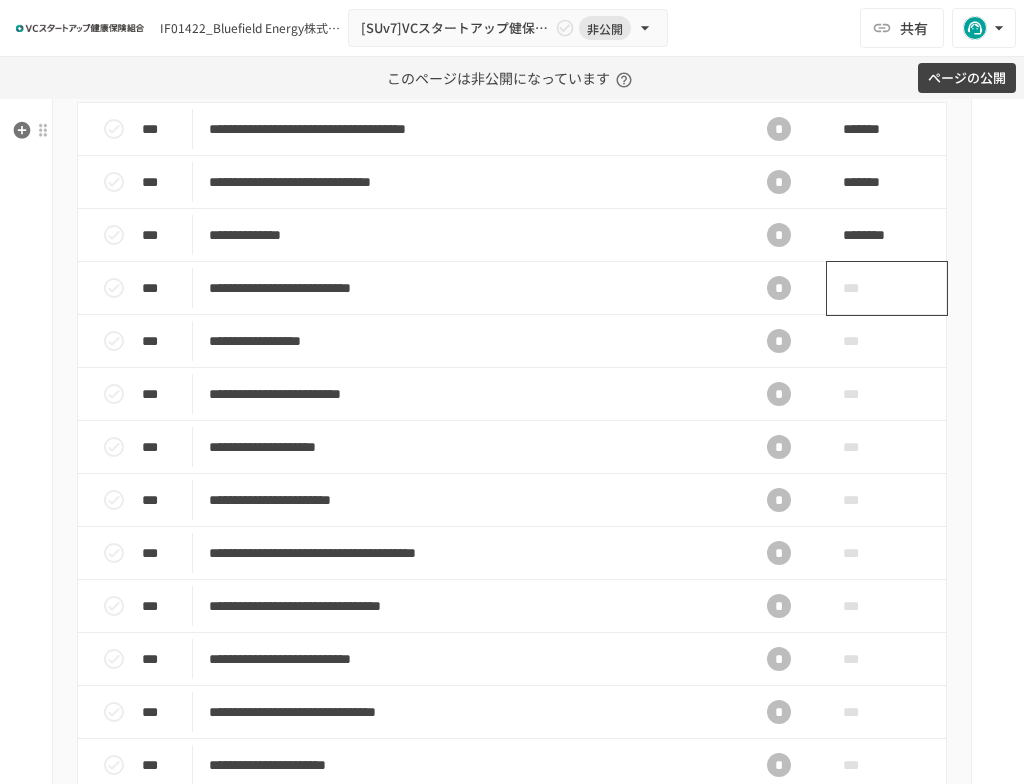 click on "***" at bounding box center [864, 288] 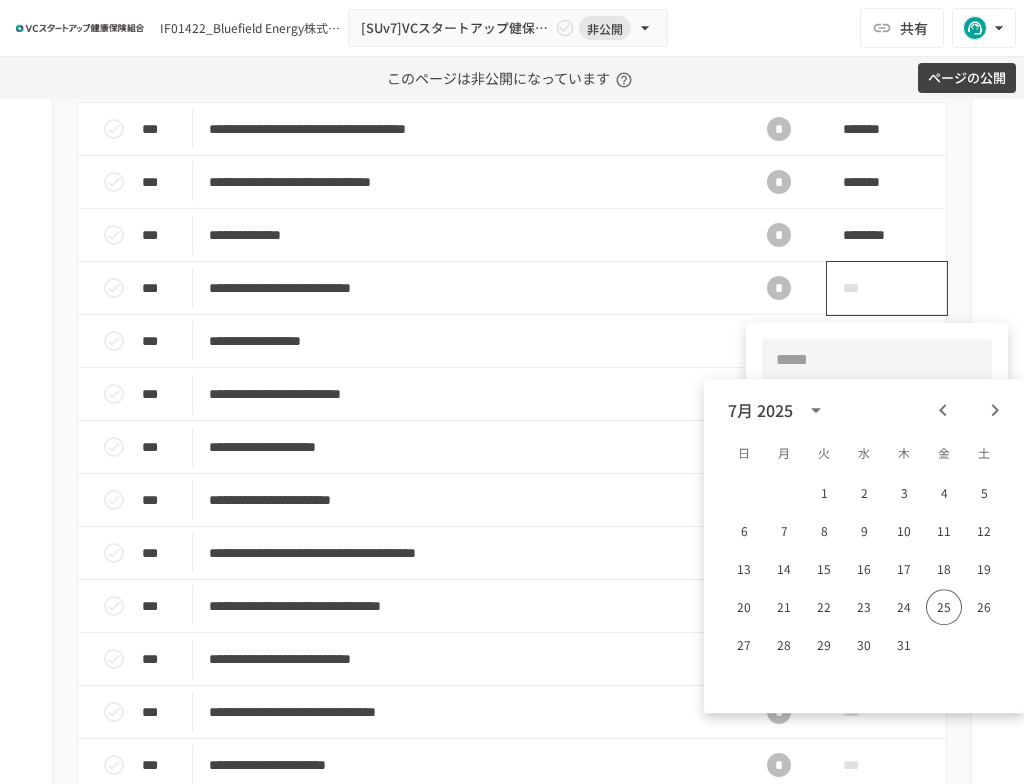click at bounding box center (877, 359) 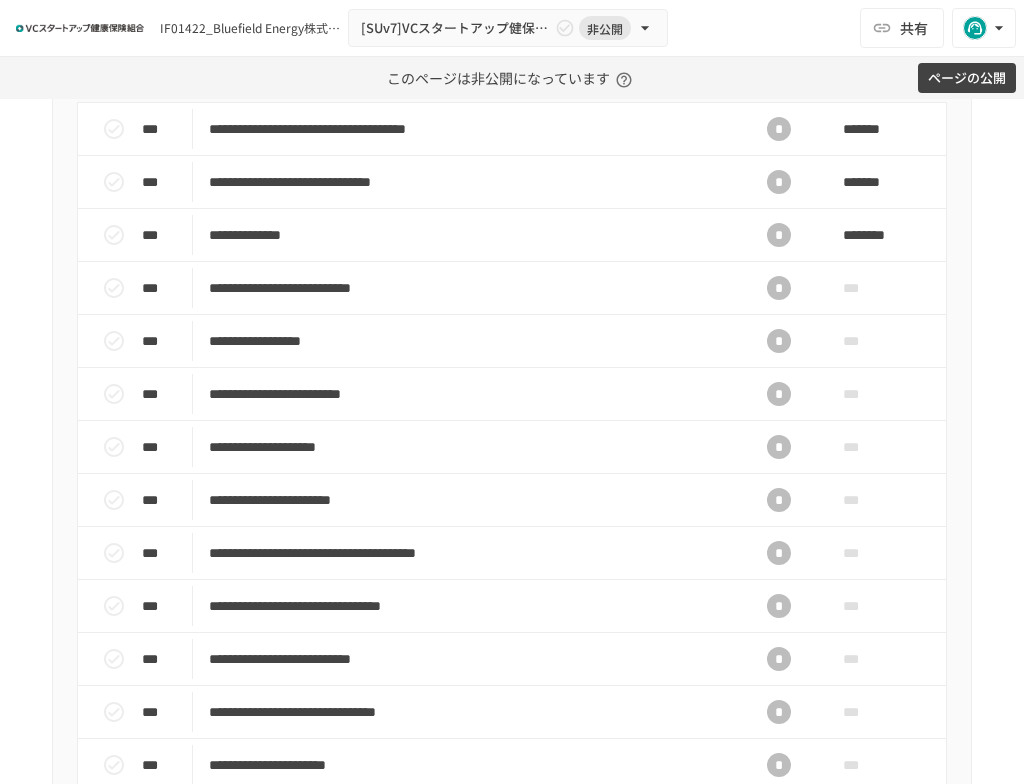 click on "***" at bounding box center [864, 288] 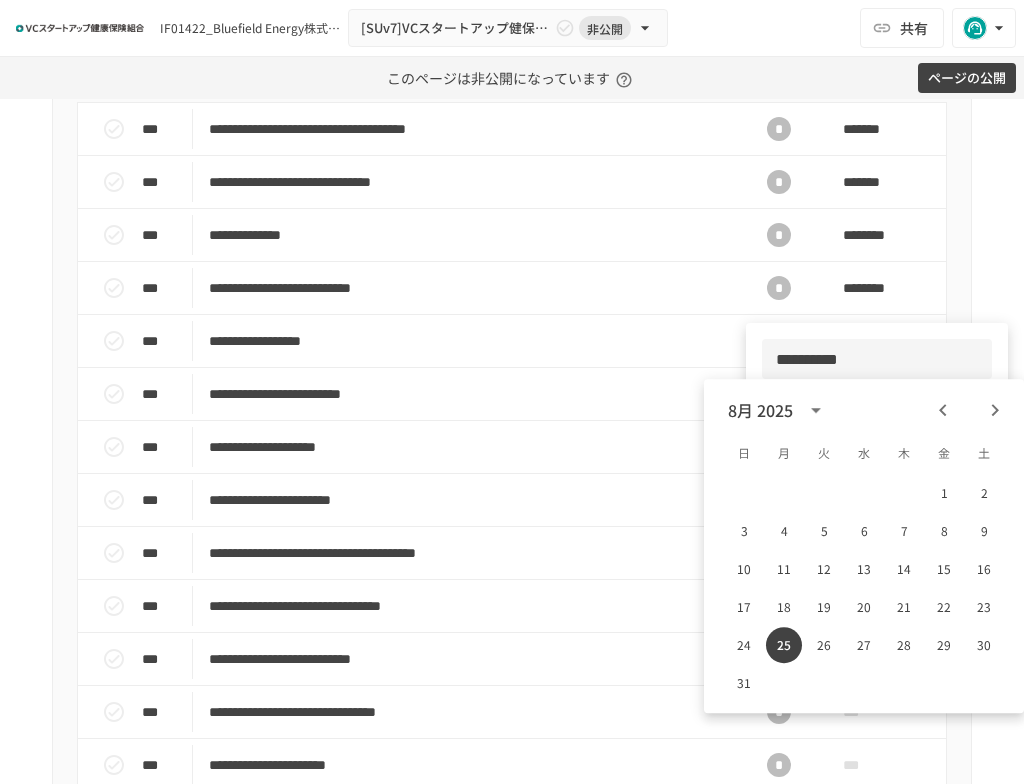 click at bounding box center (512, 392) 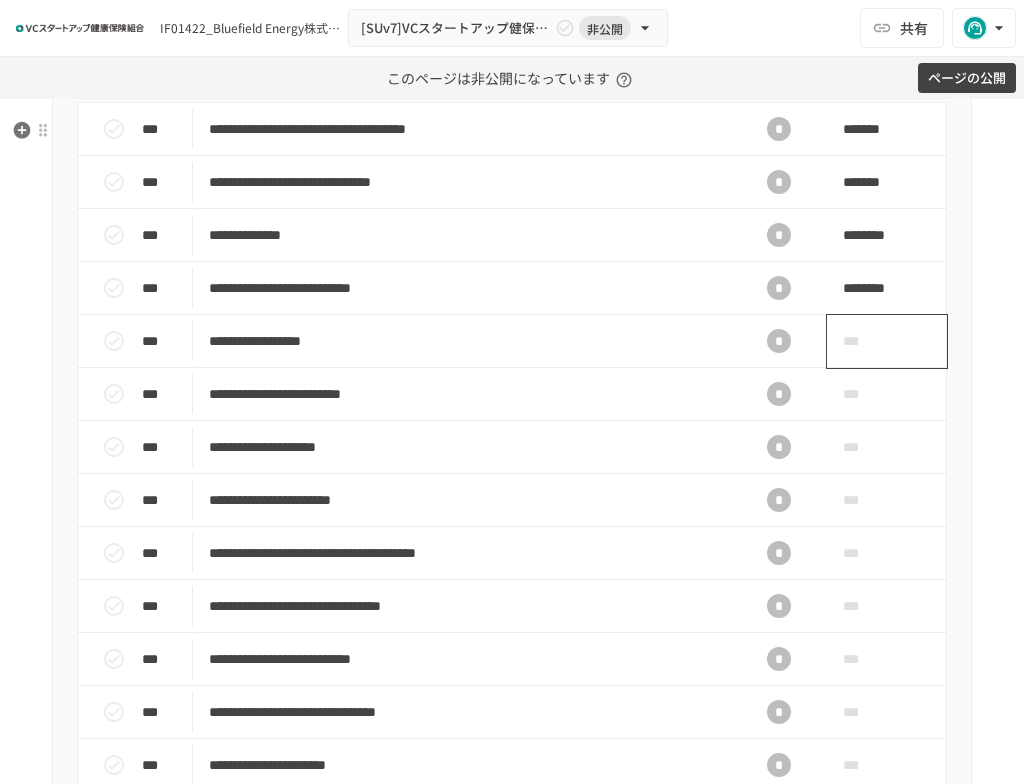 click on "***" at bounding box center (864, 341) 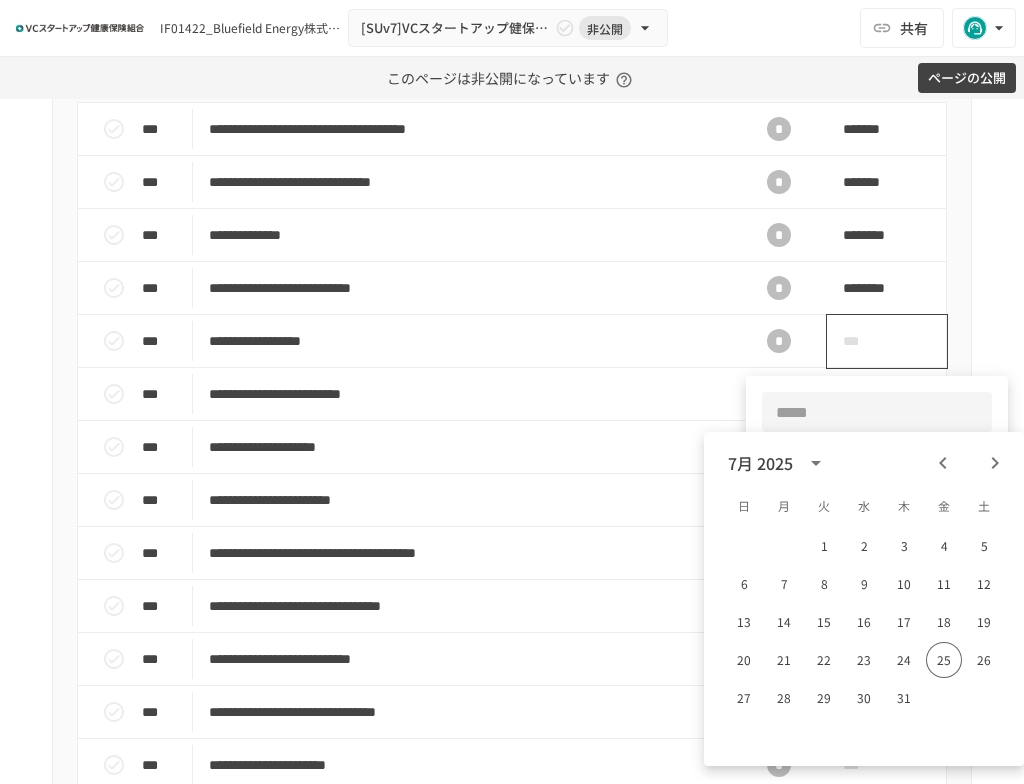 type 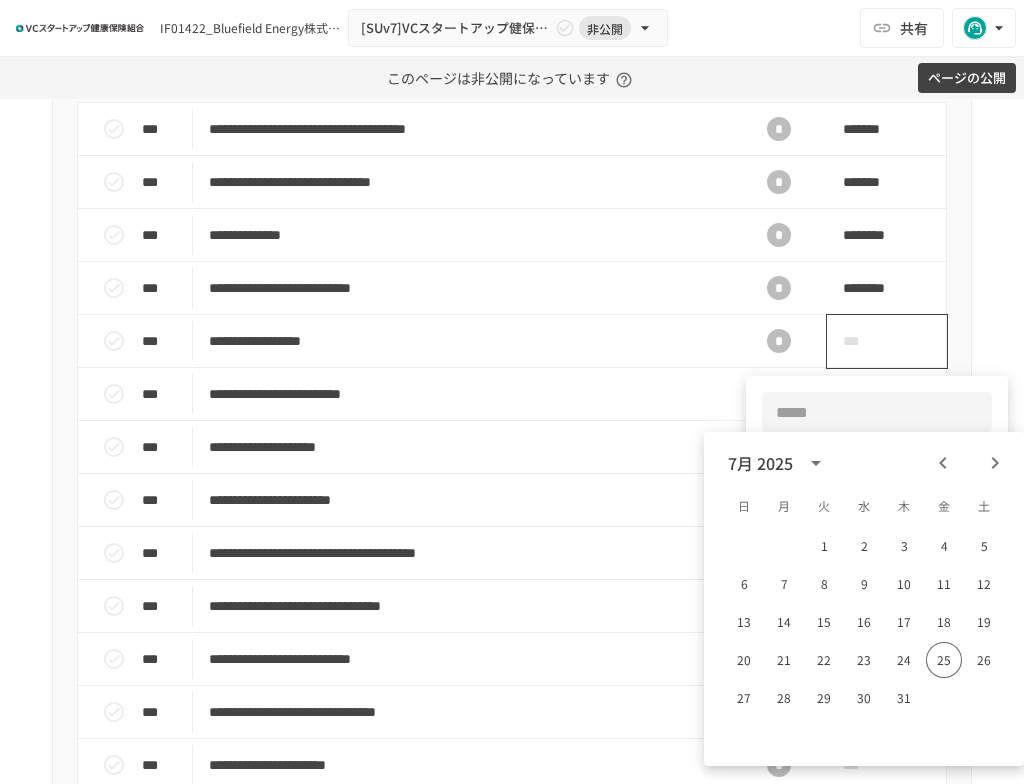 click at bounding box center [877, 412] 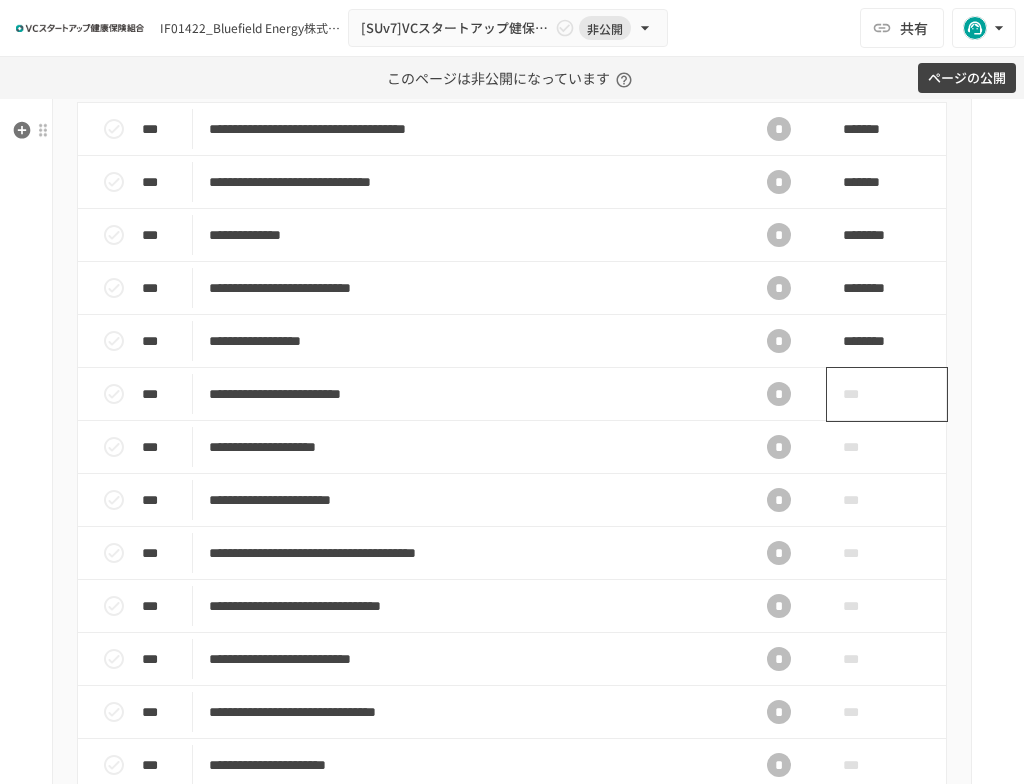 click on "***" at bounding box center [864, 394] 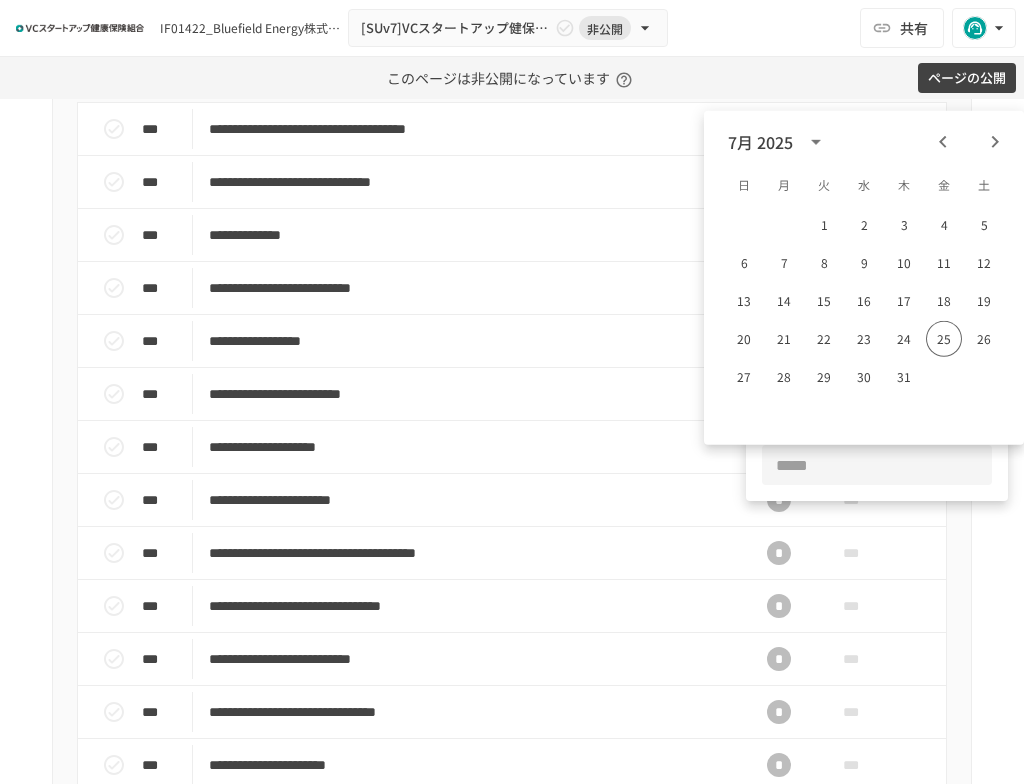 click at bounding box center (877, 465) 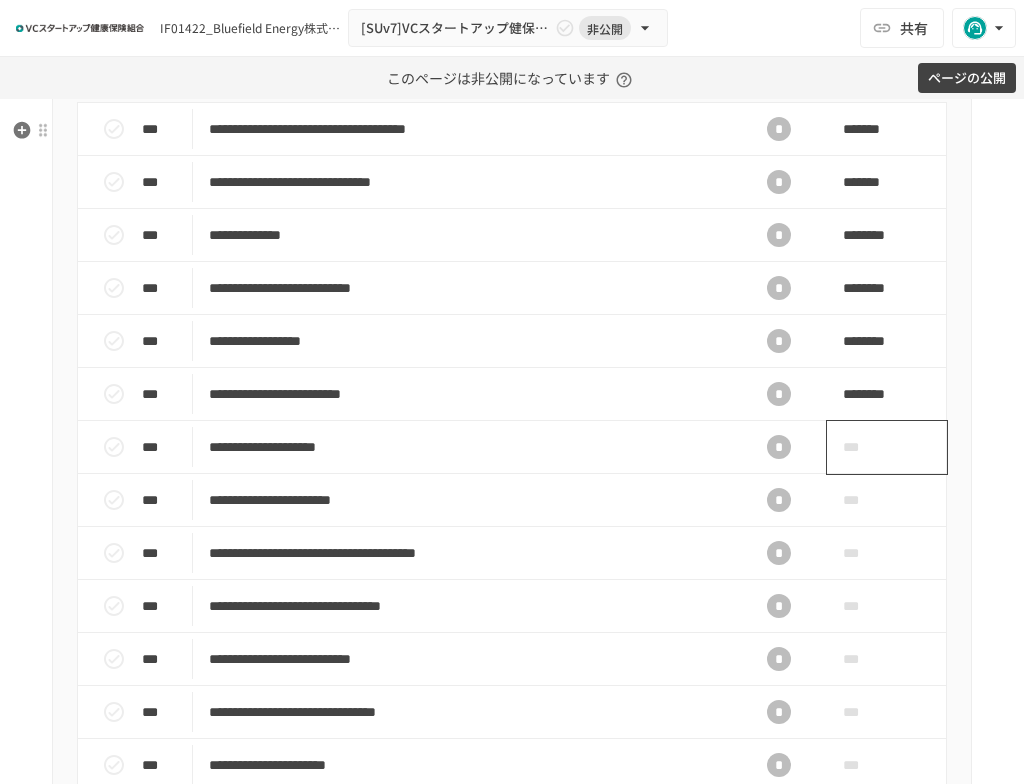 click on "***" at bounding box center (887, 447) 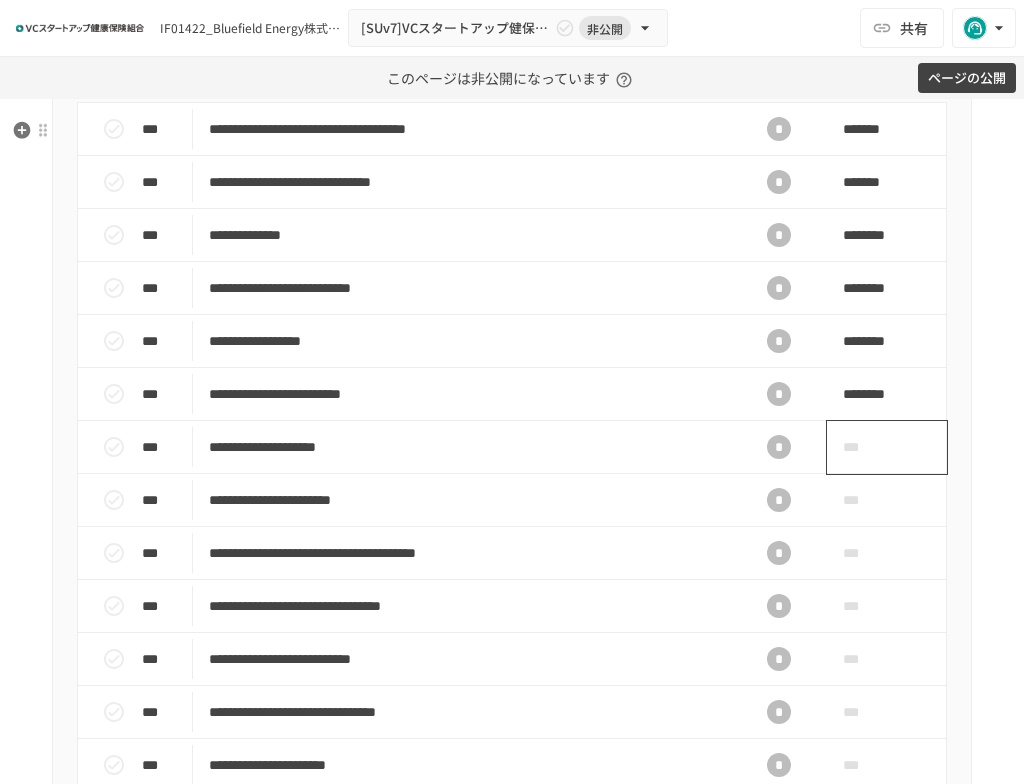 click on "***" at bounding box center [864, 447] 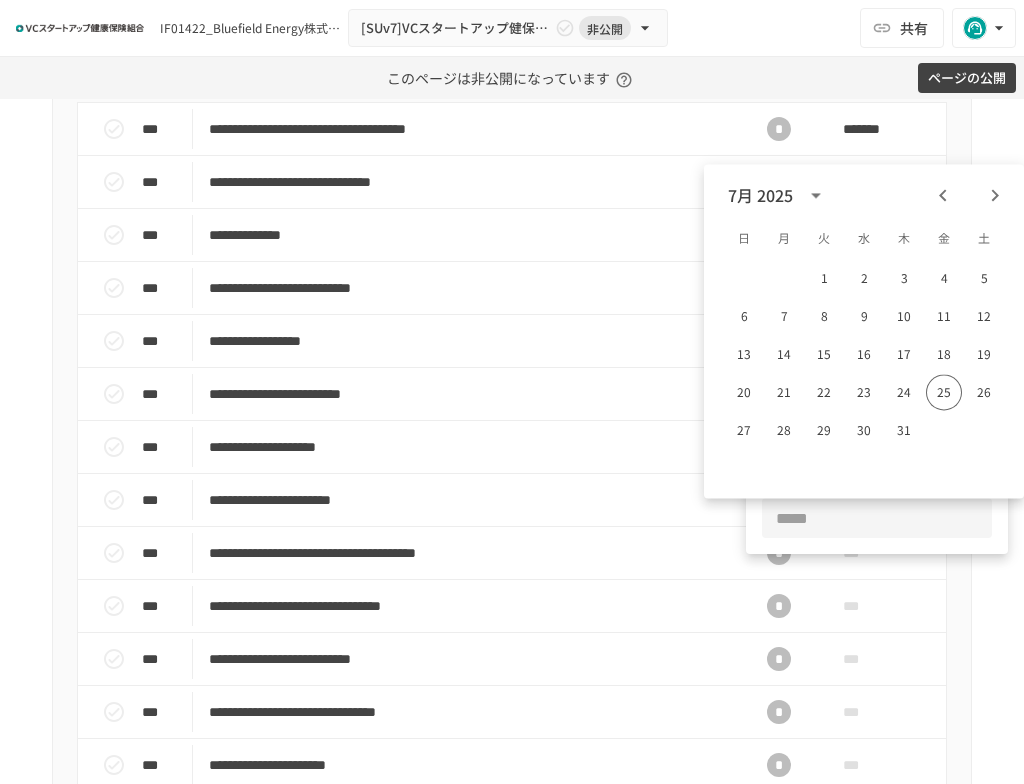 click at bounding box center (877, 518) 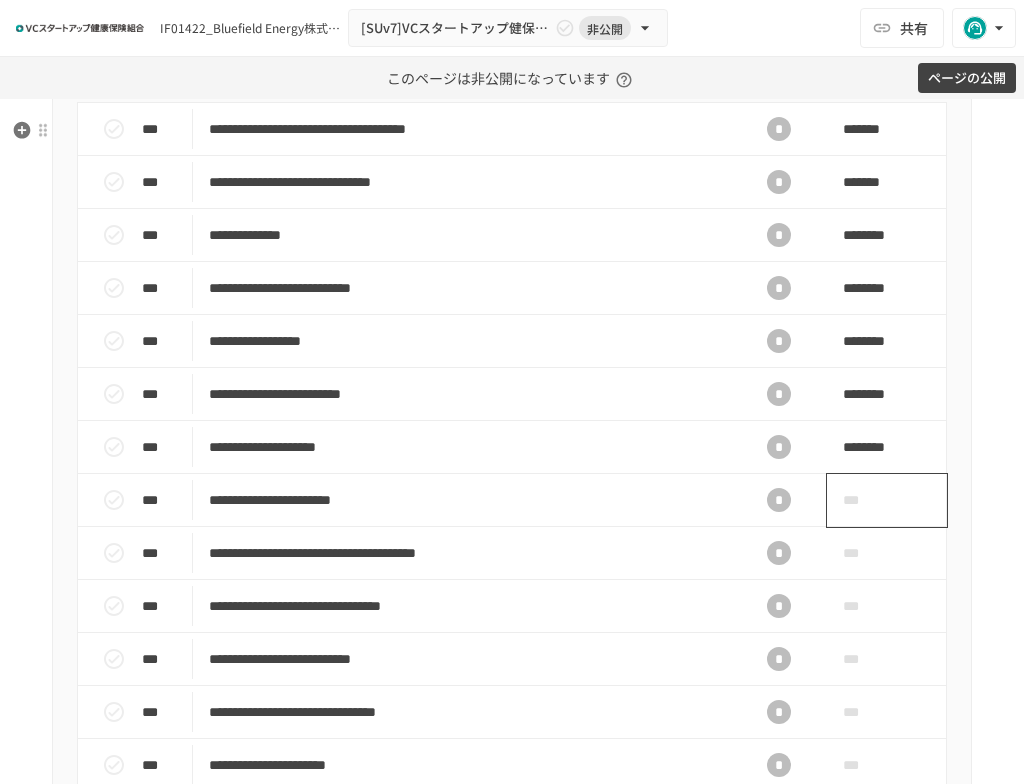 click on "***" at bounding box center [887, 500] 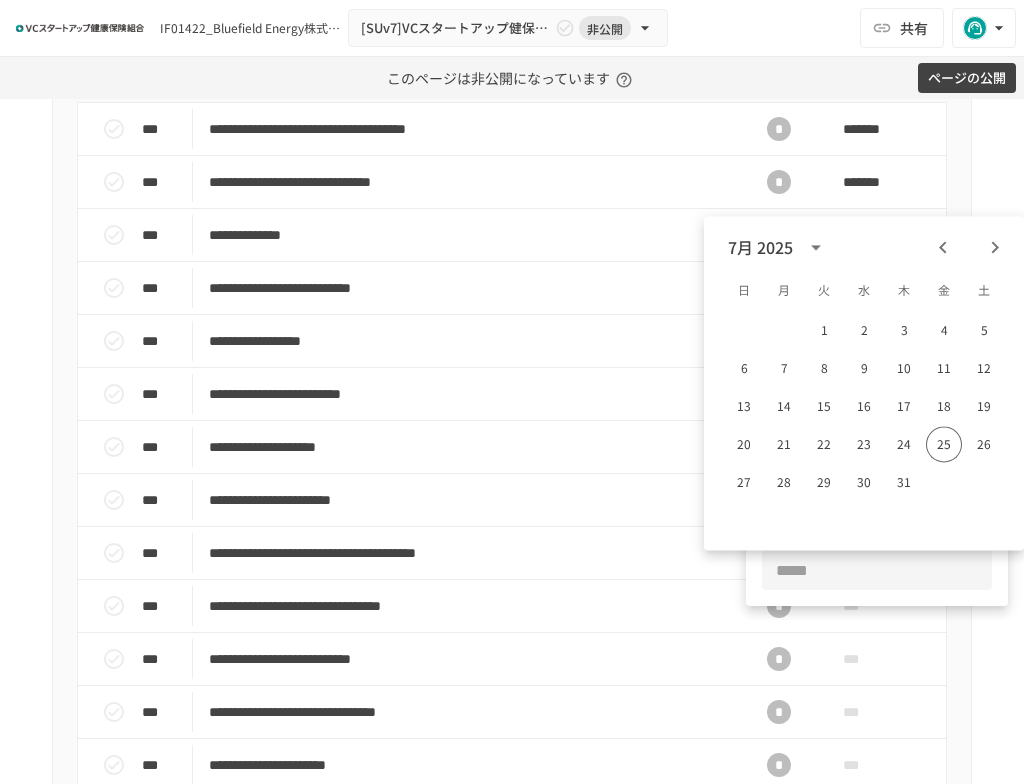click at bounding box center (877, 570) 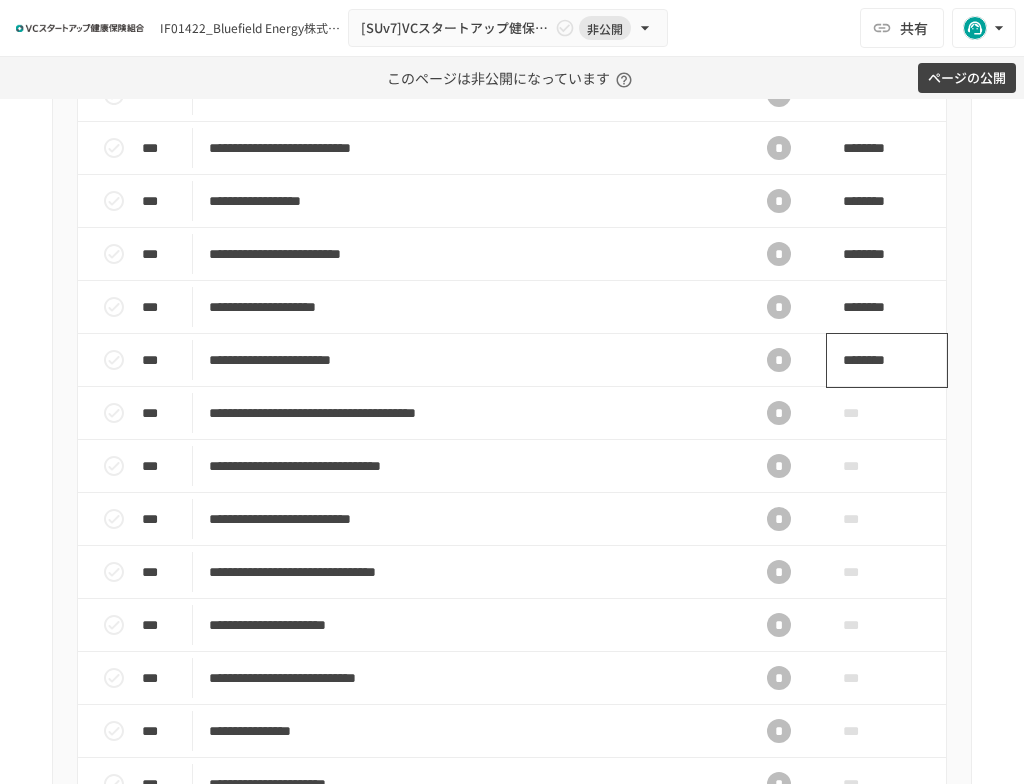 scroll, scrollTop: 903, scrollLeft: 0, axis: vertical 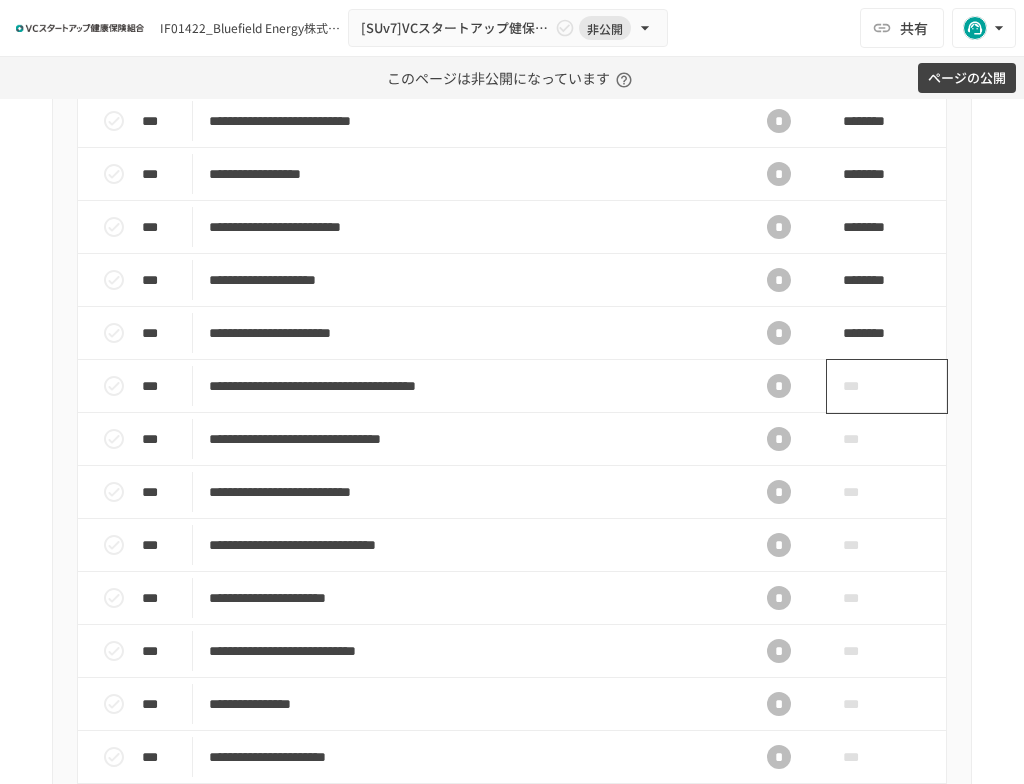click on "***" at bounding box center (864, 386) 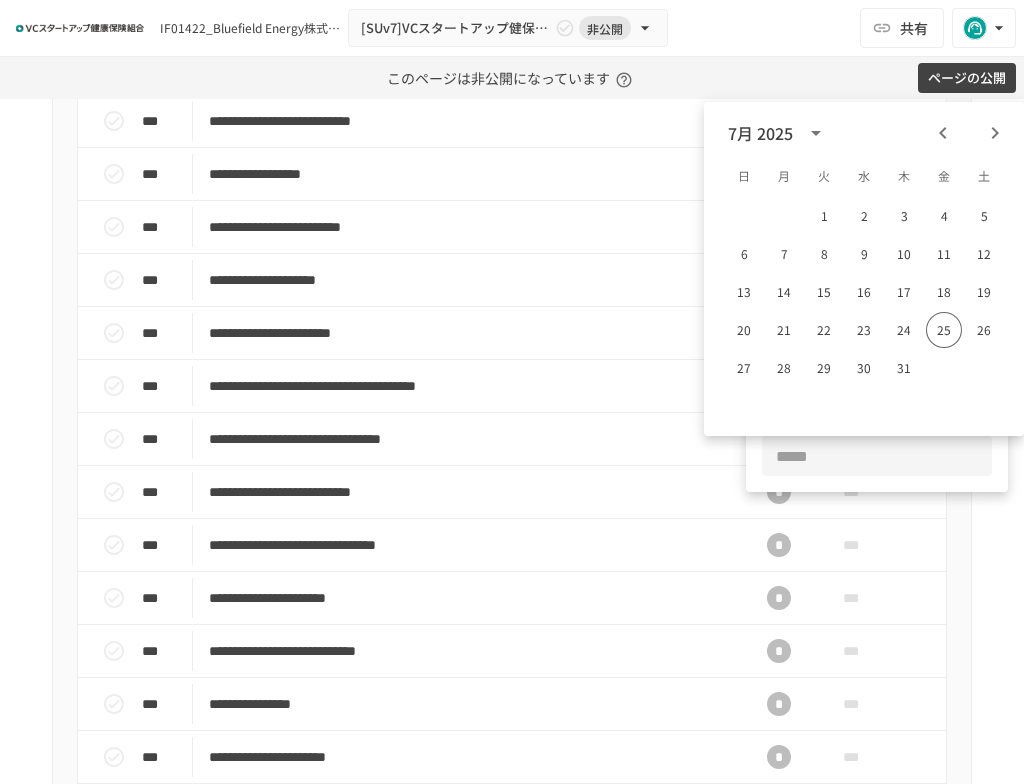 click 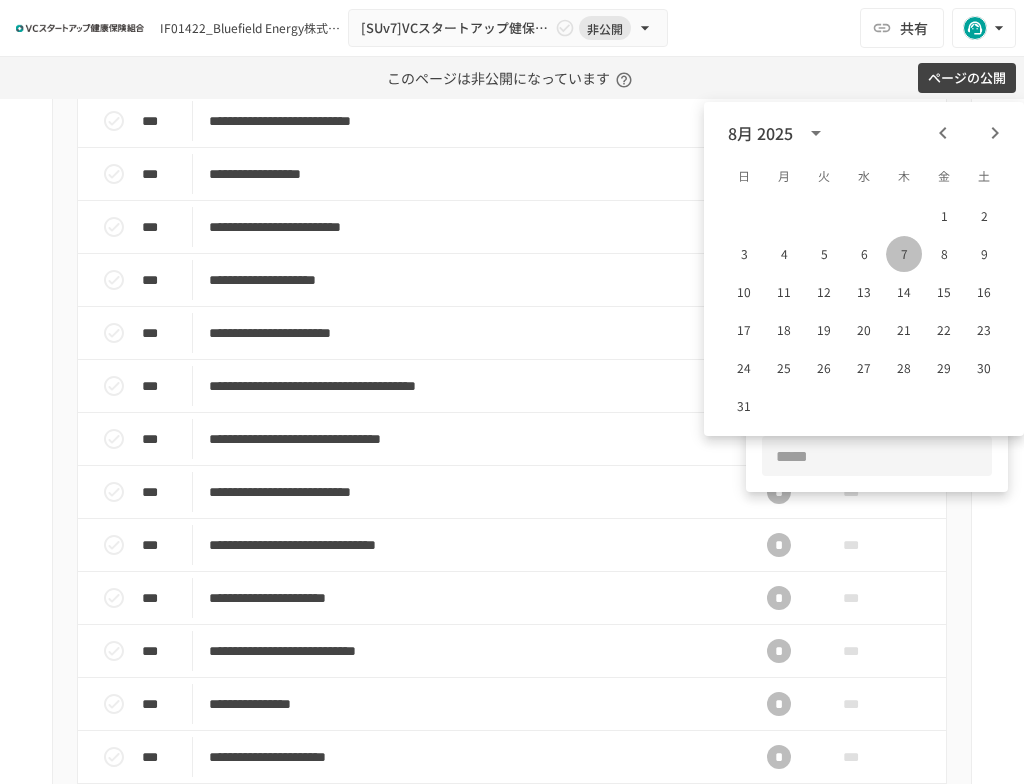 click on "7" at bounding box center (904, 254) 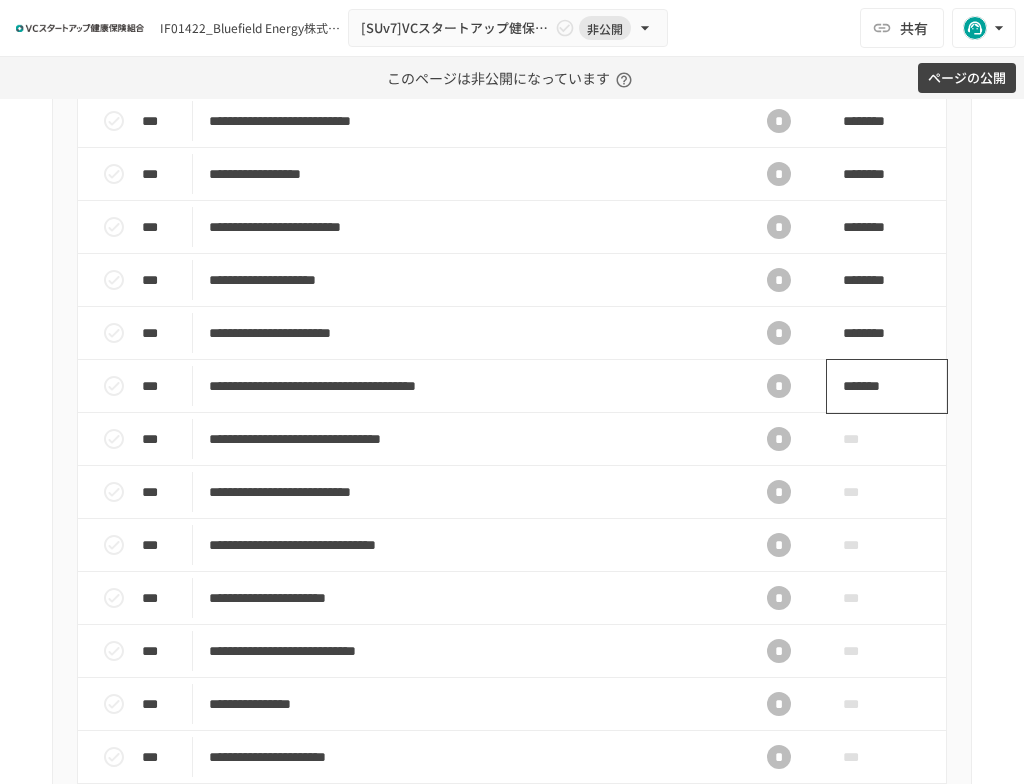 click on "*******" at bounding box center [887, 386] 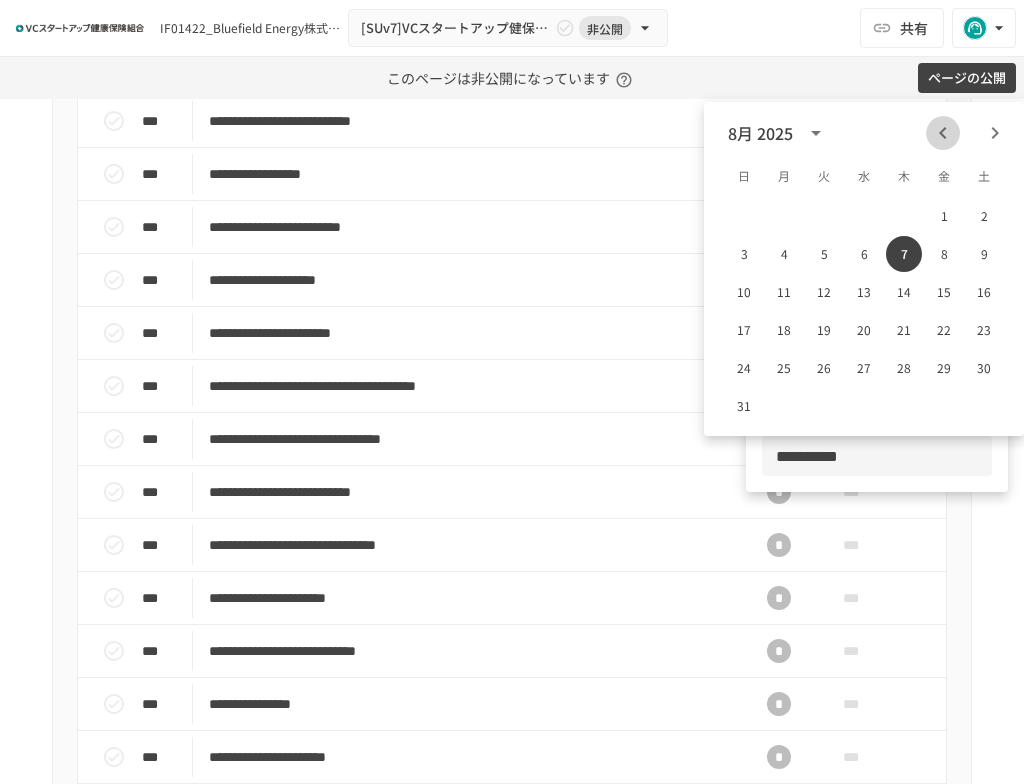 click 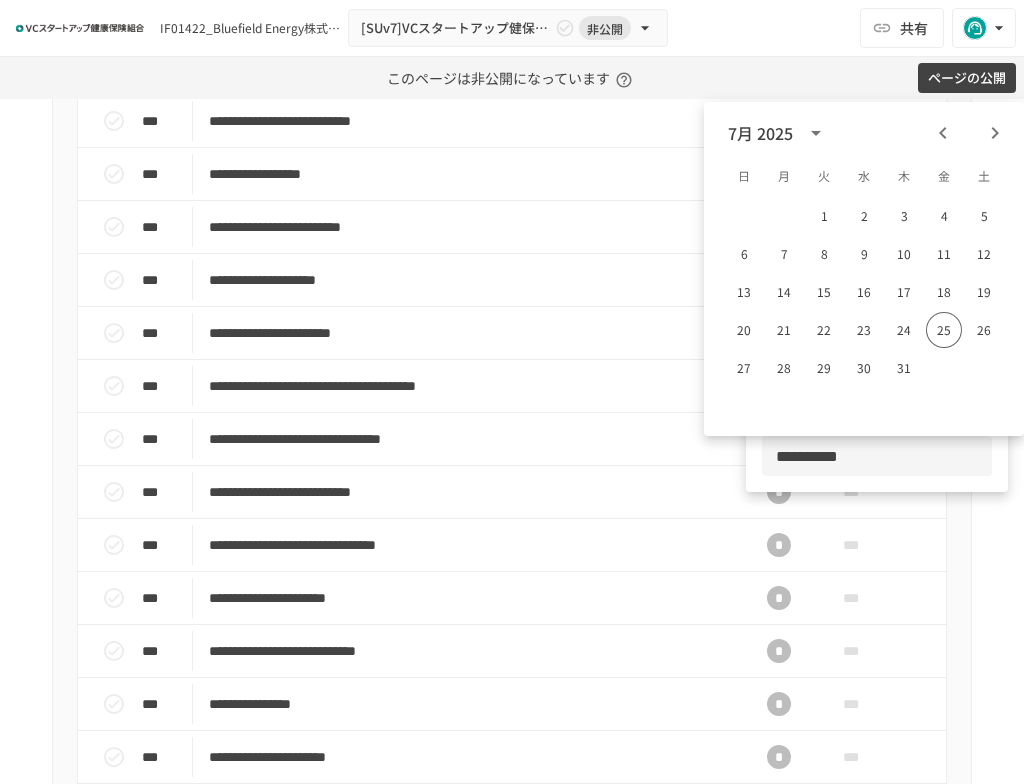 click 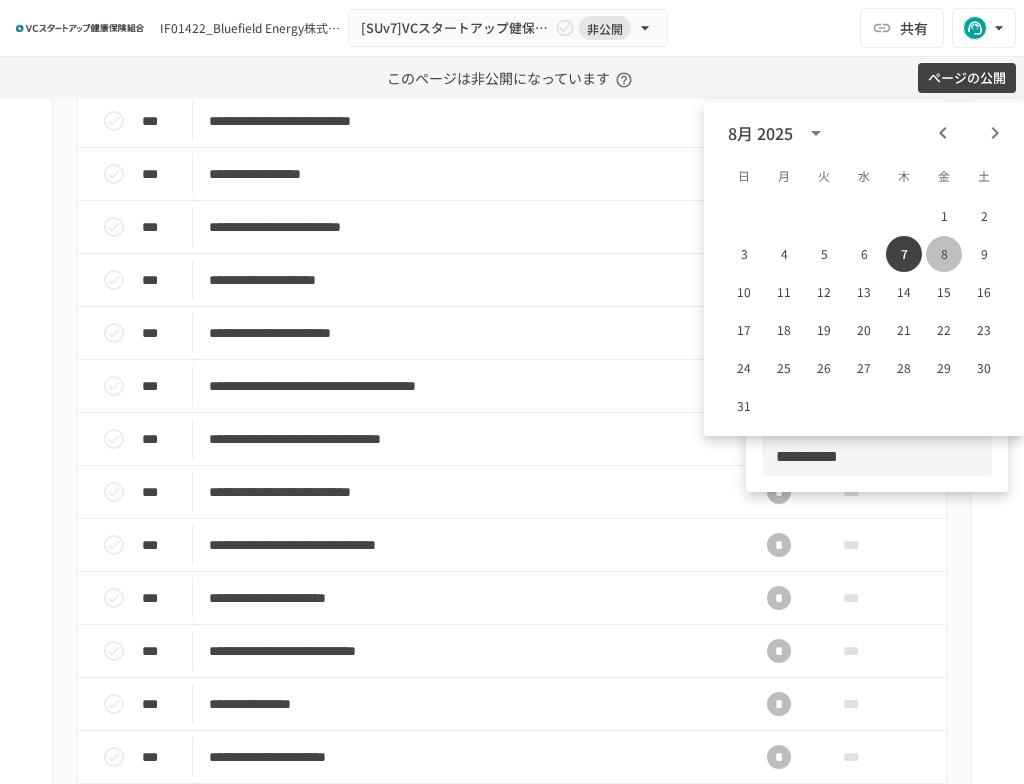 click on "8" at bounding box center [944, 254] 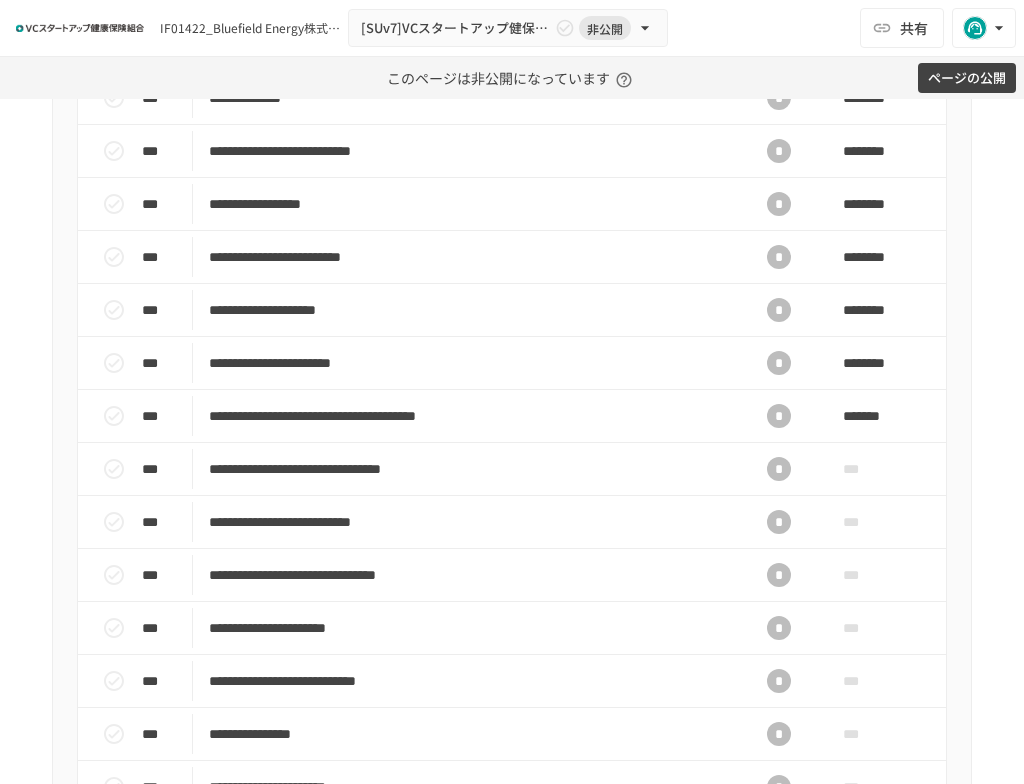 scroll, scrollTop: 903, scrollLeft: 0, axis: vertical 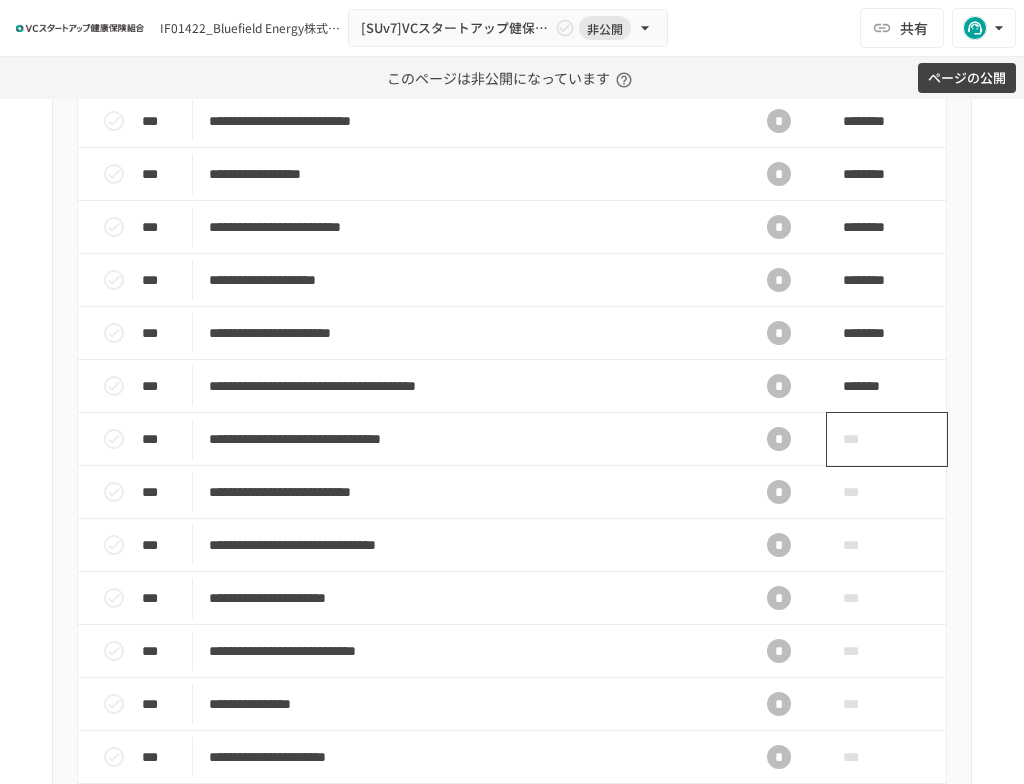 click on "***" at bounding box center [864, 439] 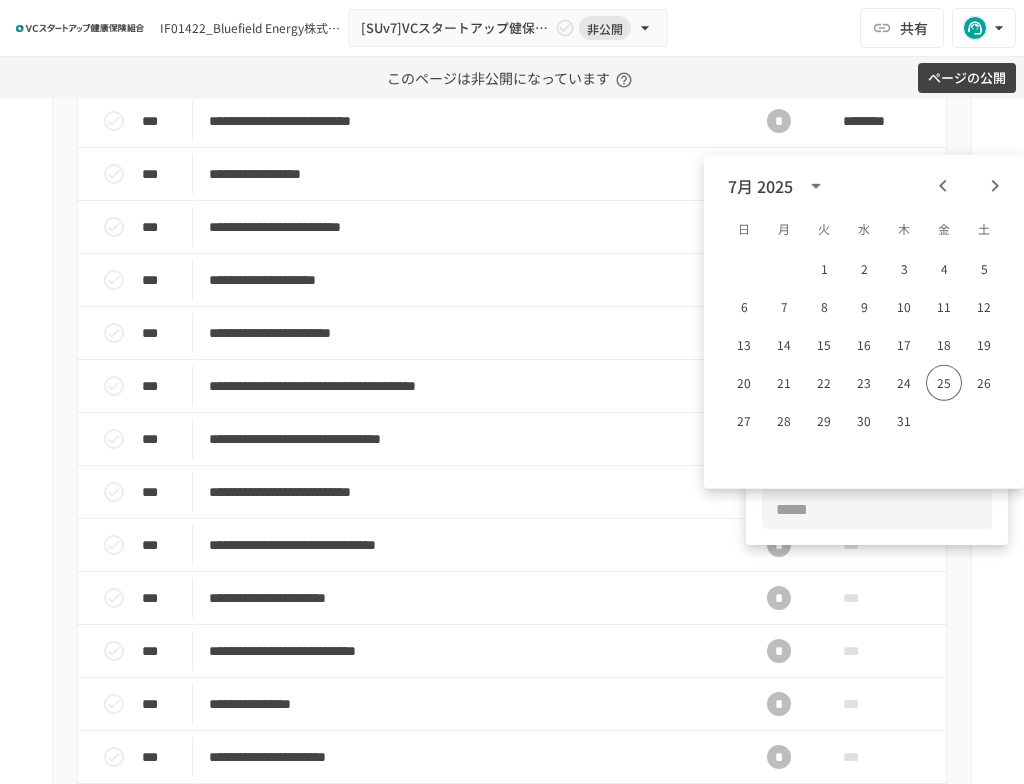 click 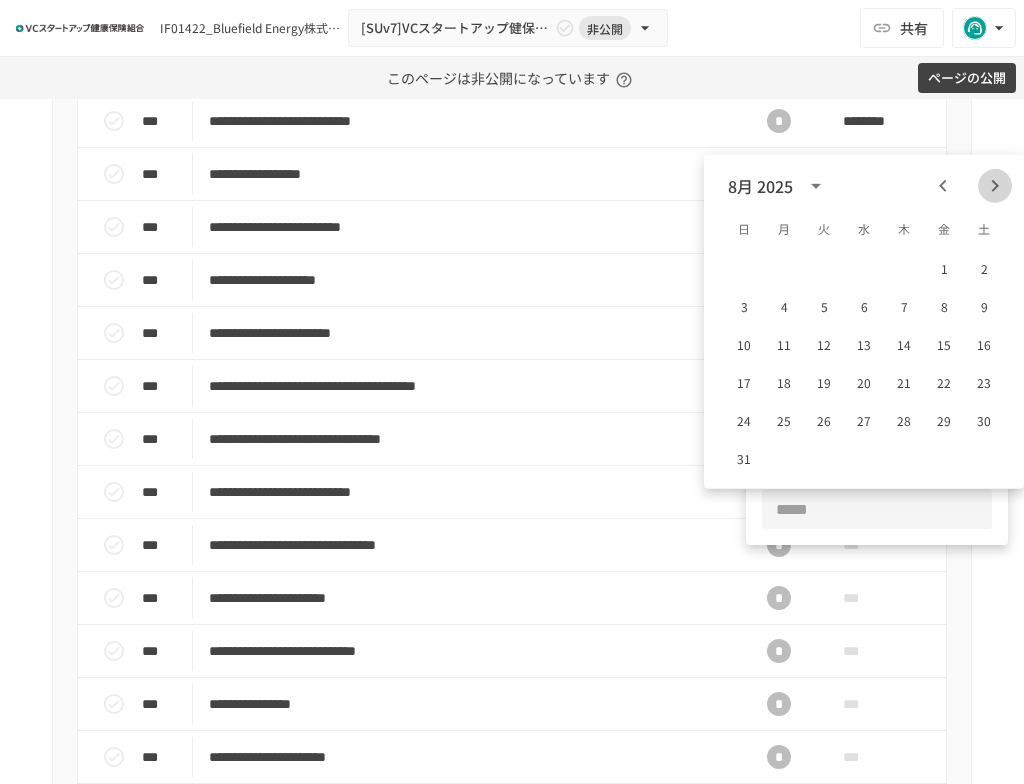 click 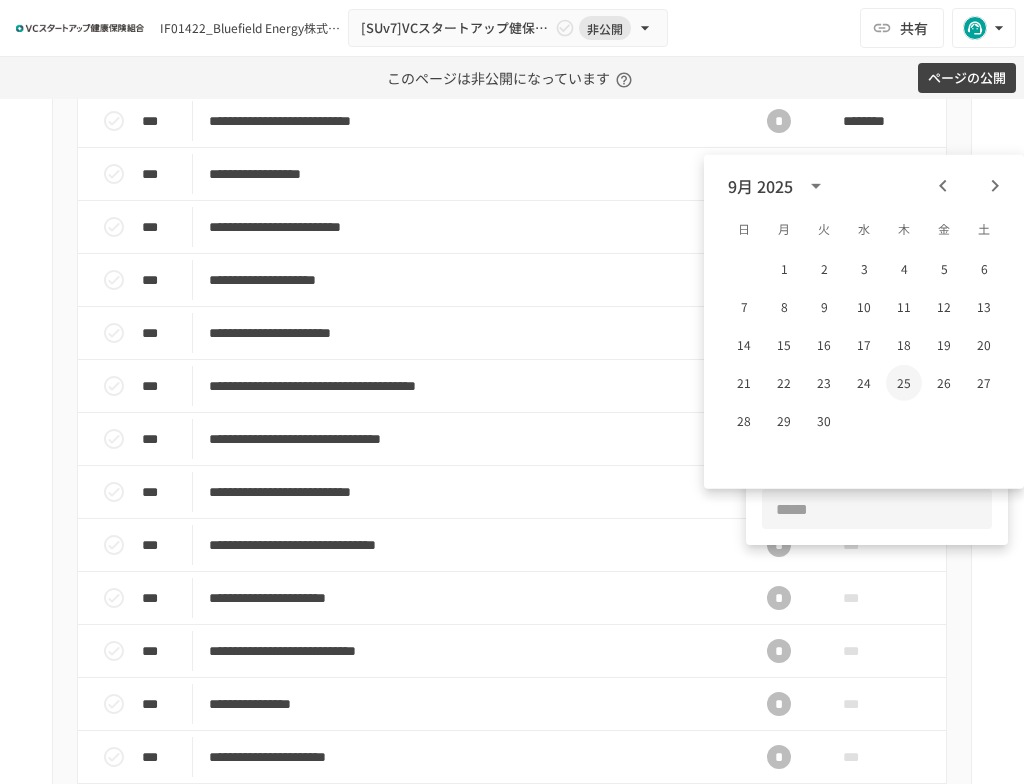 click on "25" at bounding box center [904, 383] 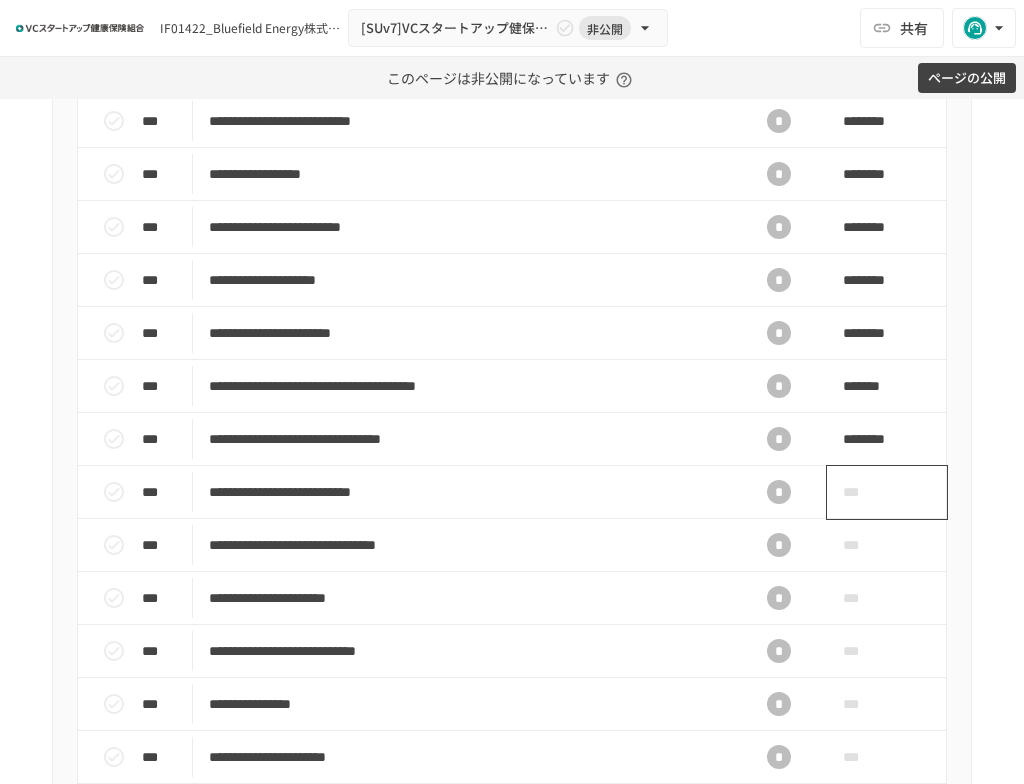 click on "***" at bounding box center [864, 492] 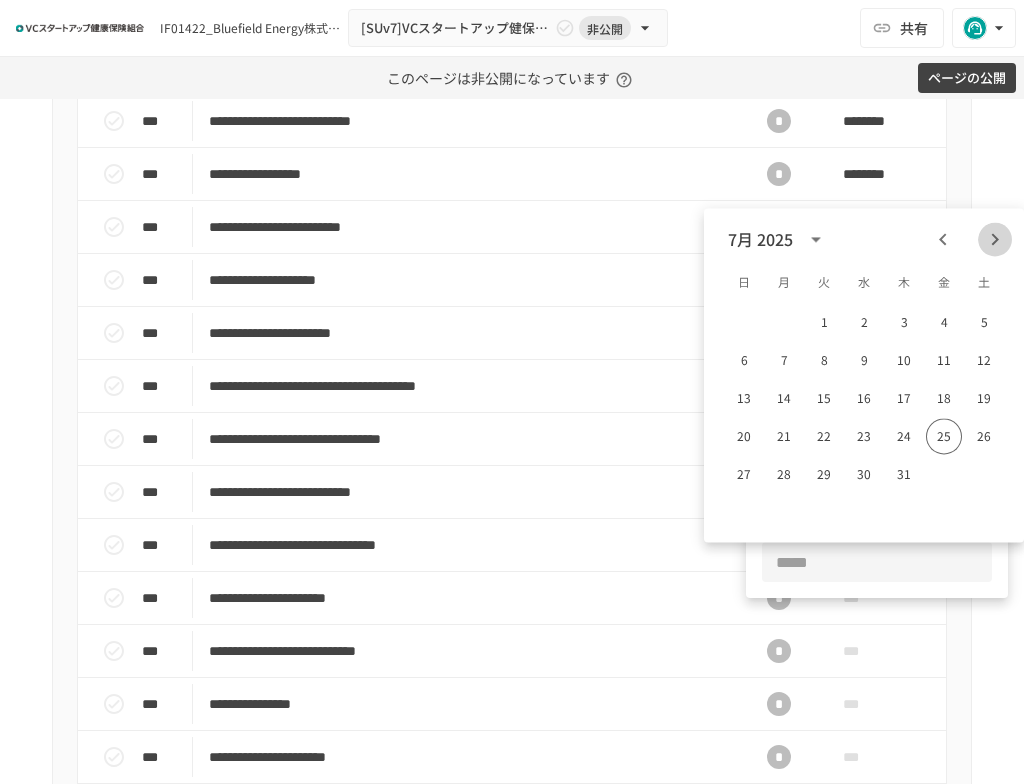 click 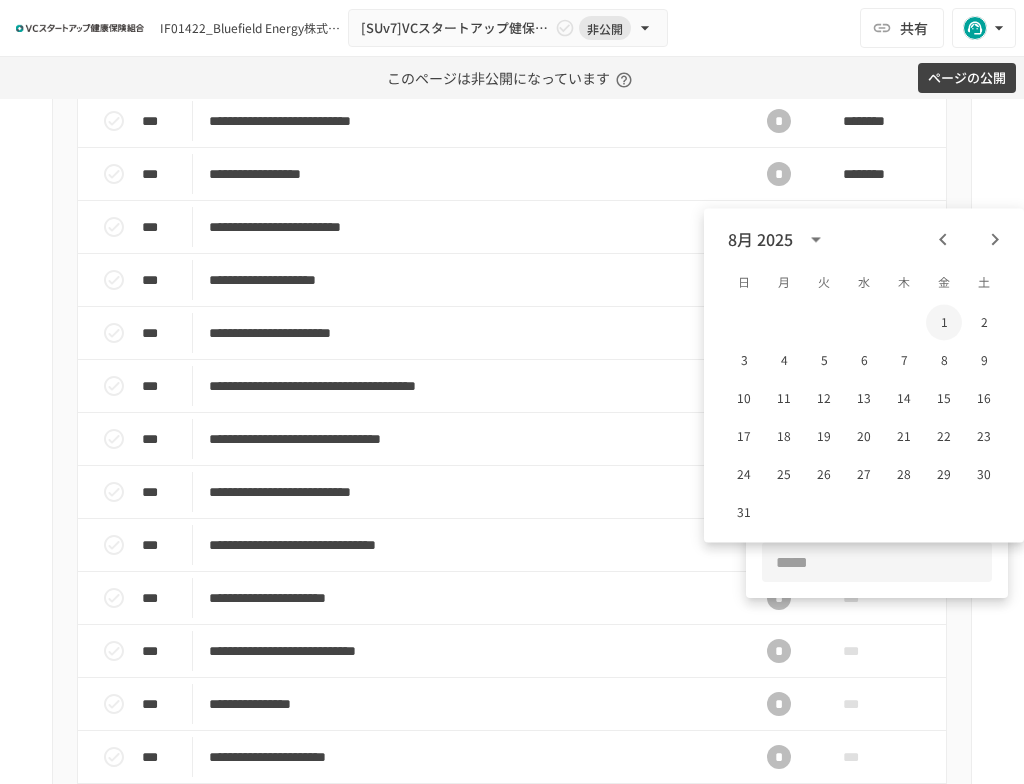 click on "1" at bounding box center [944, 322] 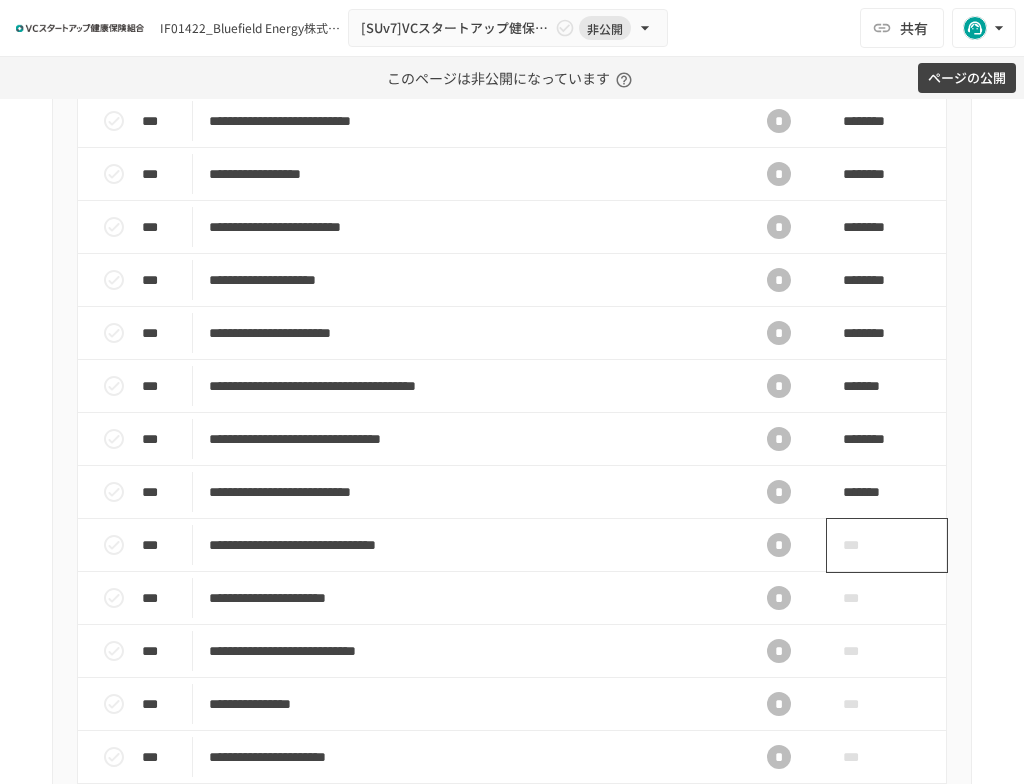 click on "***" at bounding box center (864, 545) 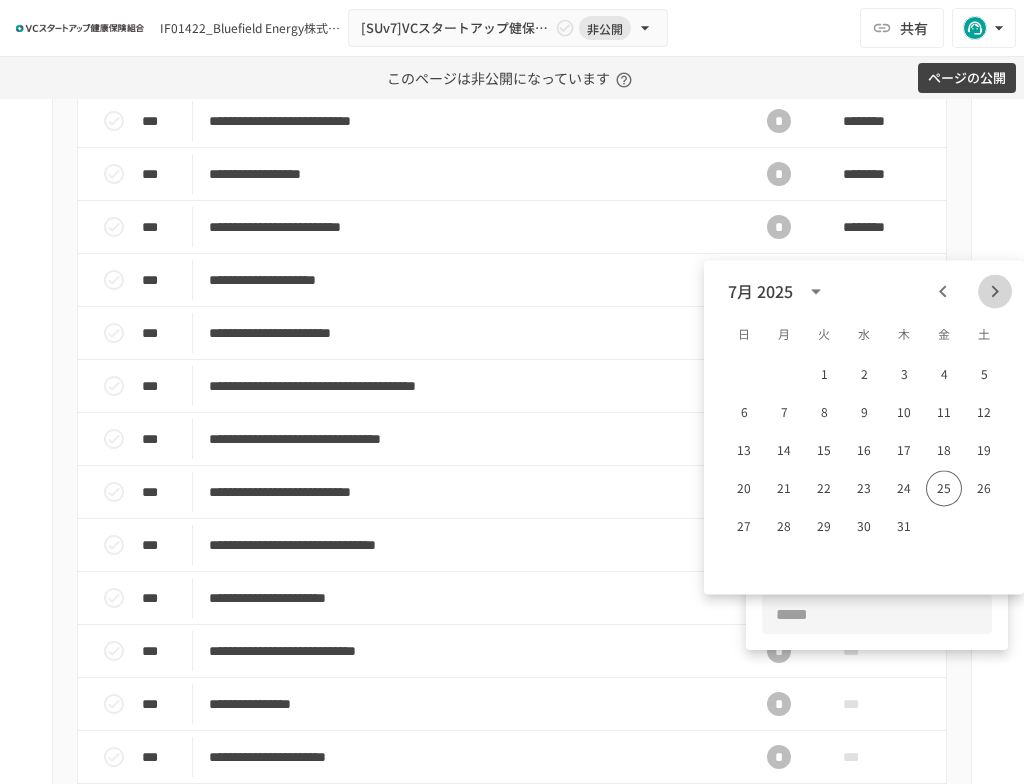 click 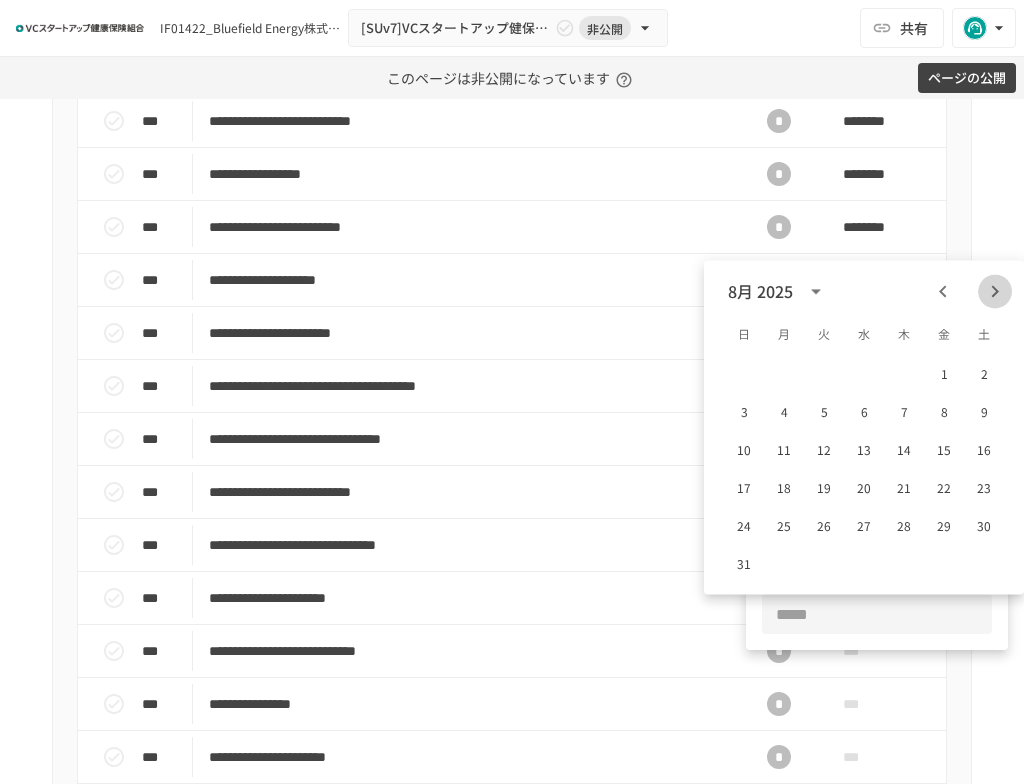 click 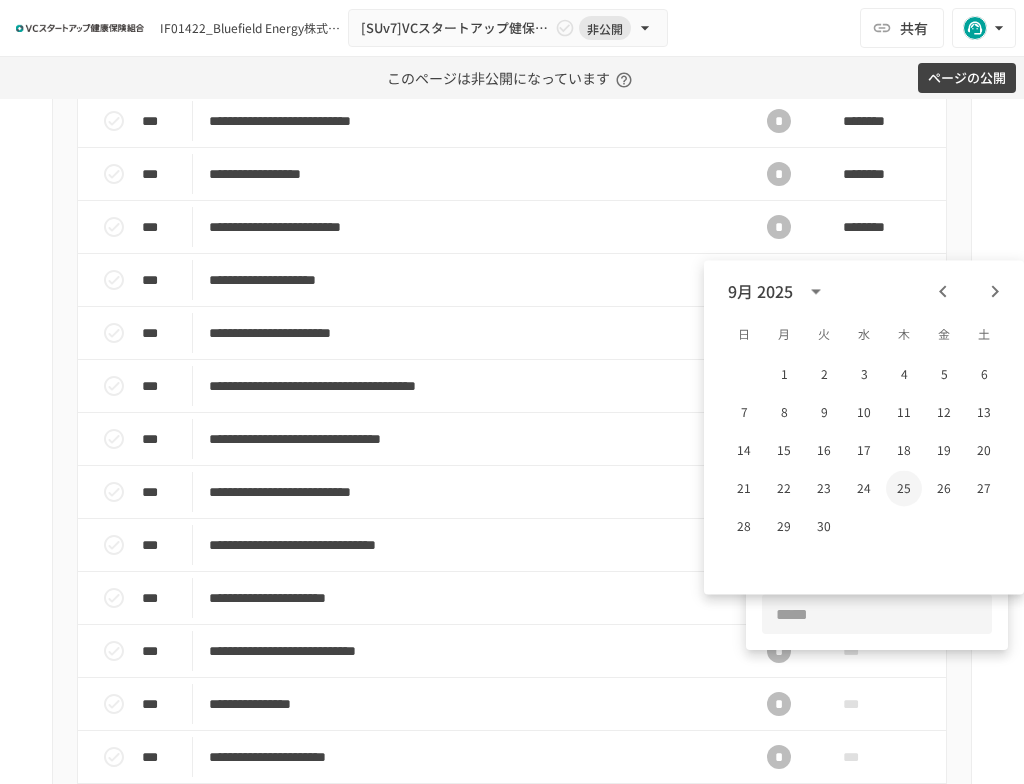 click on "25" at bounding box center (904, 488) 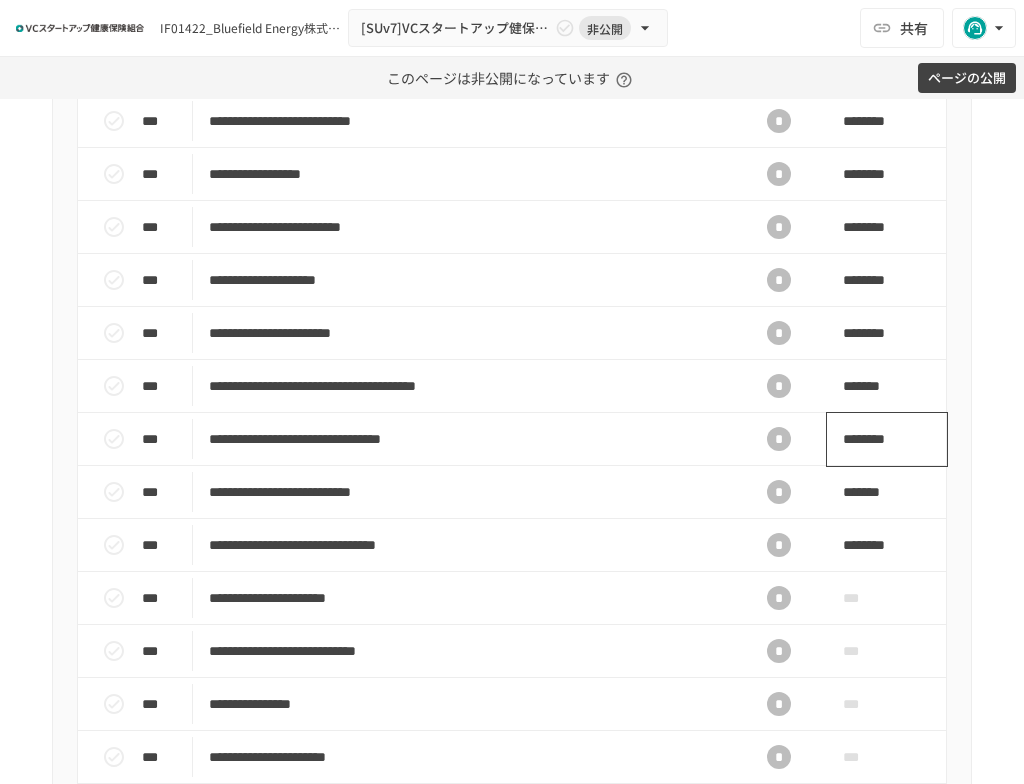 scroll, scrollTop: 1069, scrollLeft: 0, axis: vertical 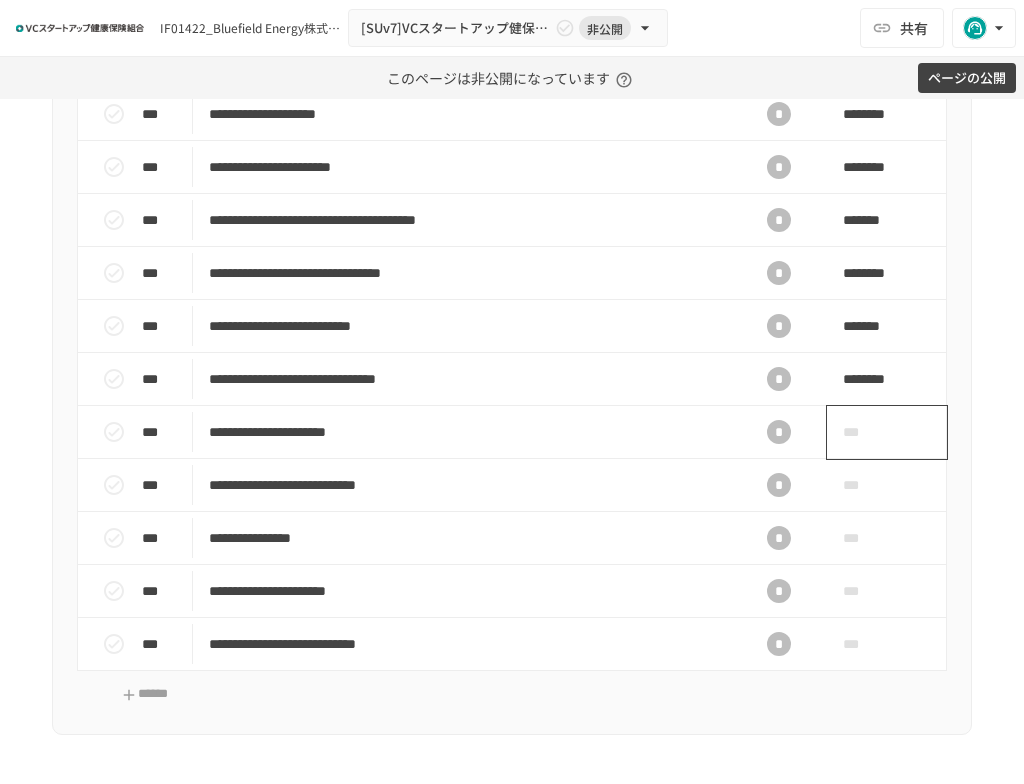 click on "***" at bounding box center (887, 432) 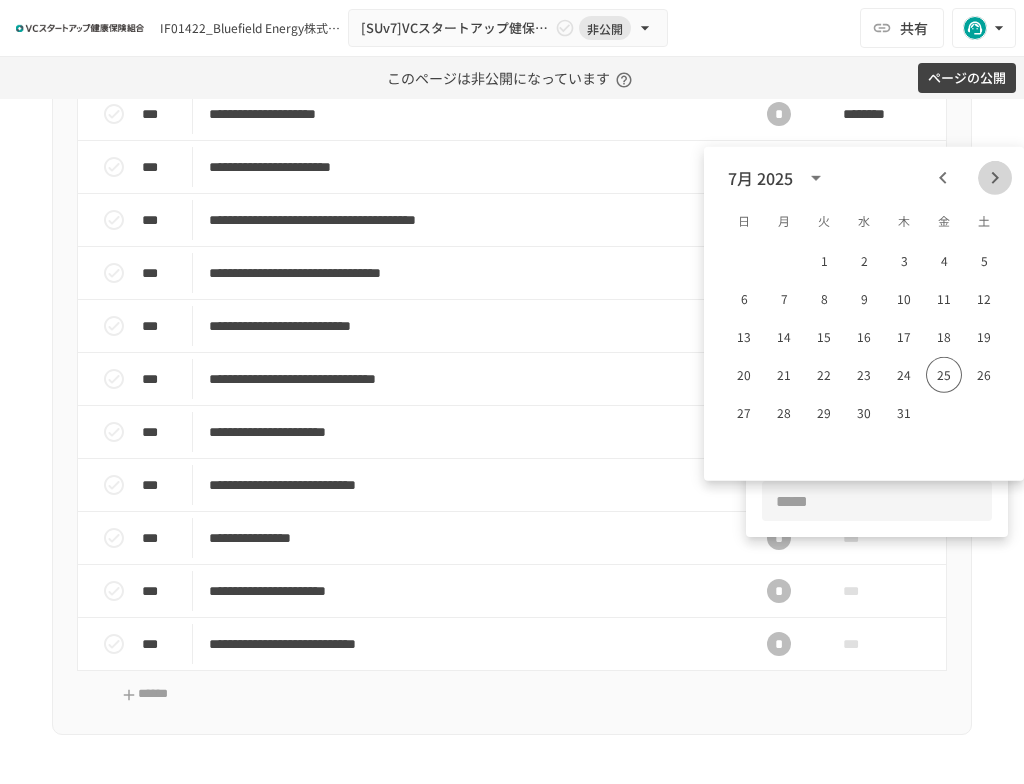 drag, startPoint x: 993, startPoint y: 183, endPoint x: 984, endPoint y: 228, distance: 45.891174 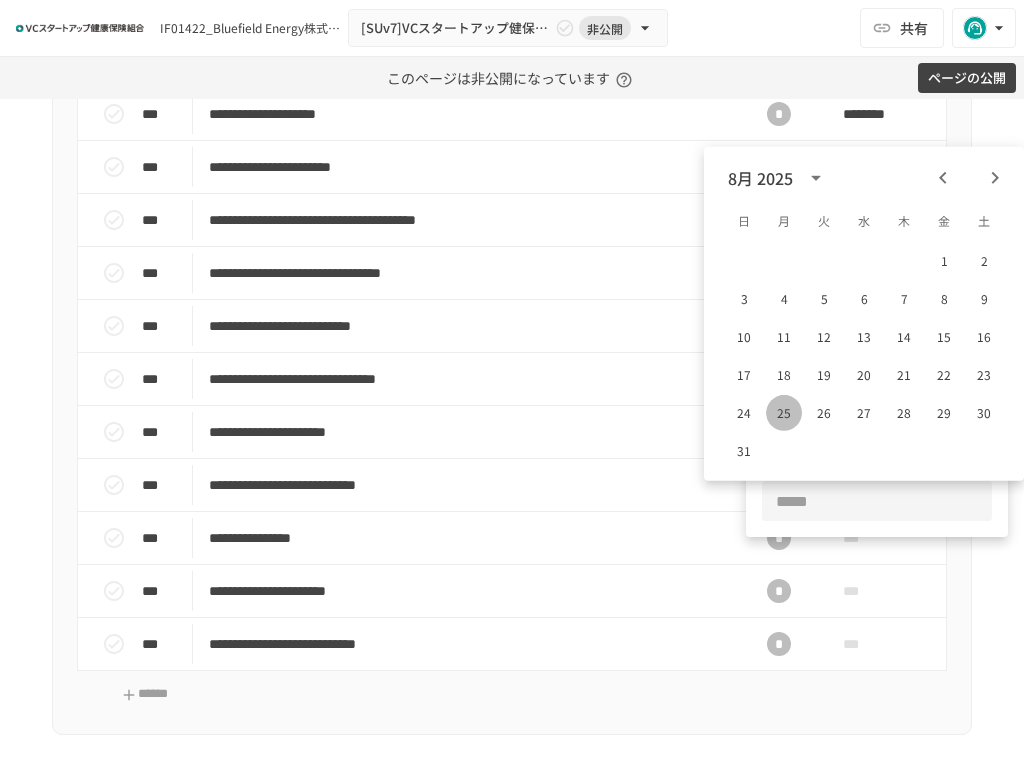 click on "25" at bounding box center (784, 413) 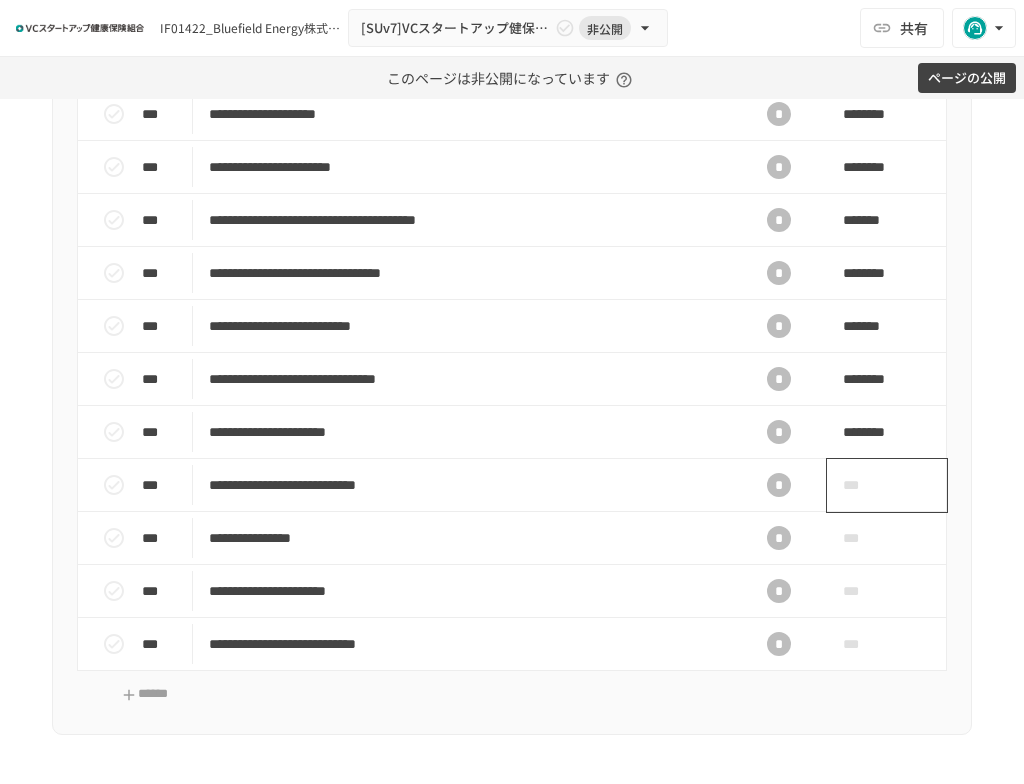 click on "***" at bounding box center [864, 485] 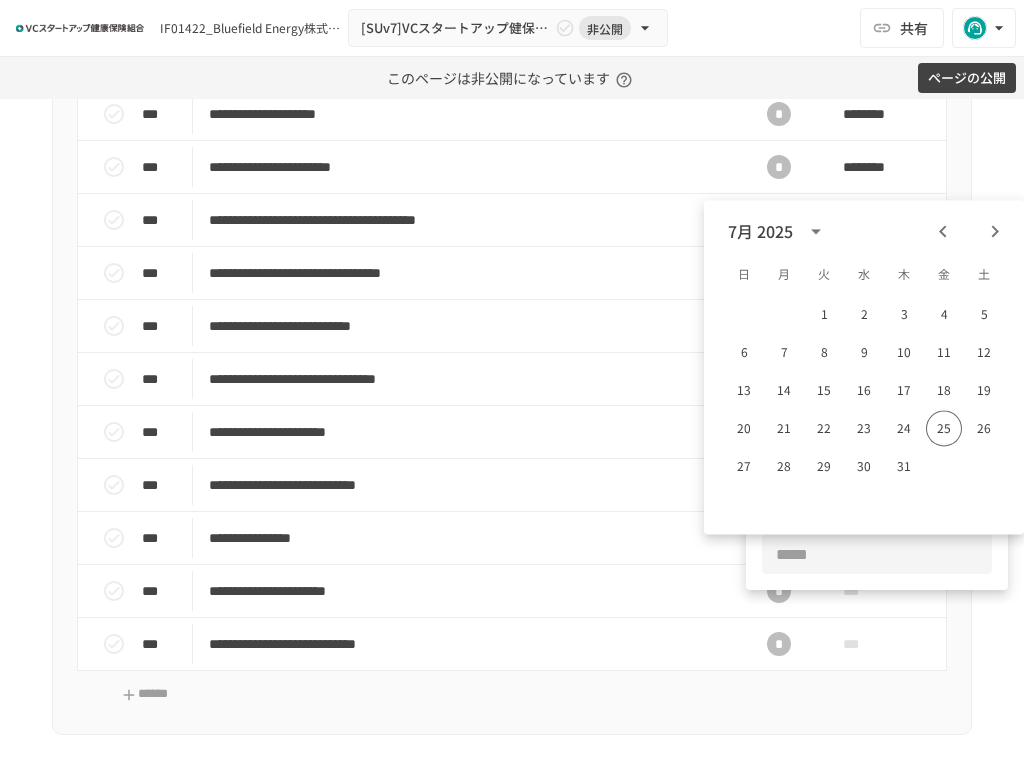click 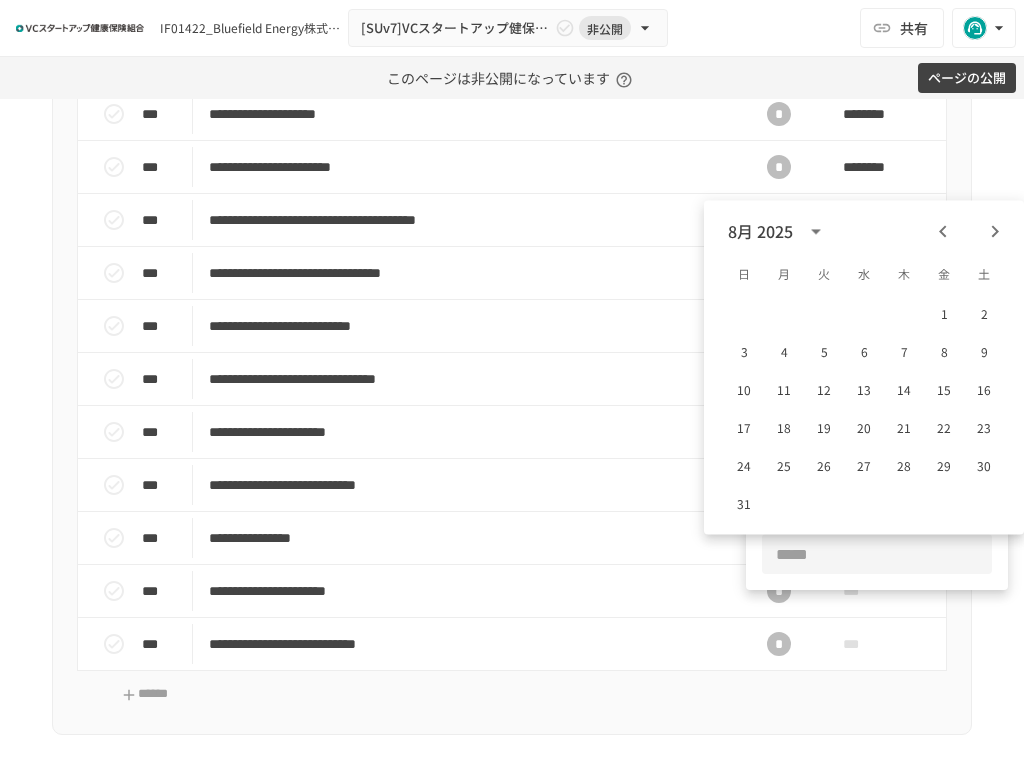 click 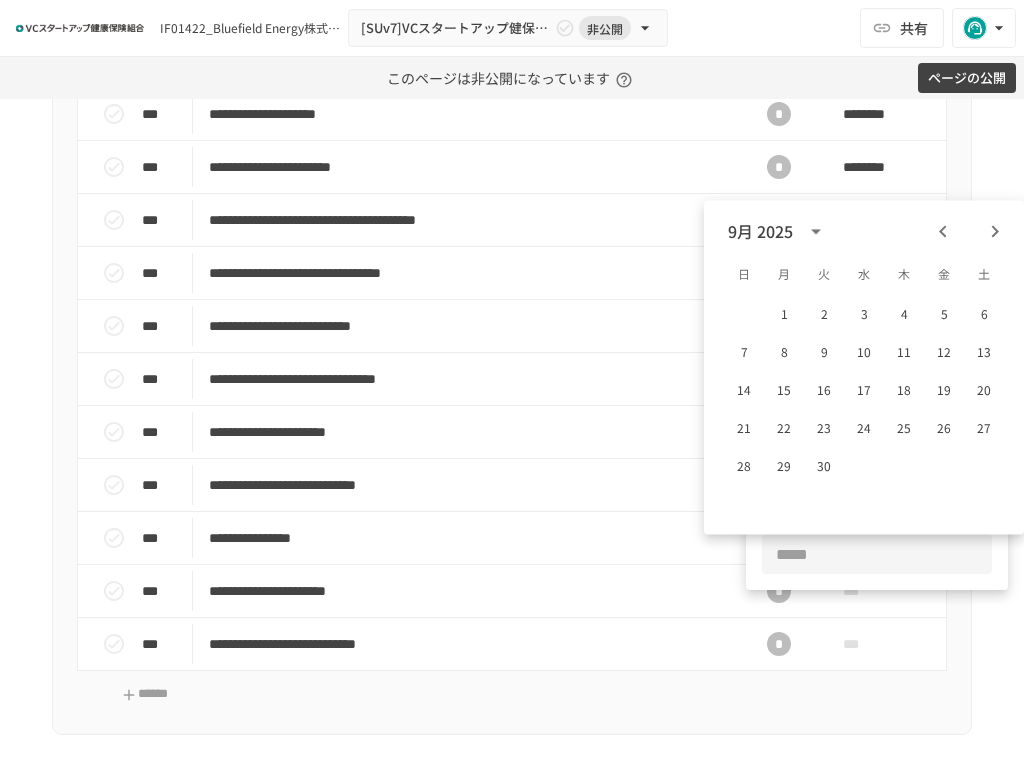 click at bounding box center [995, 231] 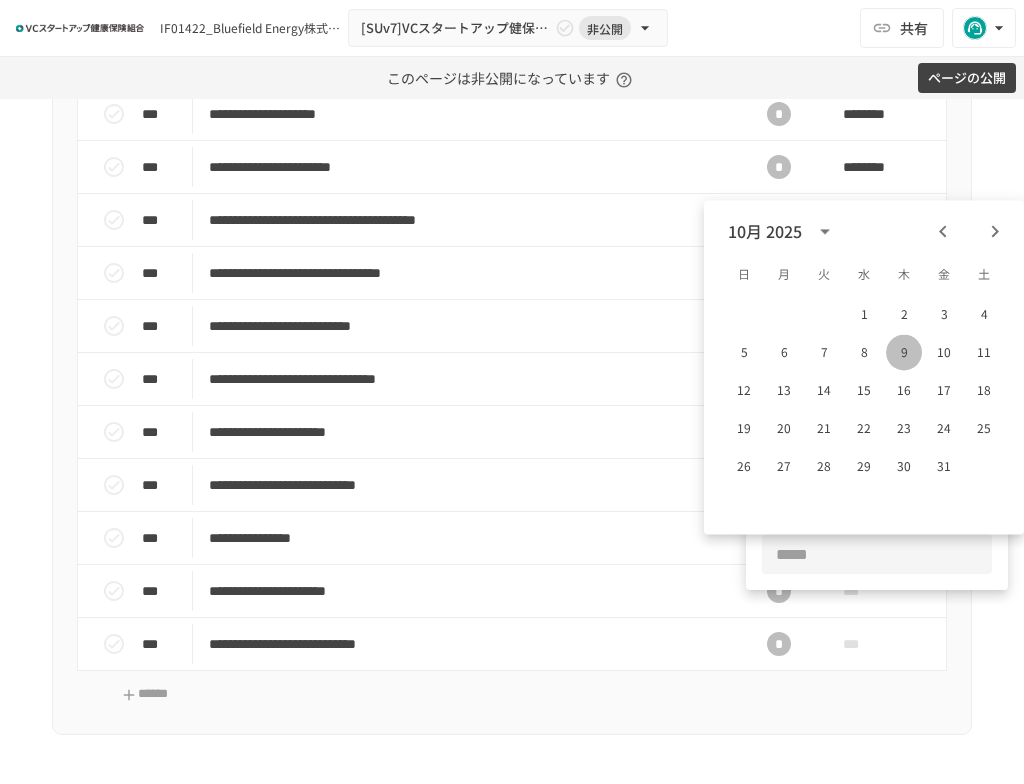 click on "9" at bounding box center (904, 352) 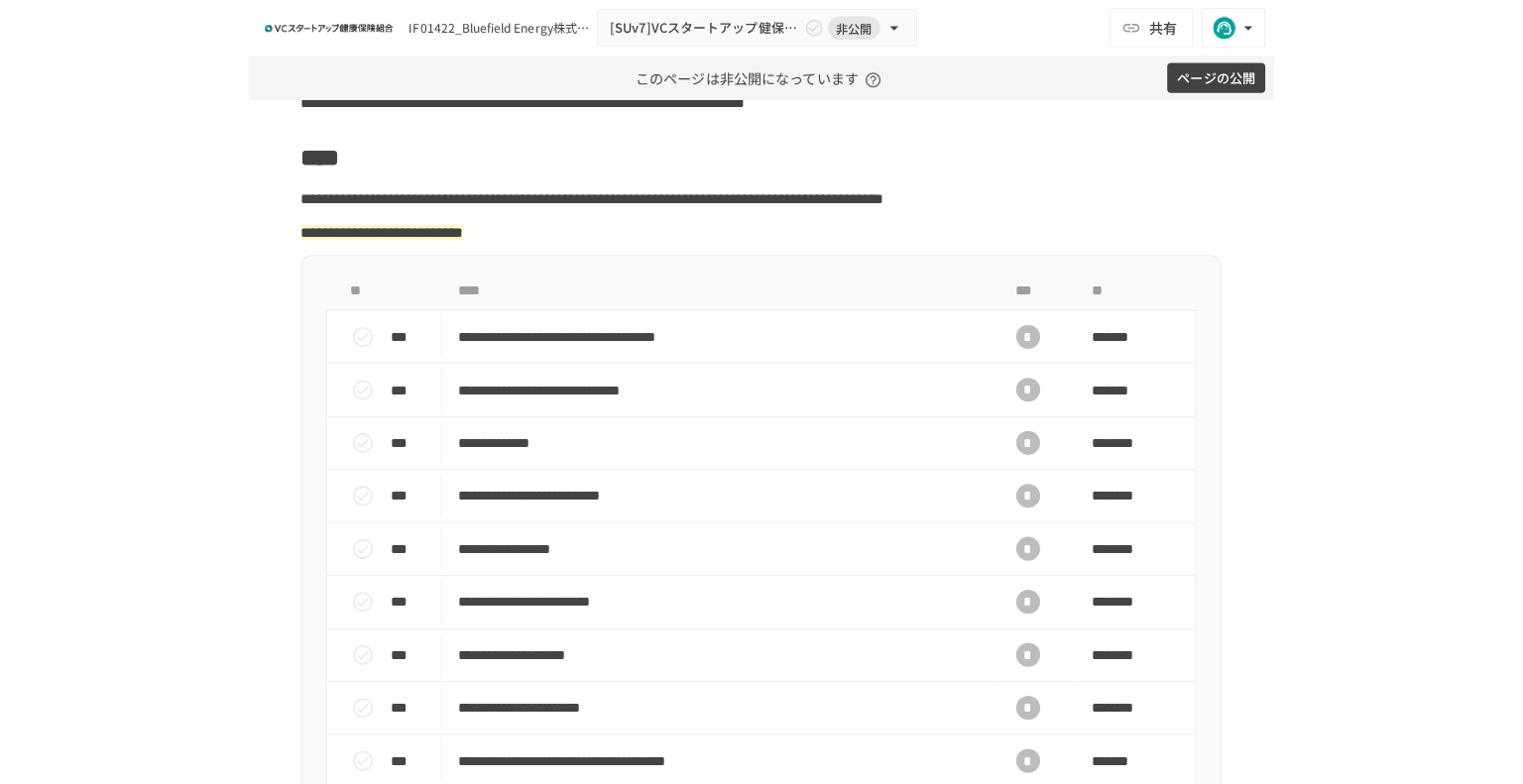 scroll, scrollTop: 660, scrollLeft: 0, axis: vertical 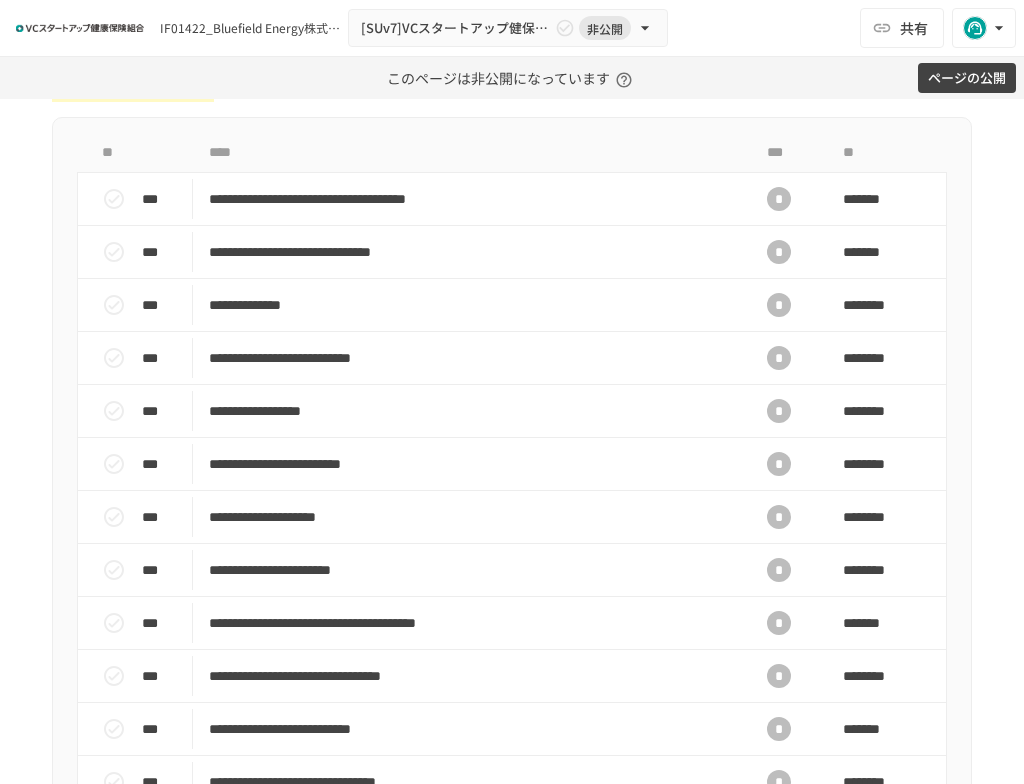 click on "ページの公開" at bounding box center (967, 78) 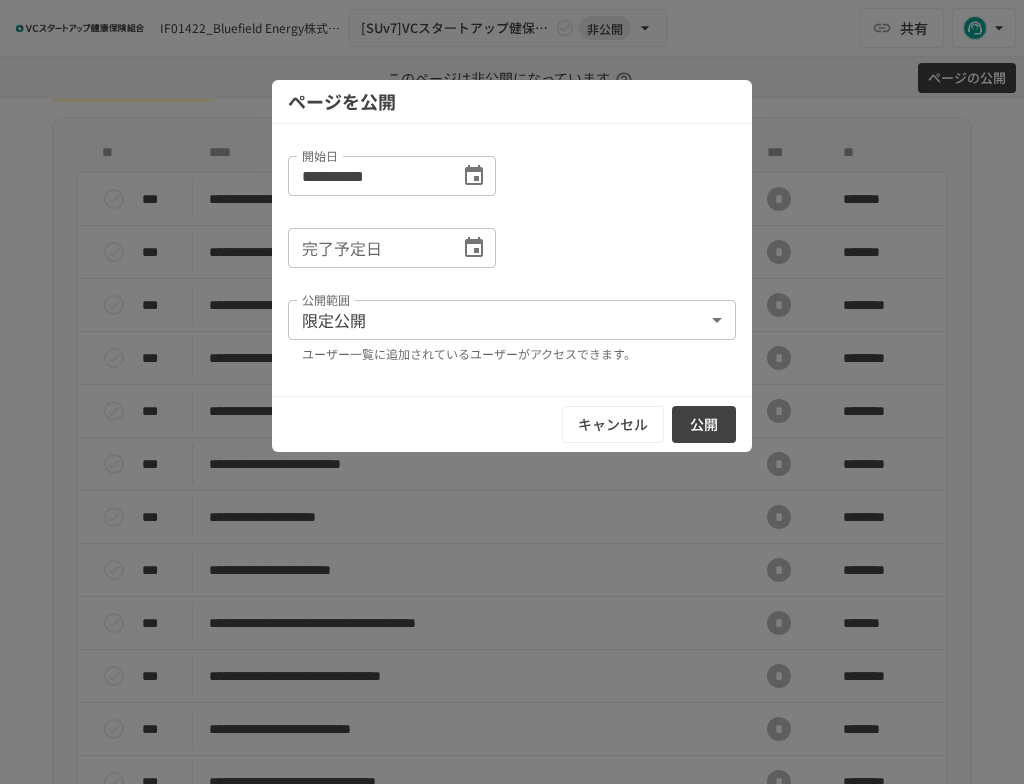 click on "公開" at bounding box center (704, 424) 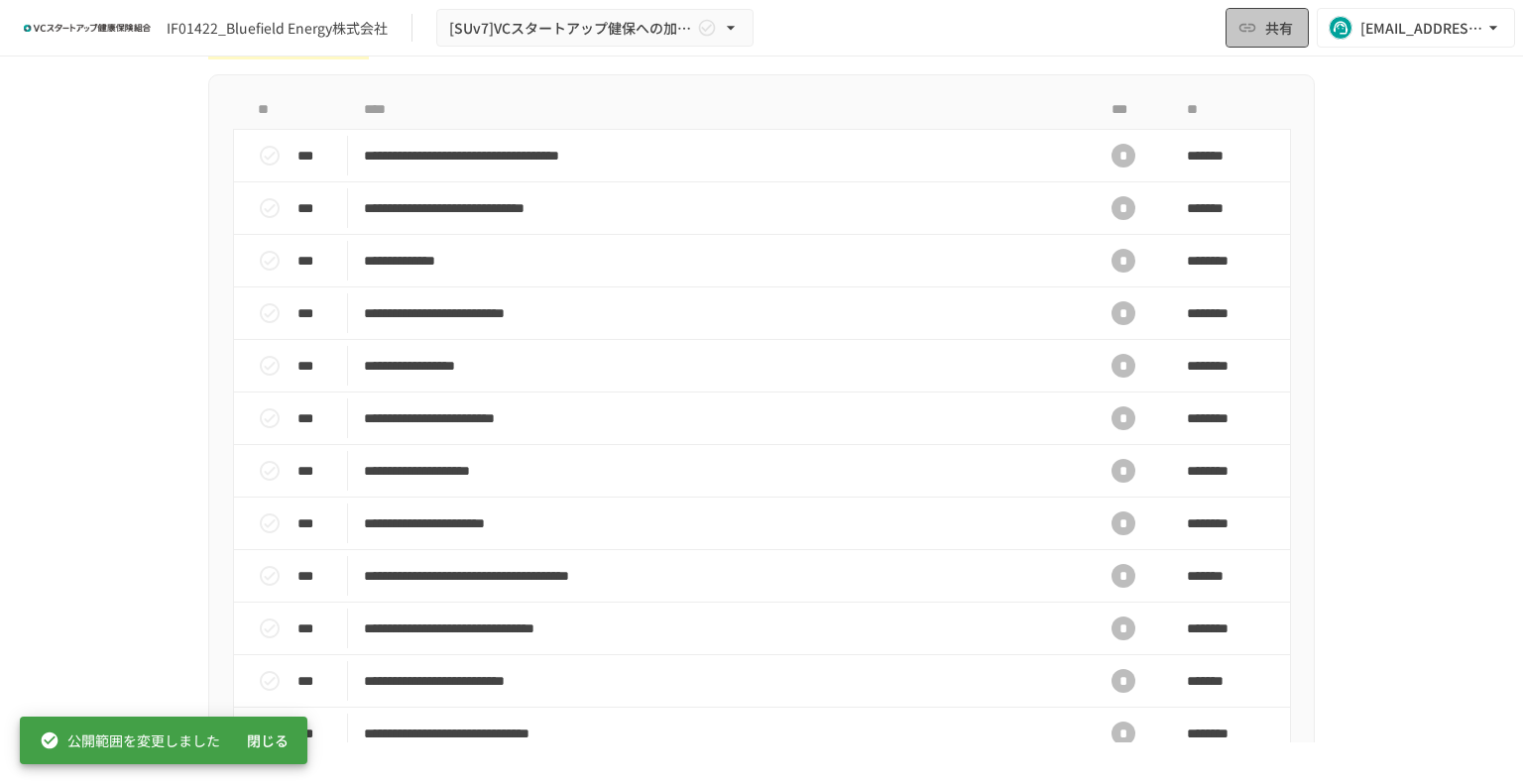 click on "共有" at bounding box center (1279, 28) 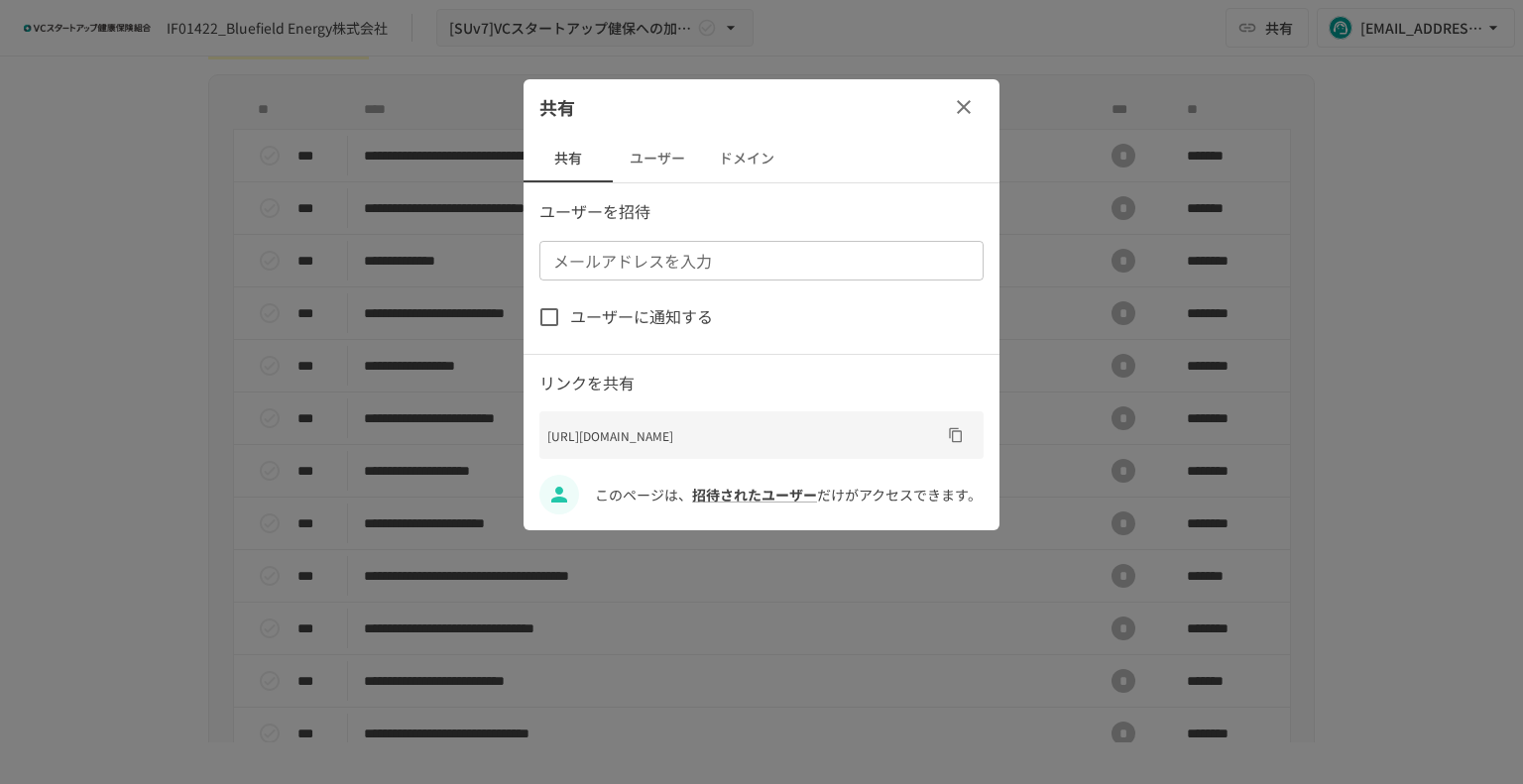 click on "ドメイン" at bounding box center [747, 159] 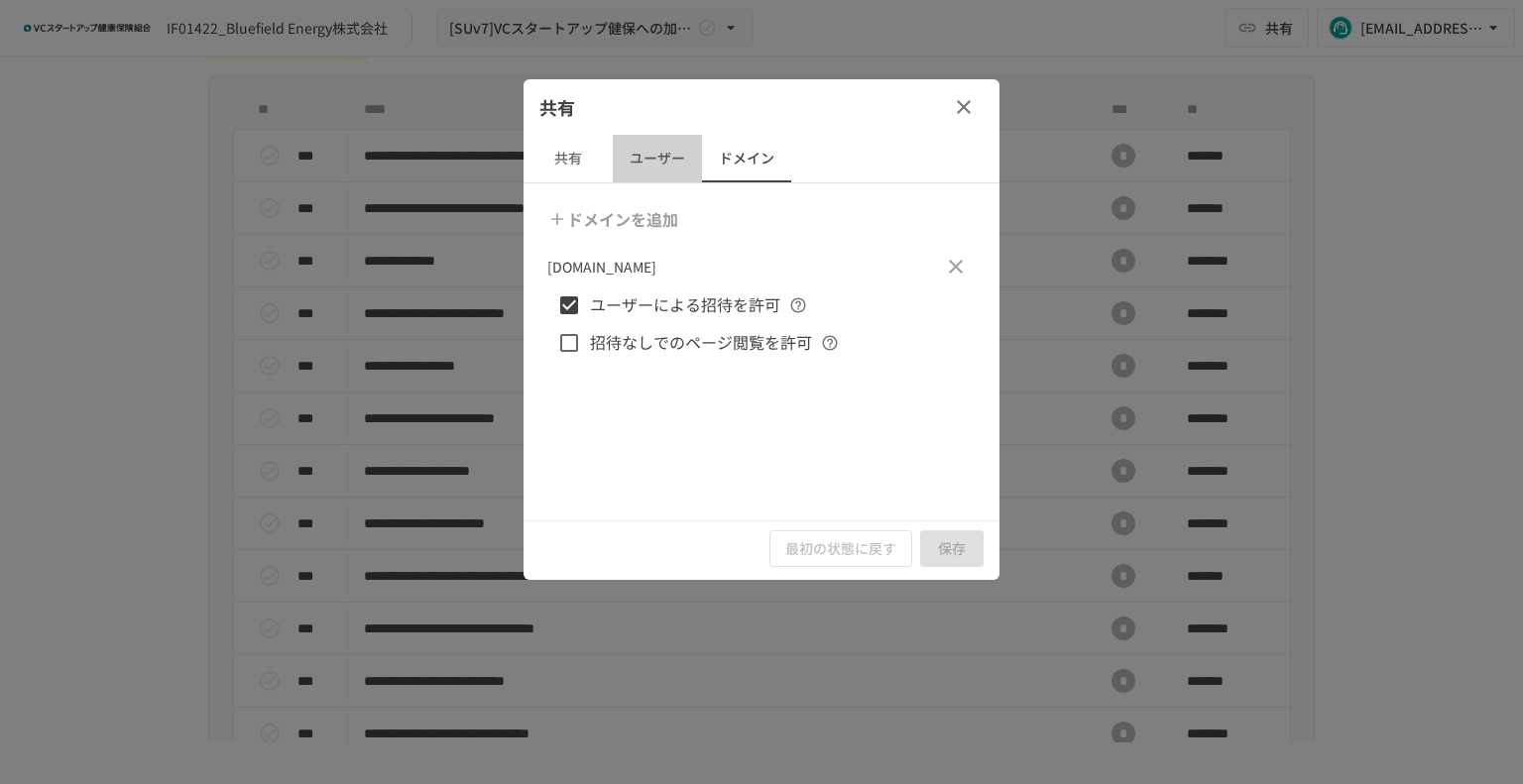 click on "ユーザー" at bounding box center (657, 159) 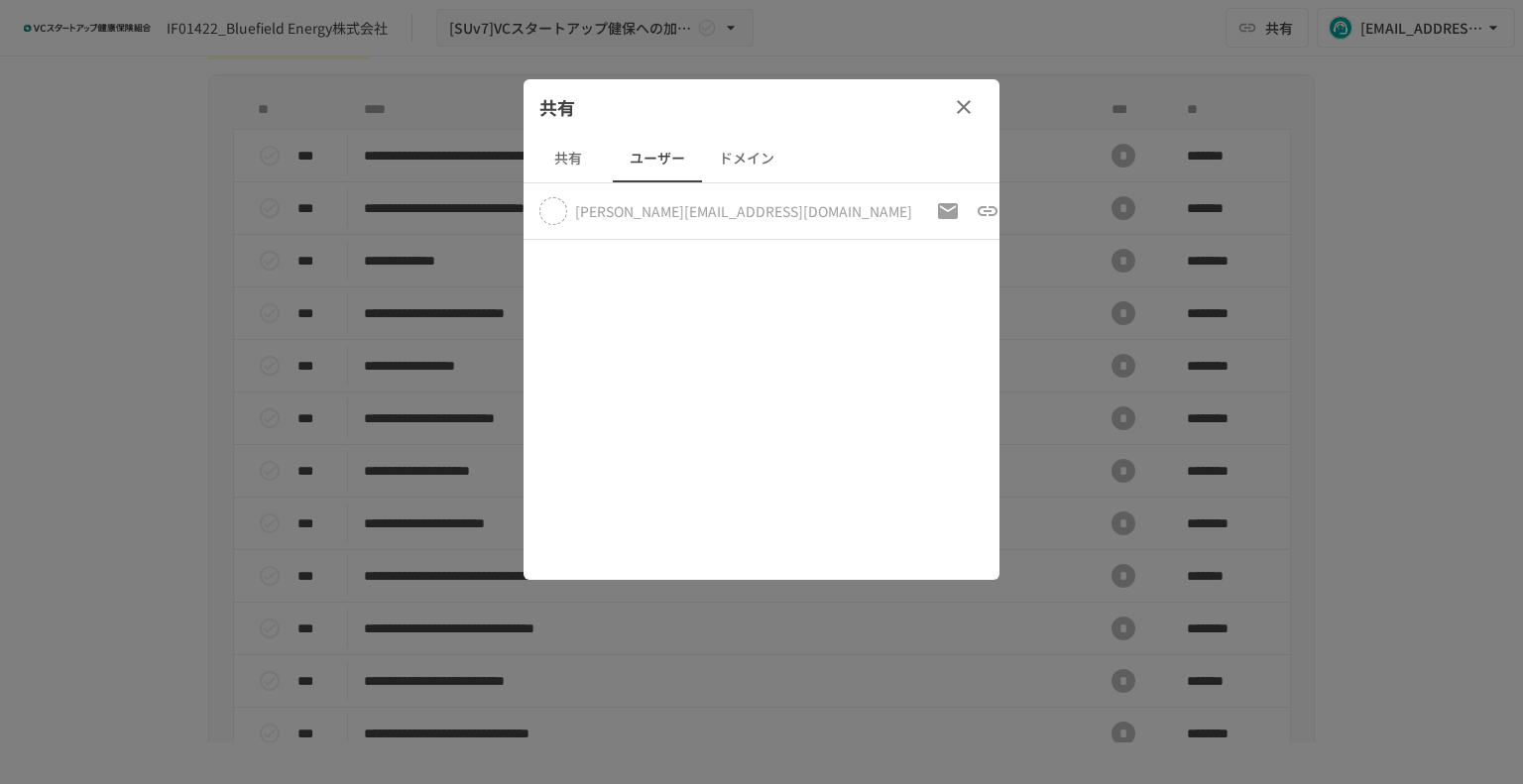 click on "共有" at bounding box center [568, 159] 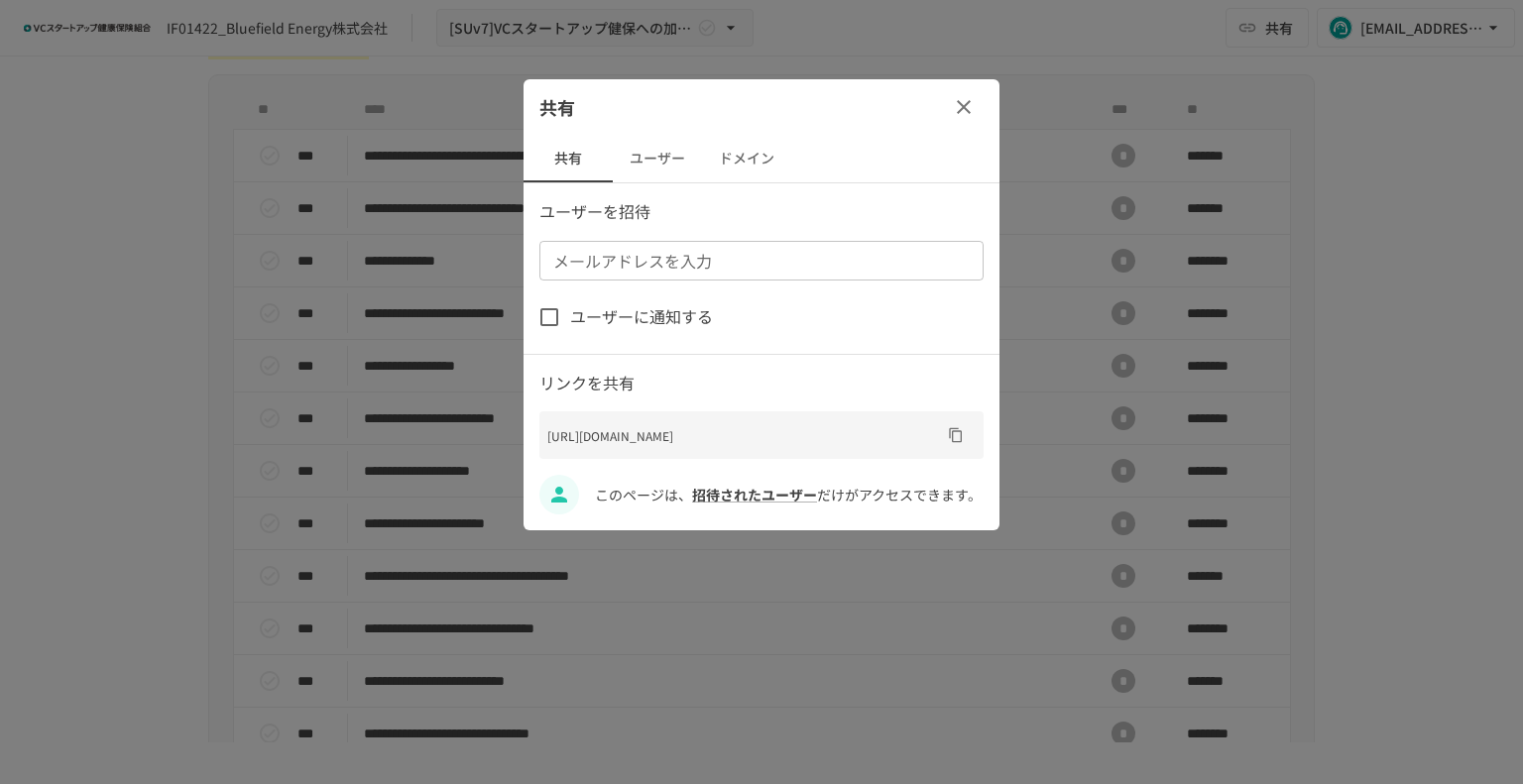 click 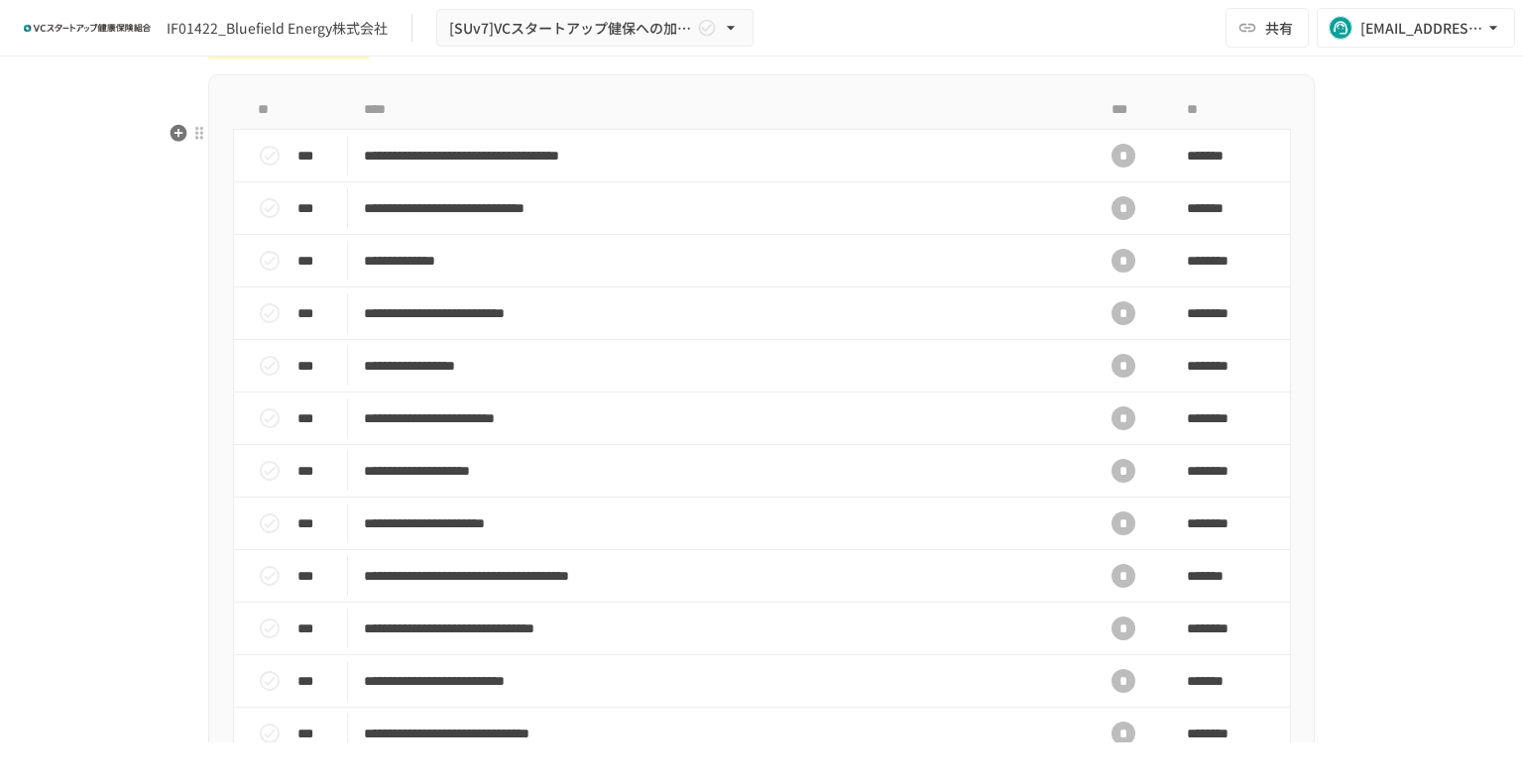 scroll, scrollTop: 0, scrollLeft: 0, axis: both 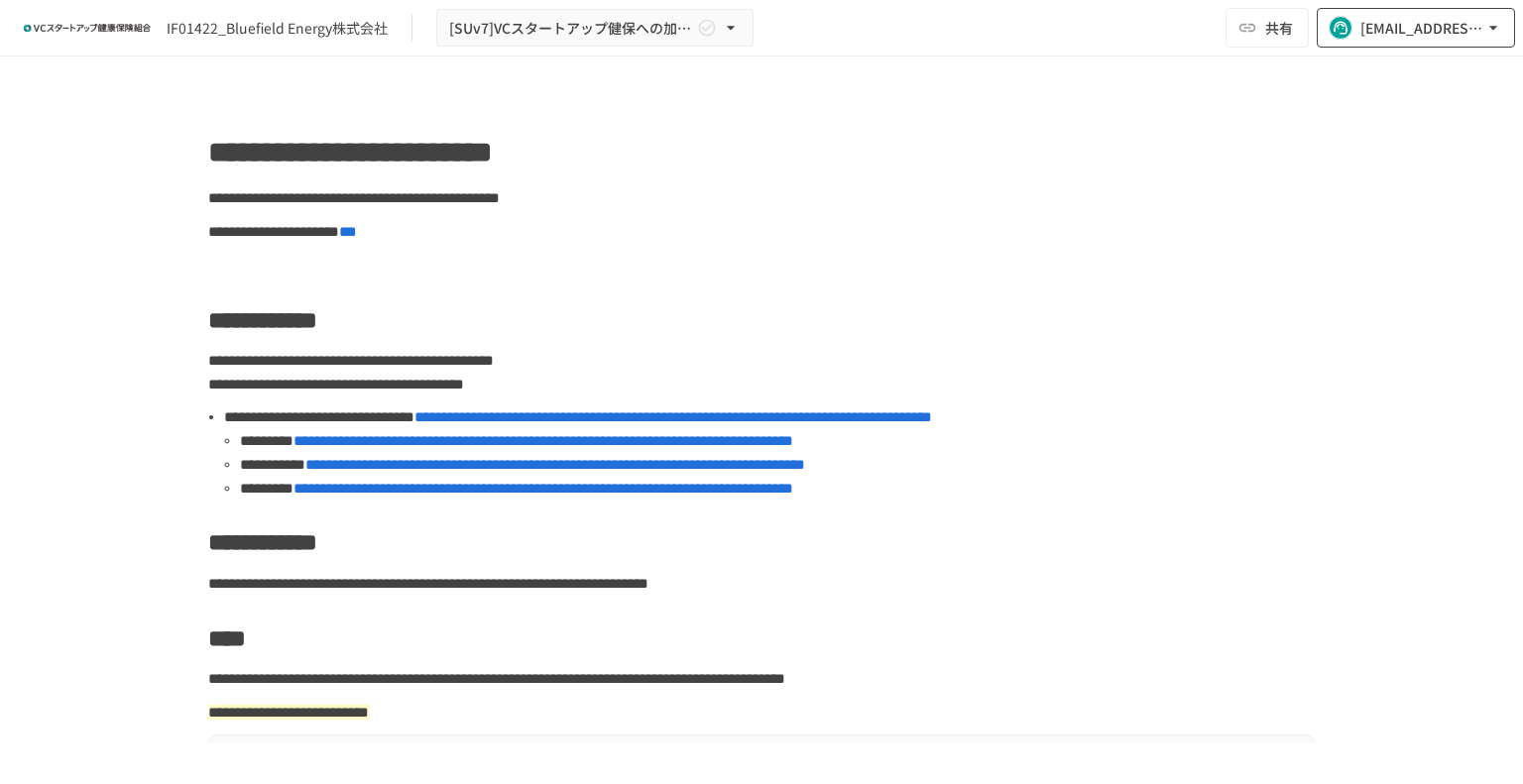 click on "[EMAIL_ADDRESS][DOMAIN_NAME]" at bounding box center (1422, 28) 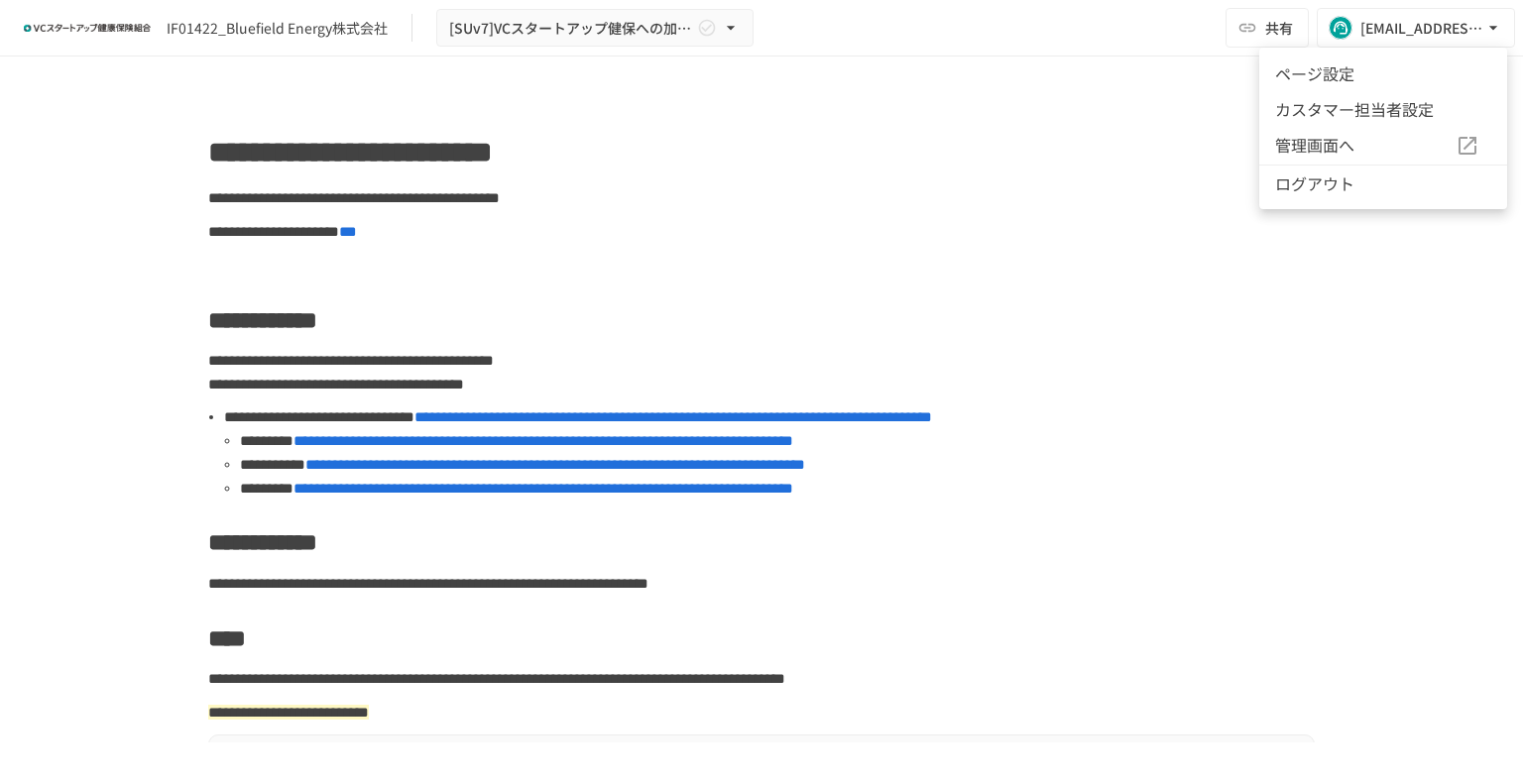 click on "ページ設定" at bounding box center (1383, 73) 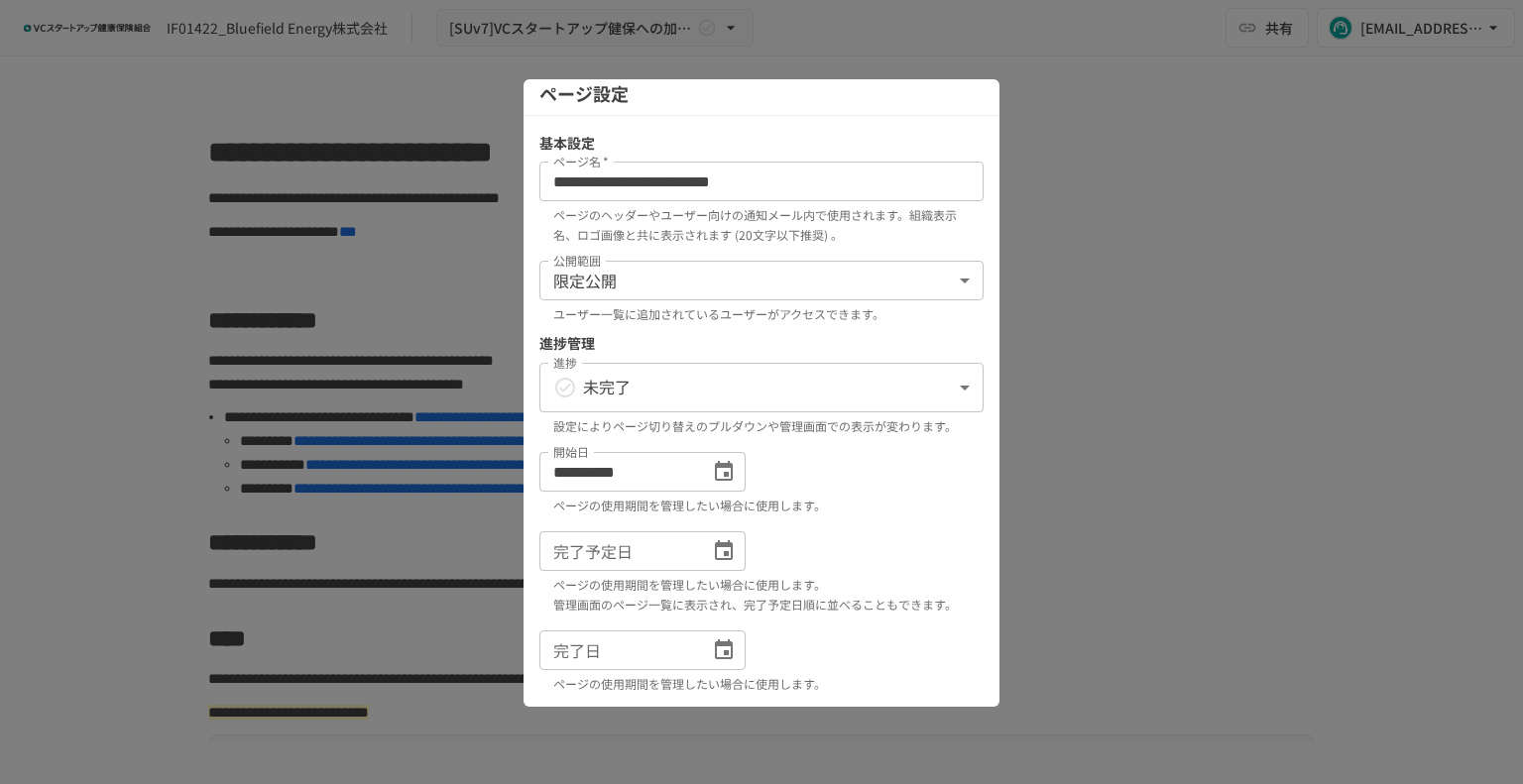 scroll, scrollTop: 0, scrollLeft: 0, axis: both 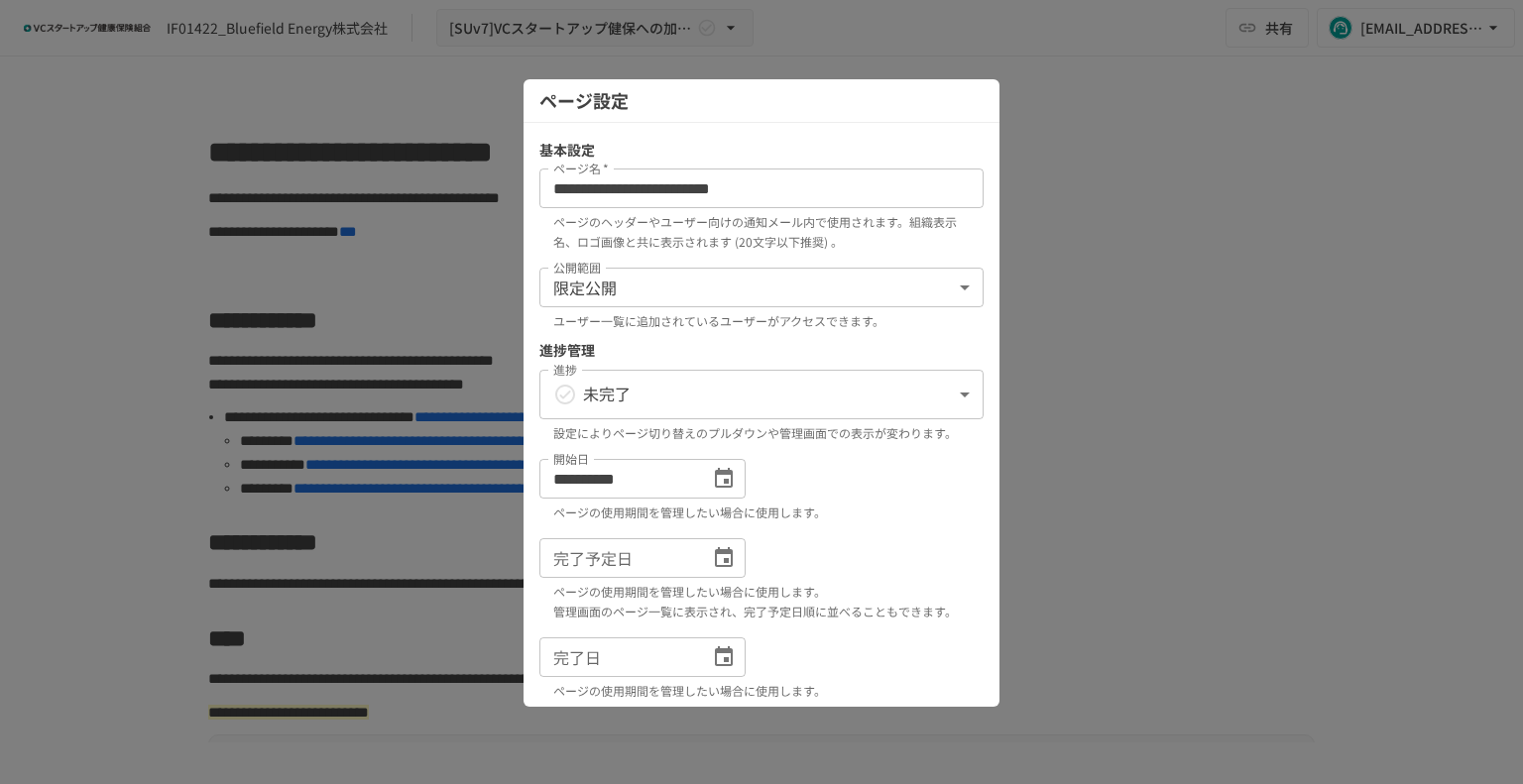 click at bounding box center [762, 392] 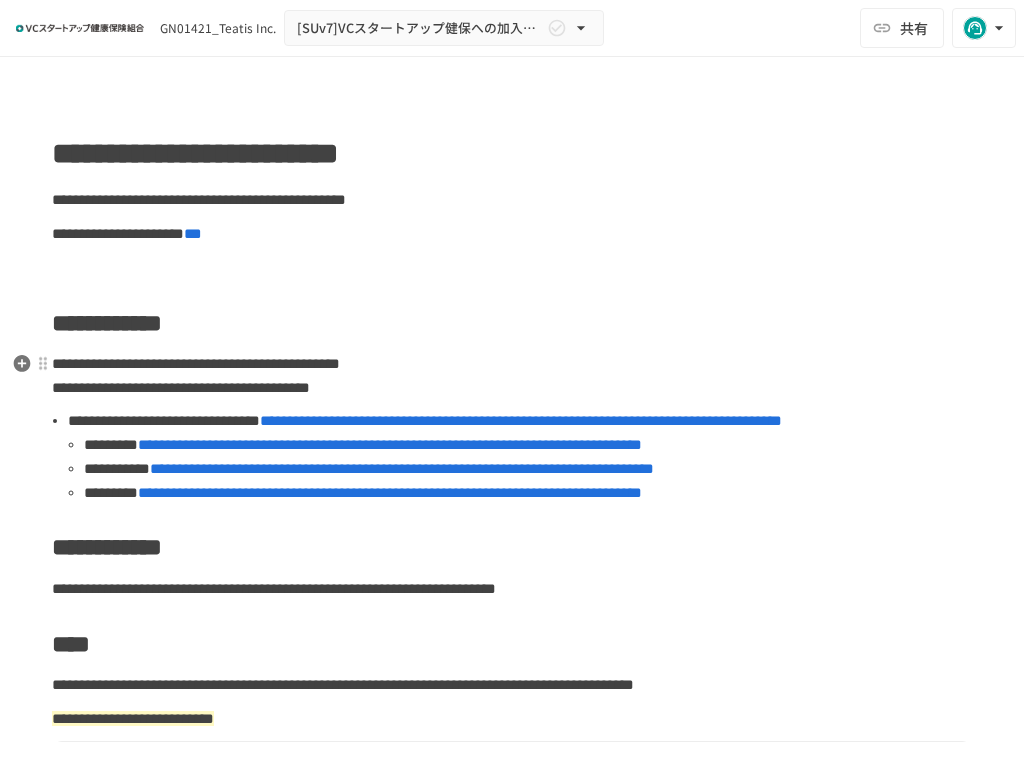 scroll, scrollTop: 0, scrollLeft: 0, axis: both 